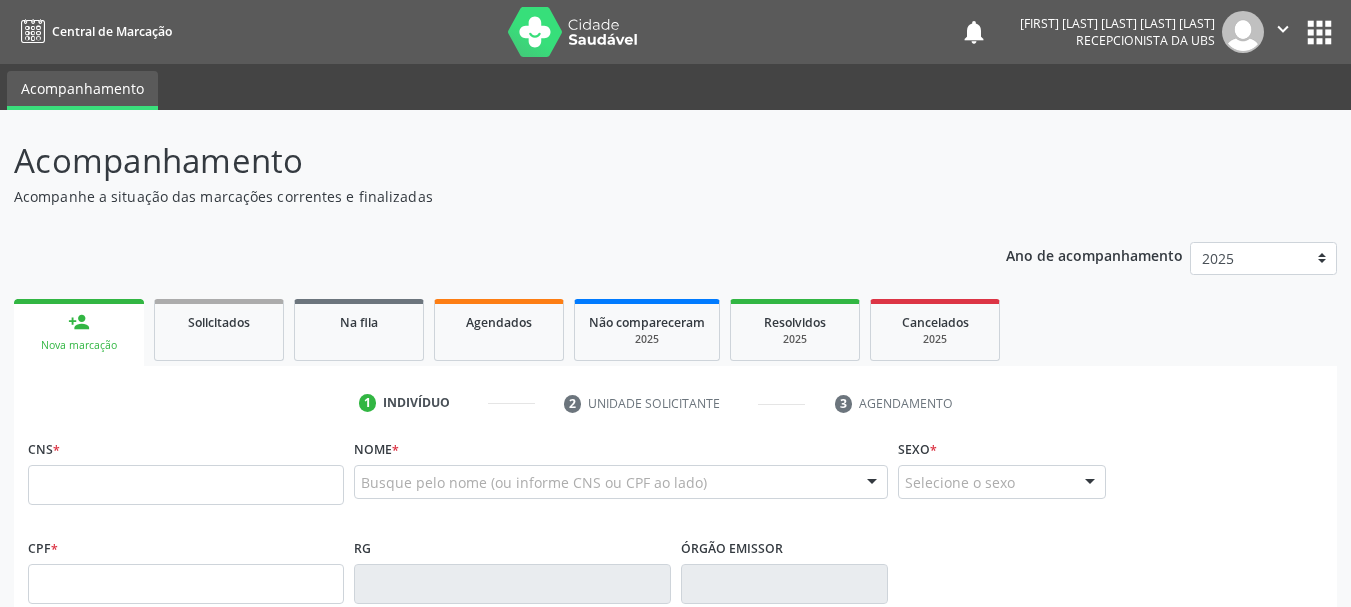 scroll, scrollTop: 0, scrollLeft: 0, axis: both 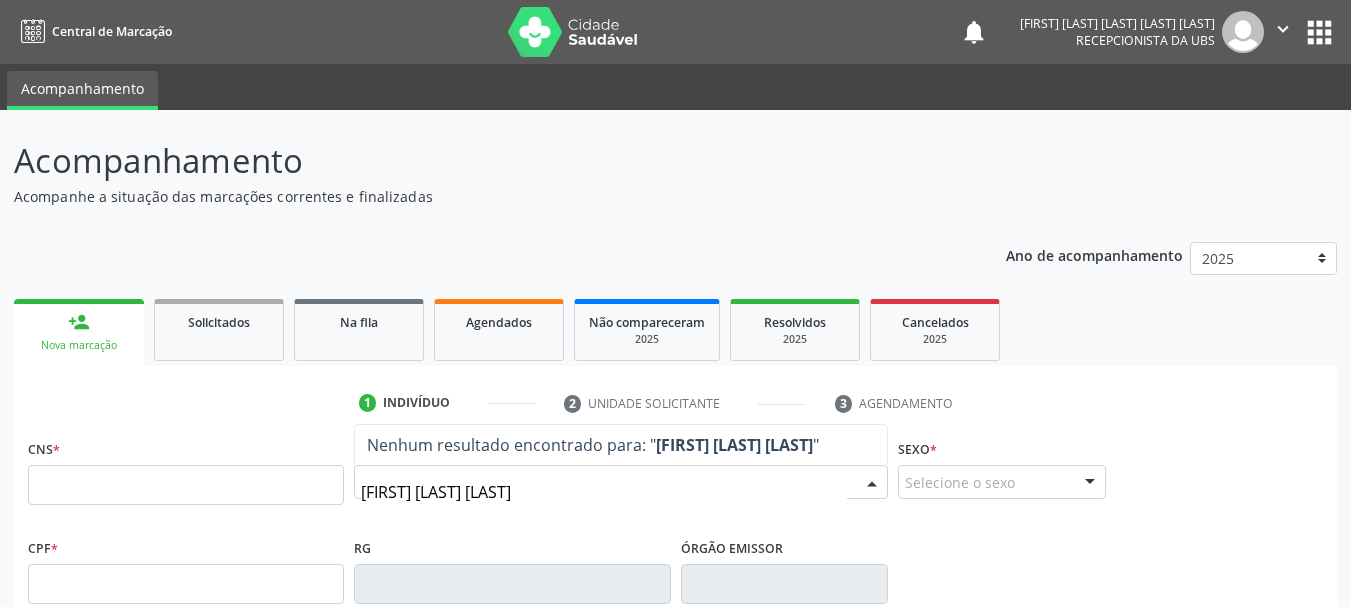 type on "[FIRST] [LAST] [LAST]" 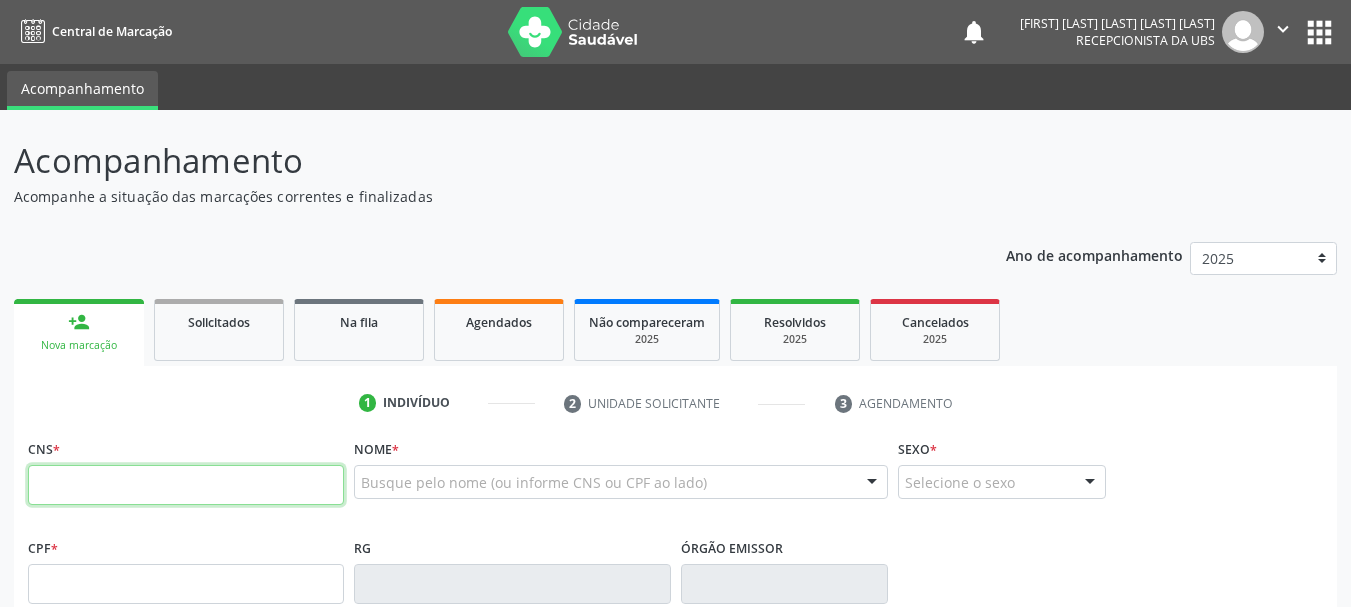click at bounding box center (186, 485) 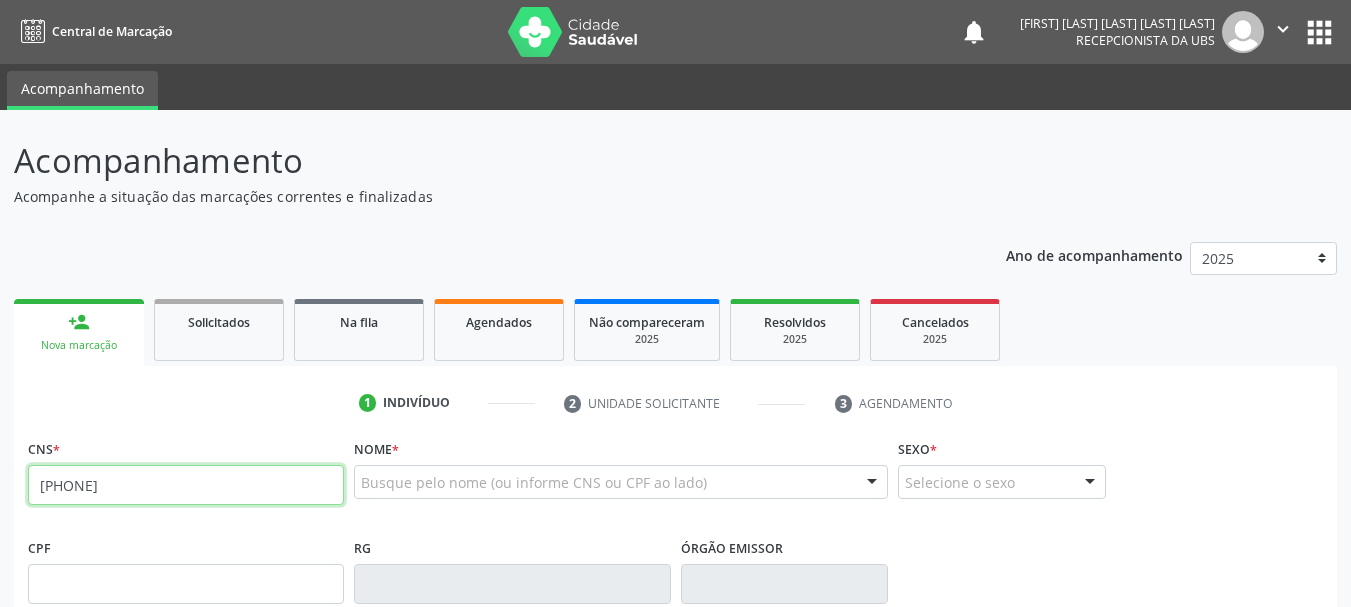 type on "[PHONE]" 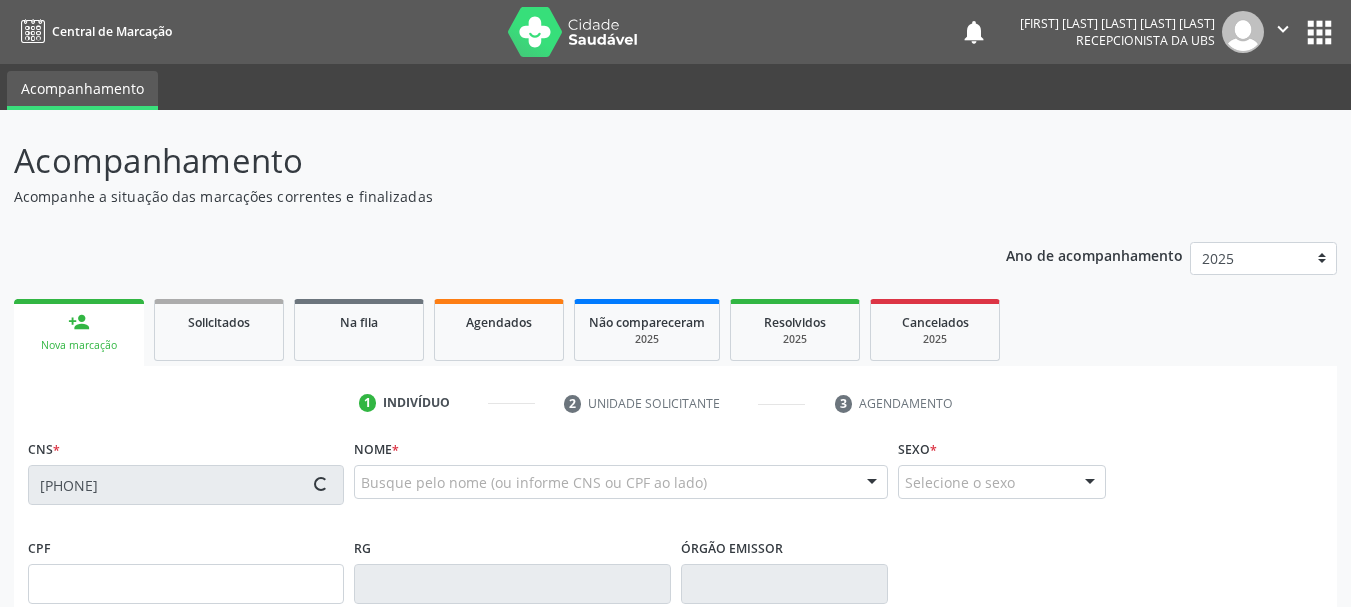 type on "[SSN]" 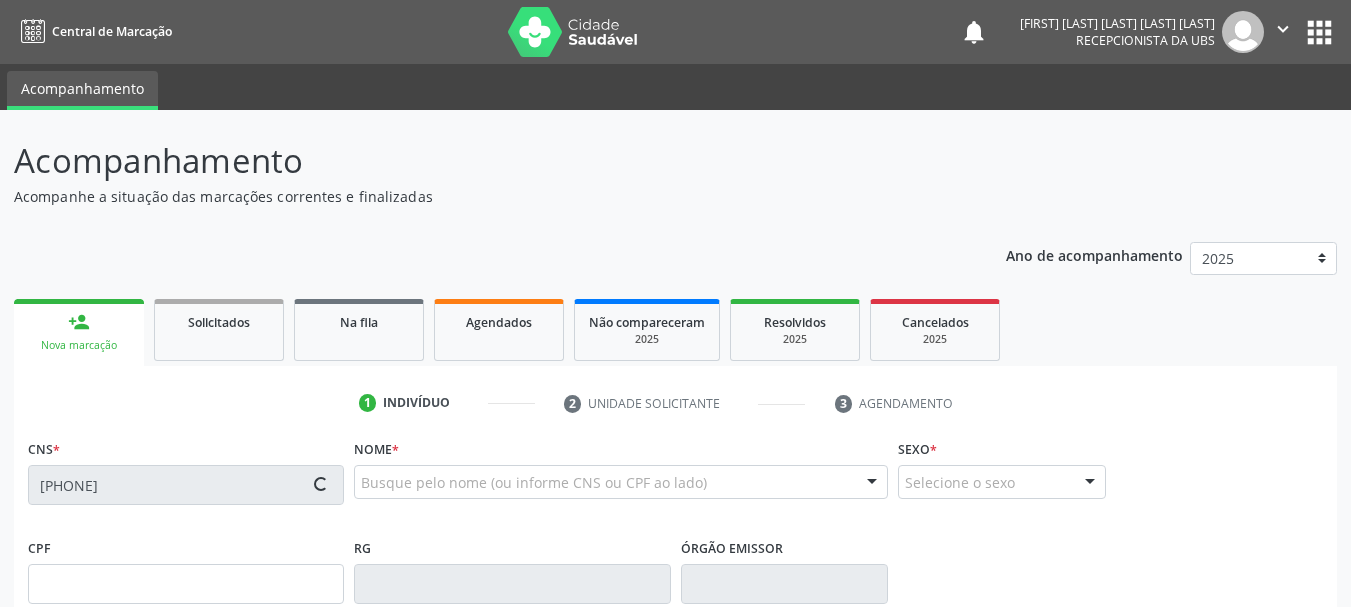 type on "[DATE]" 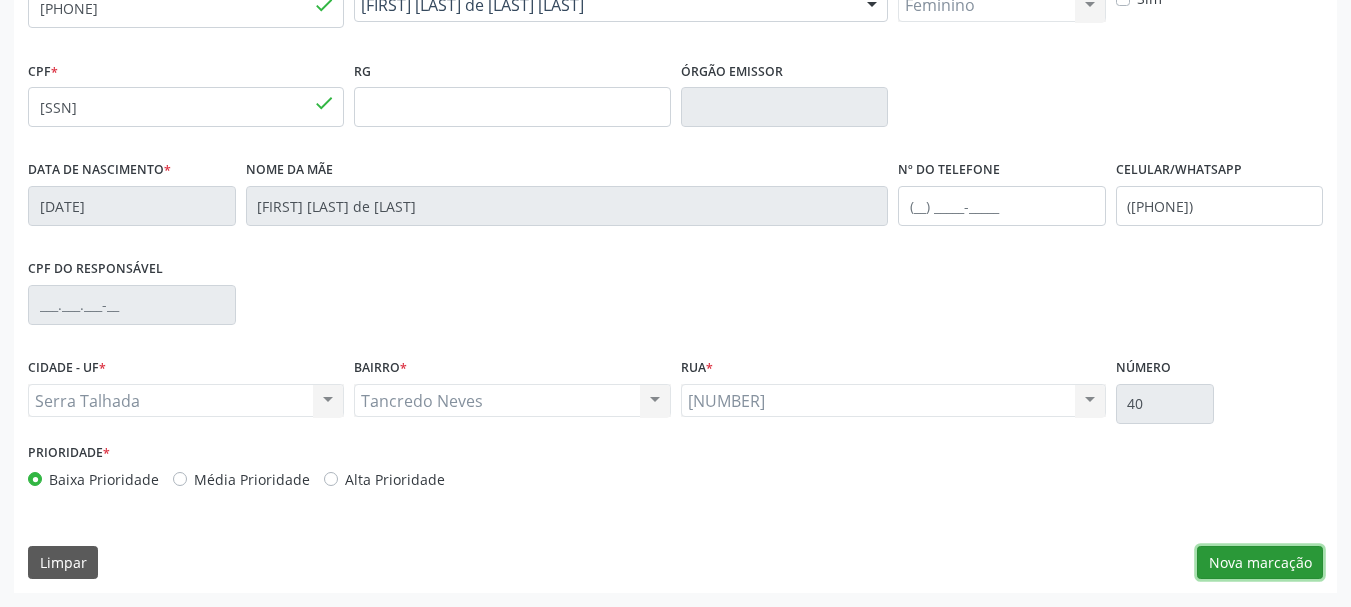 click on "Nova marcação" at bounding box center [1260, 563] 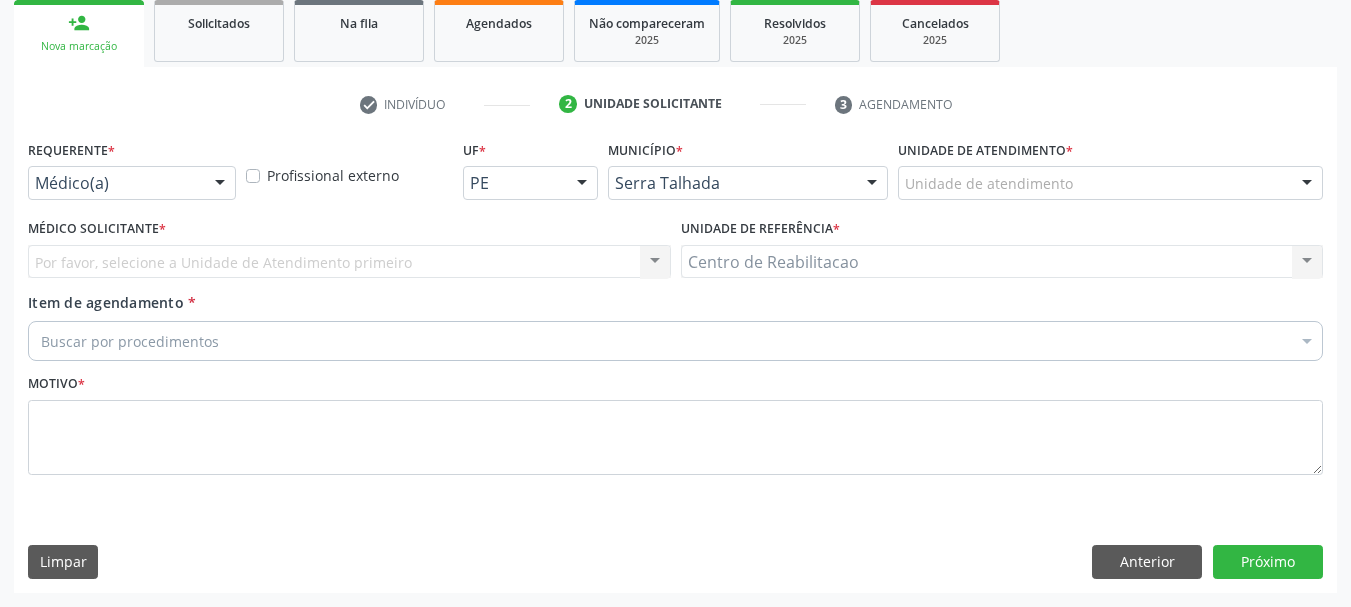 scroll, scrollTop: 299, scrollLeft: 0, axis: vertical 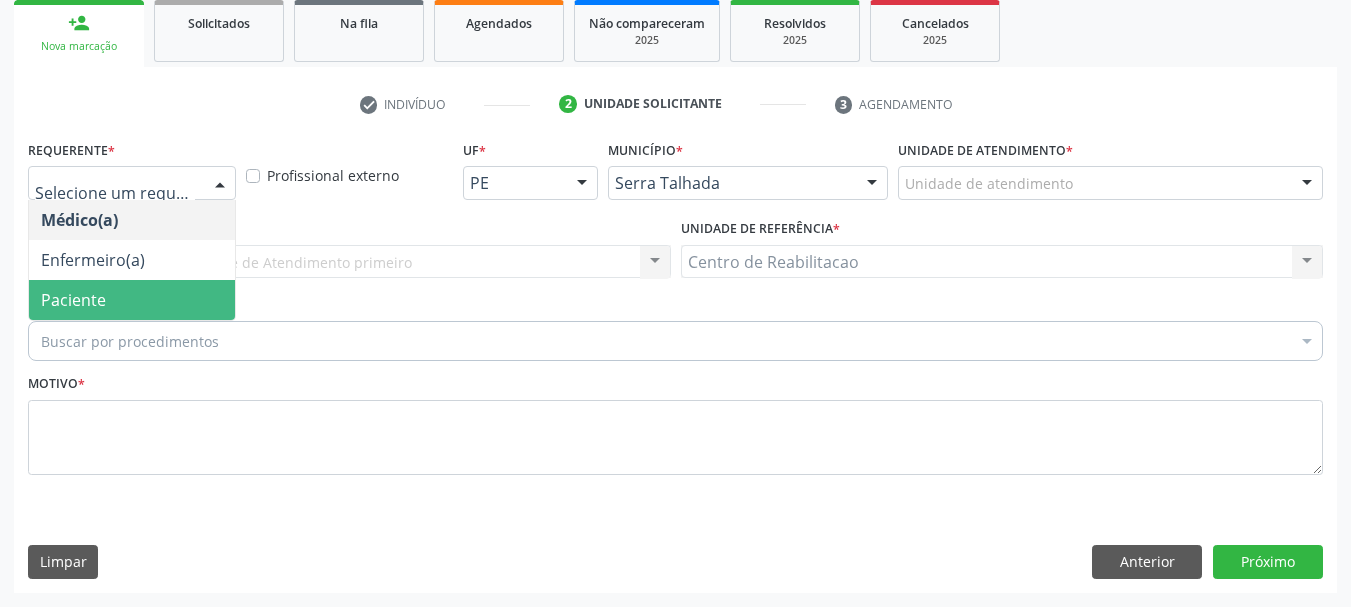 click on "Paciente" at bounding box center (132, 300) 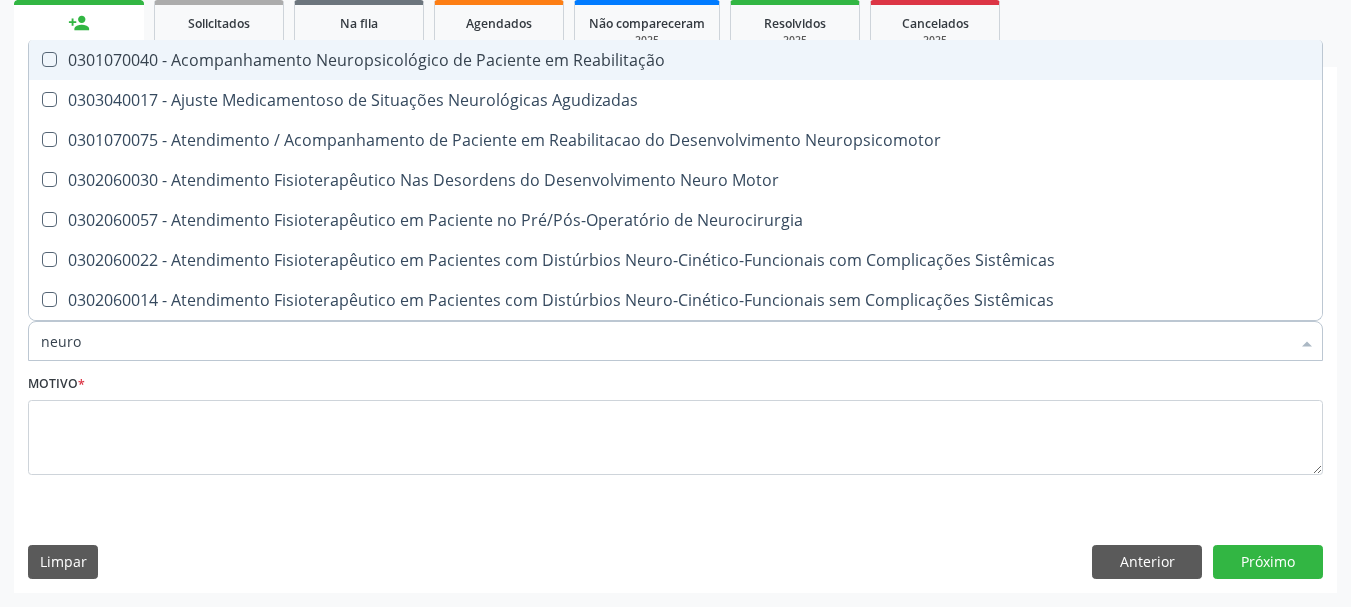 type on "neurol" 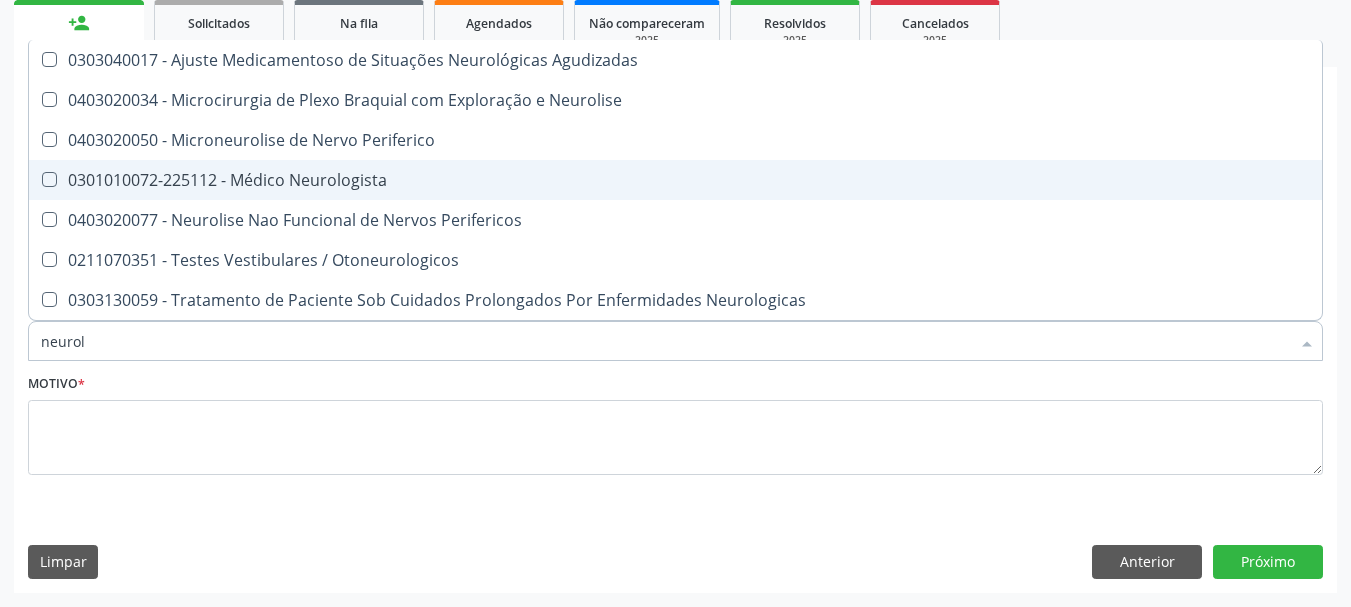 click on "0301010072-225112 - Médico Neurologista" at bounding box center (675, 180) 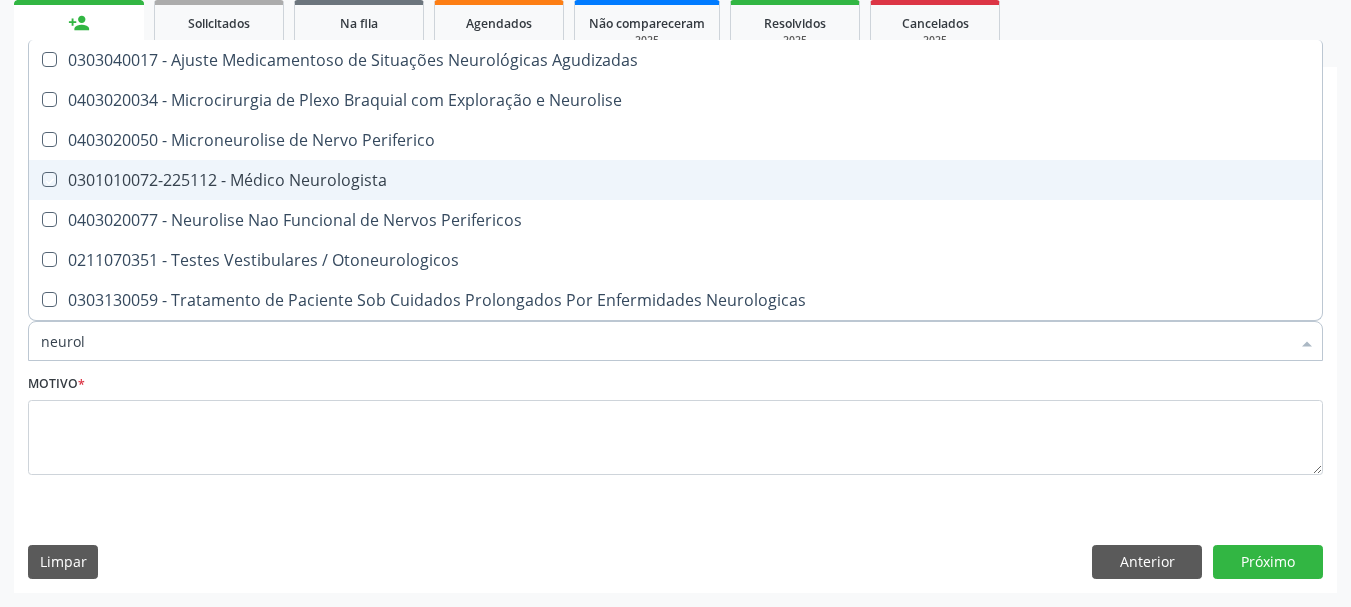 checkbox on "true" 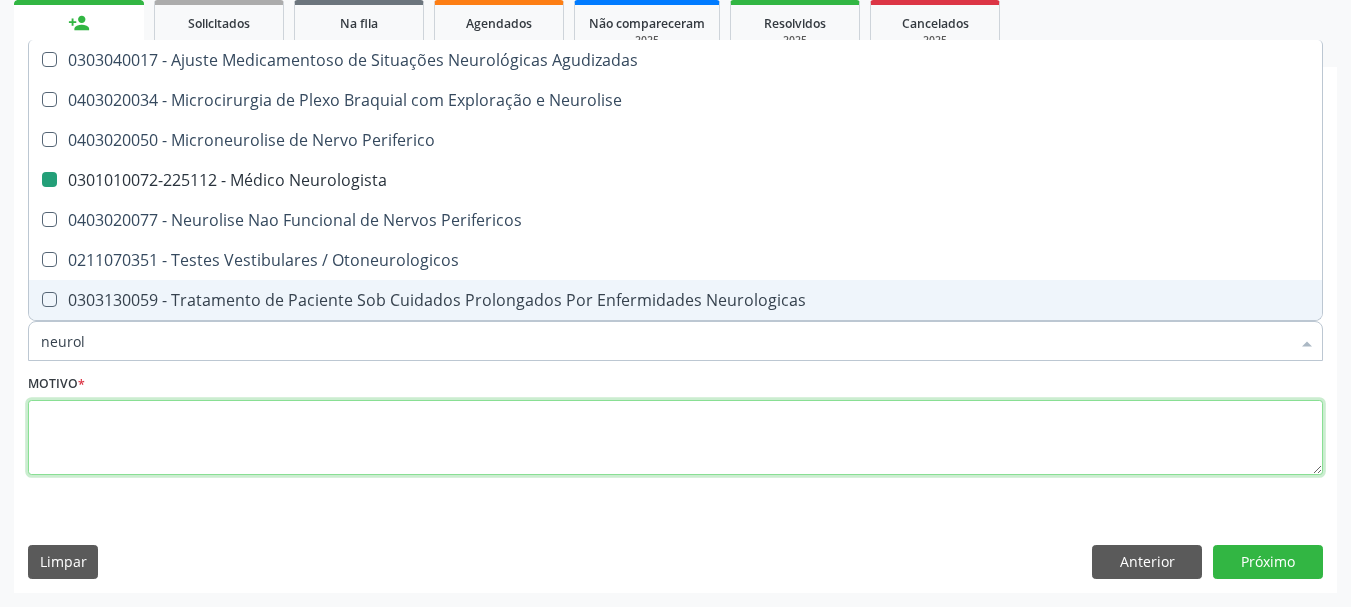 click at bounding box center (675, 438) 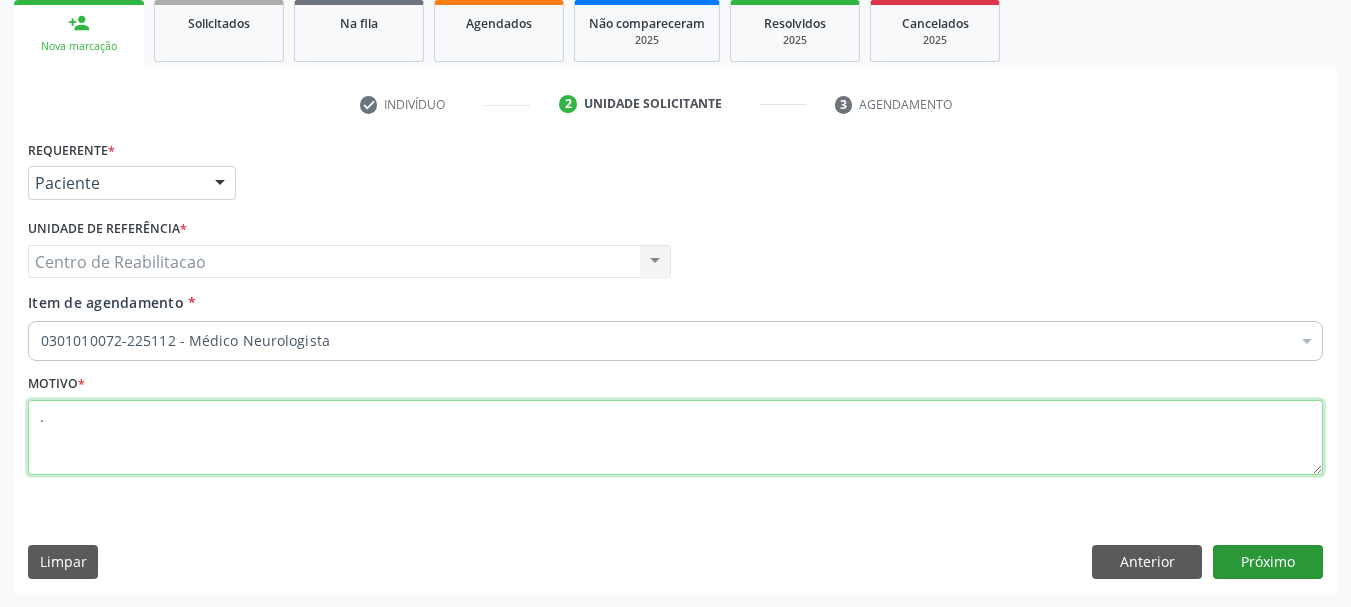 type on "." 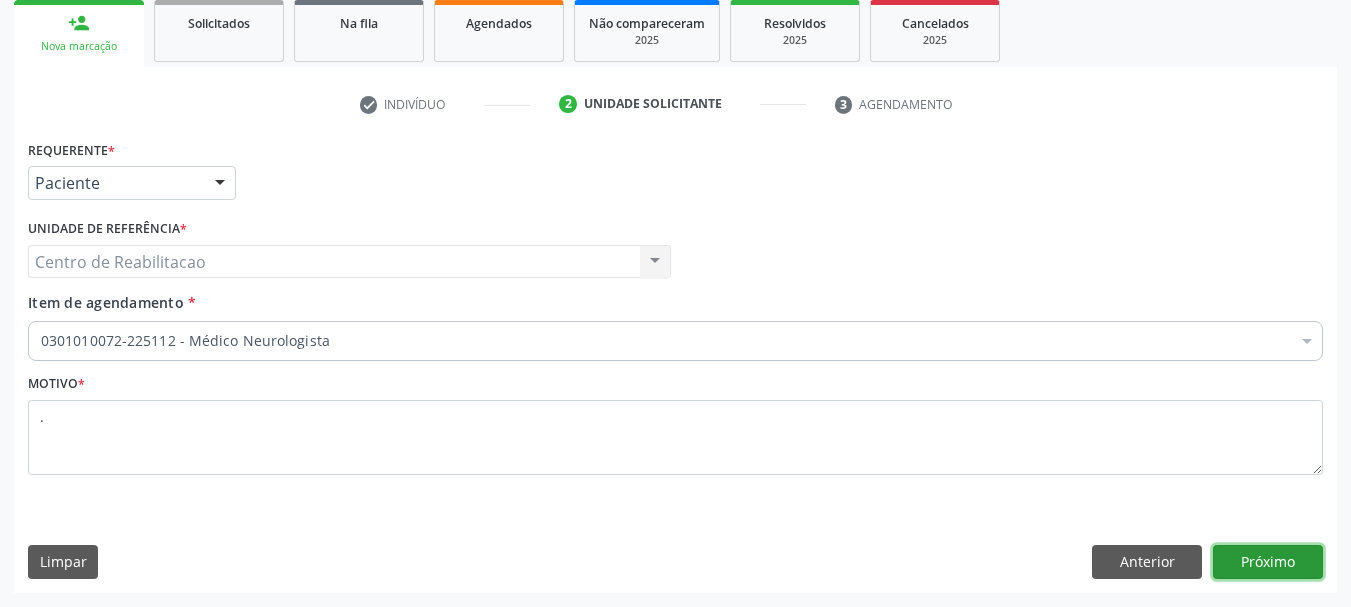 click on "Próximo" at bounding box center [1268, 562] 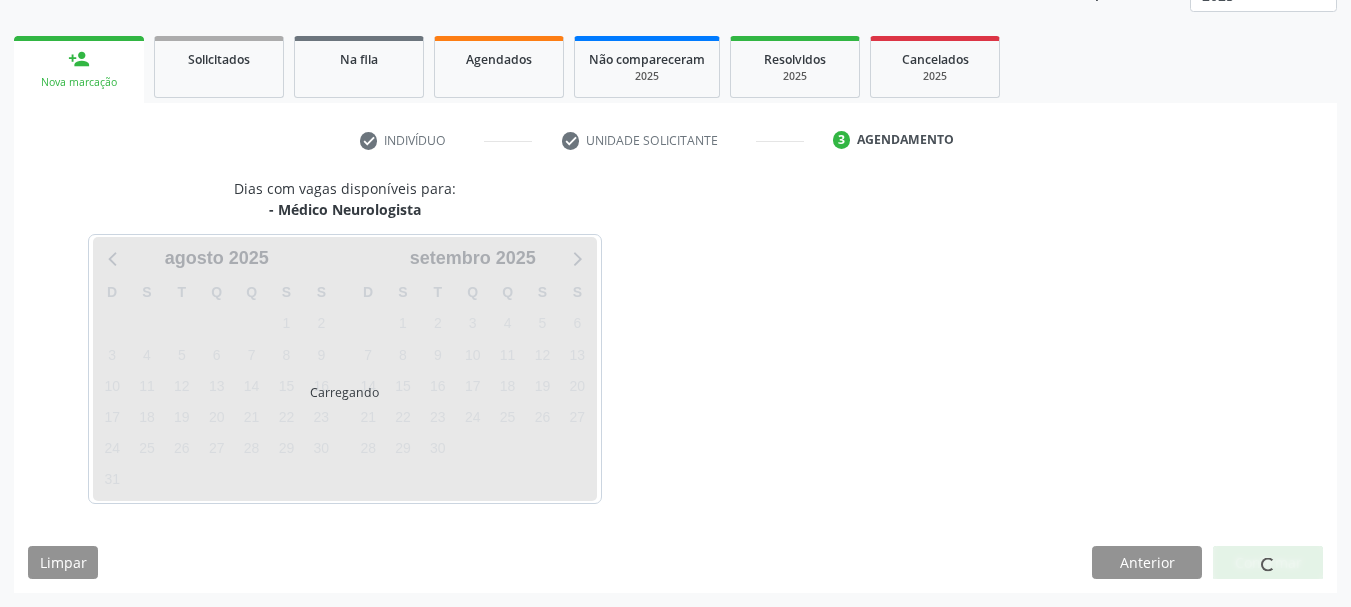 scroll, scrollTop: 263, scrollLeft: 0, axis: vertical 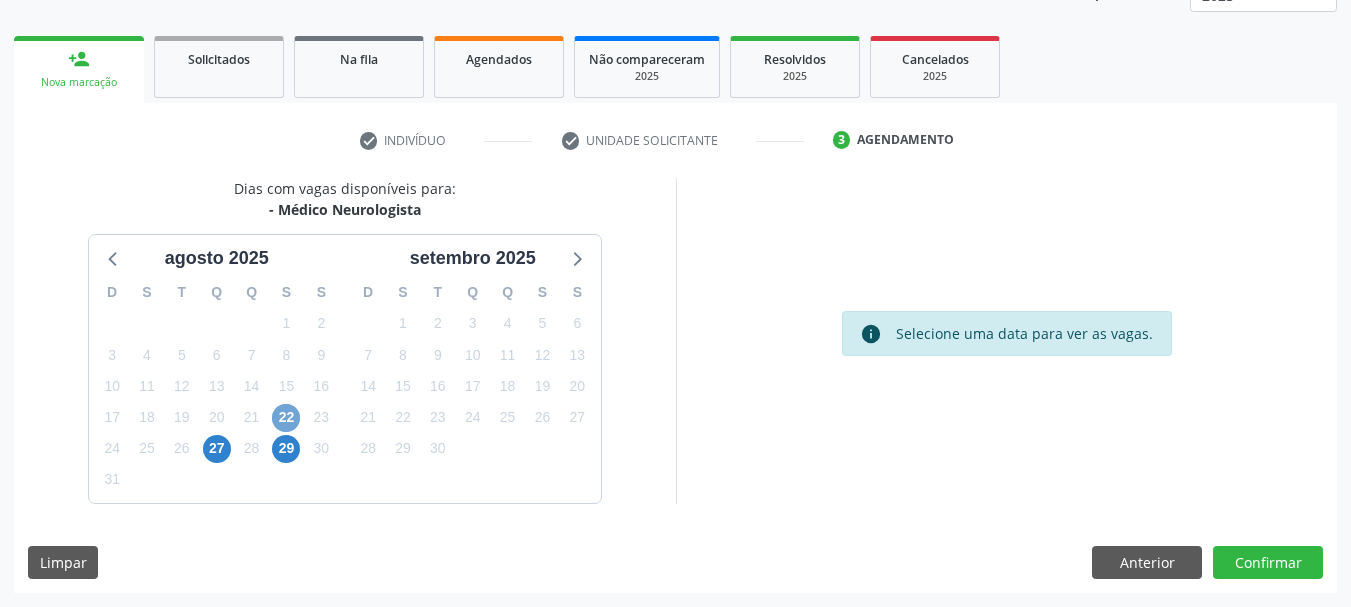 click on "22" at bounding box center [286, 418] 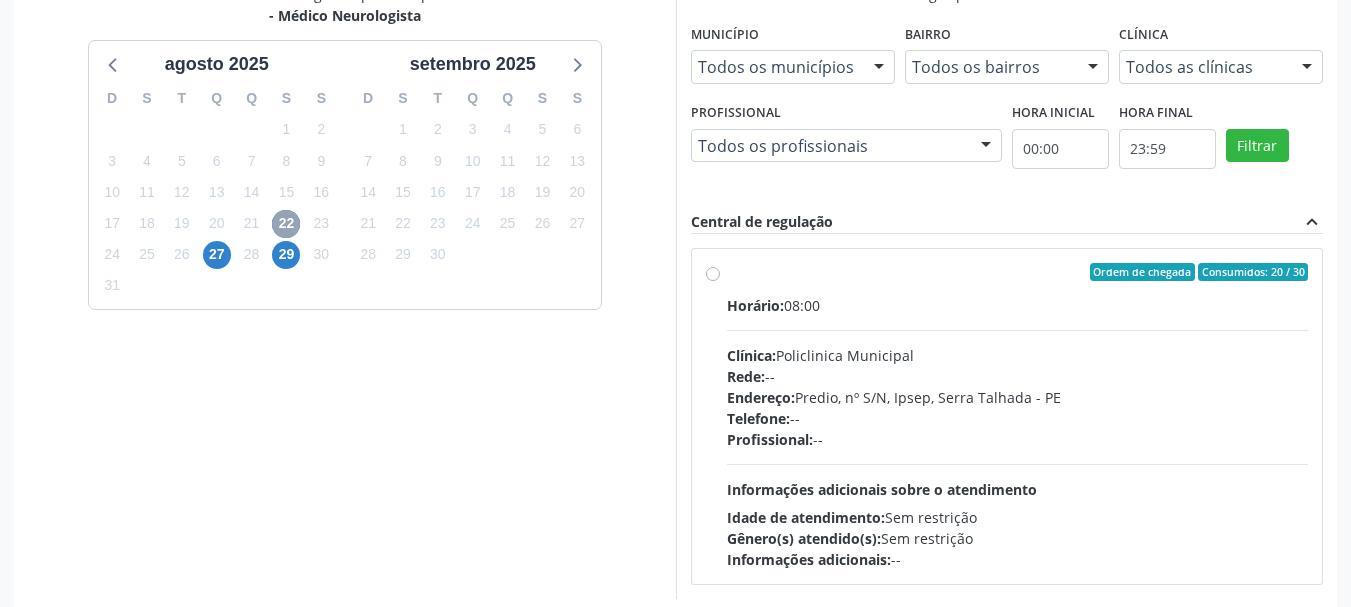 scroll, scrollTop: 463, scrollLeft: 0, axis: vertical 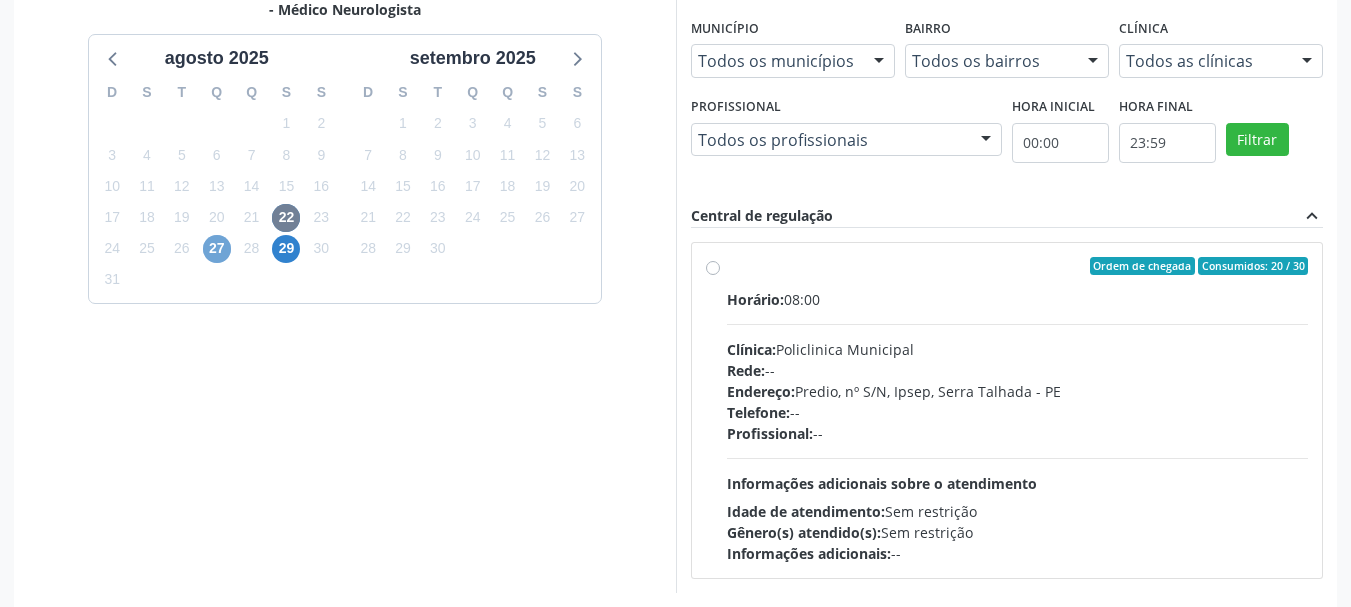 click on "27" at bounding box center [217, 249] 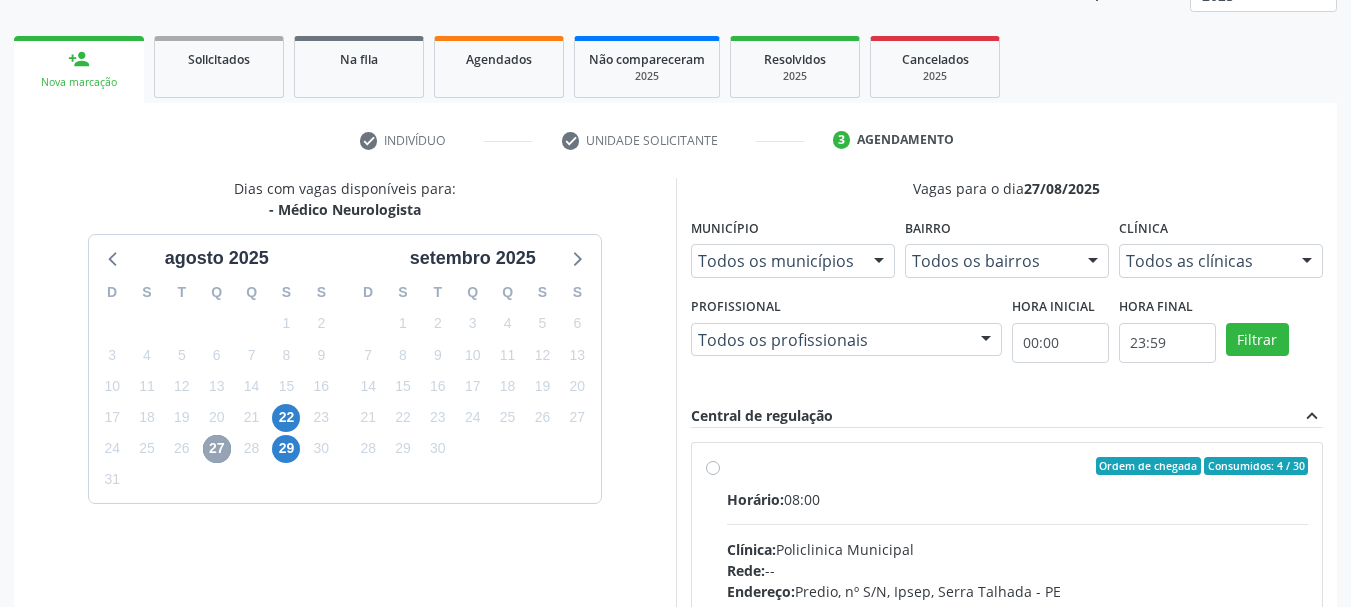scroll, scrollTop: 463, scrollLeft: 0, axis: vertical 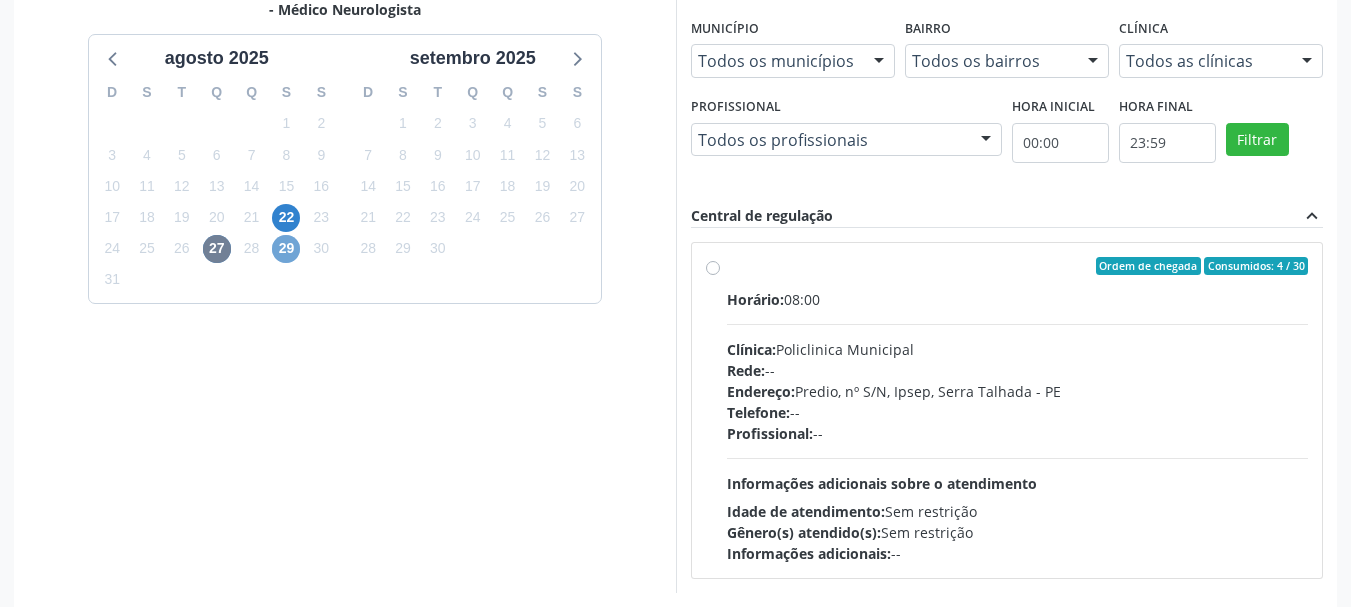 click on "29" at bounding box center (286, 249) 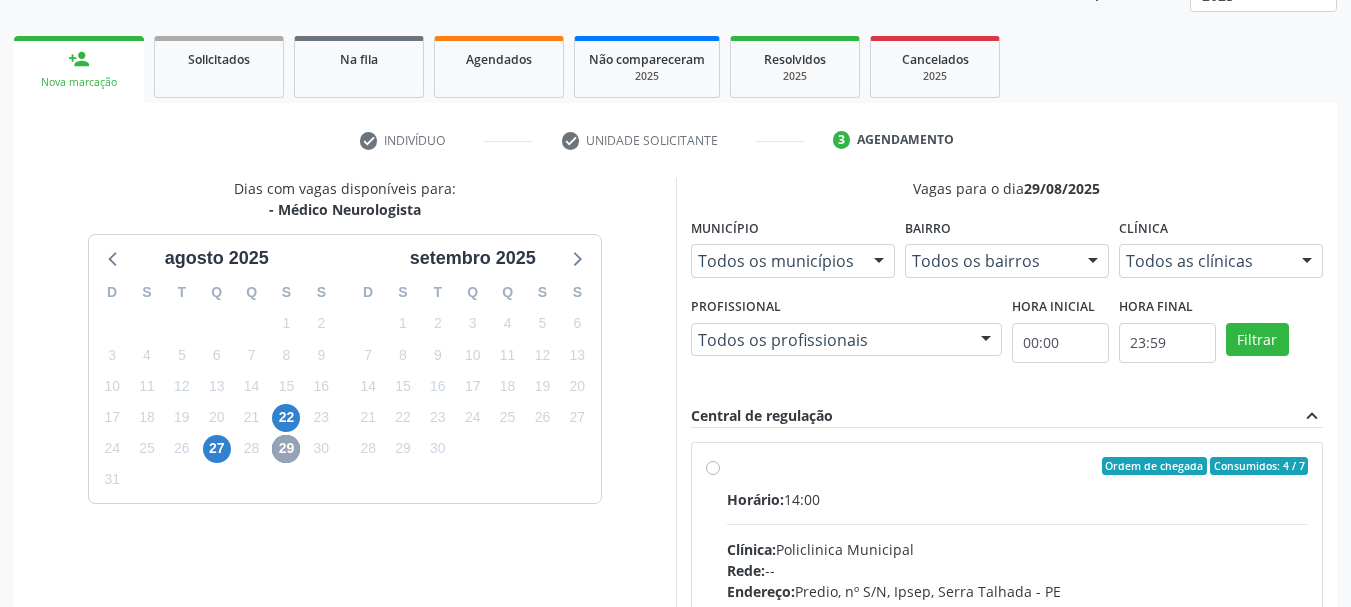 scroll, scrollTop: 463, scrollLeft: 0, axis: vertical 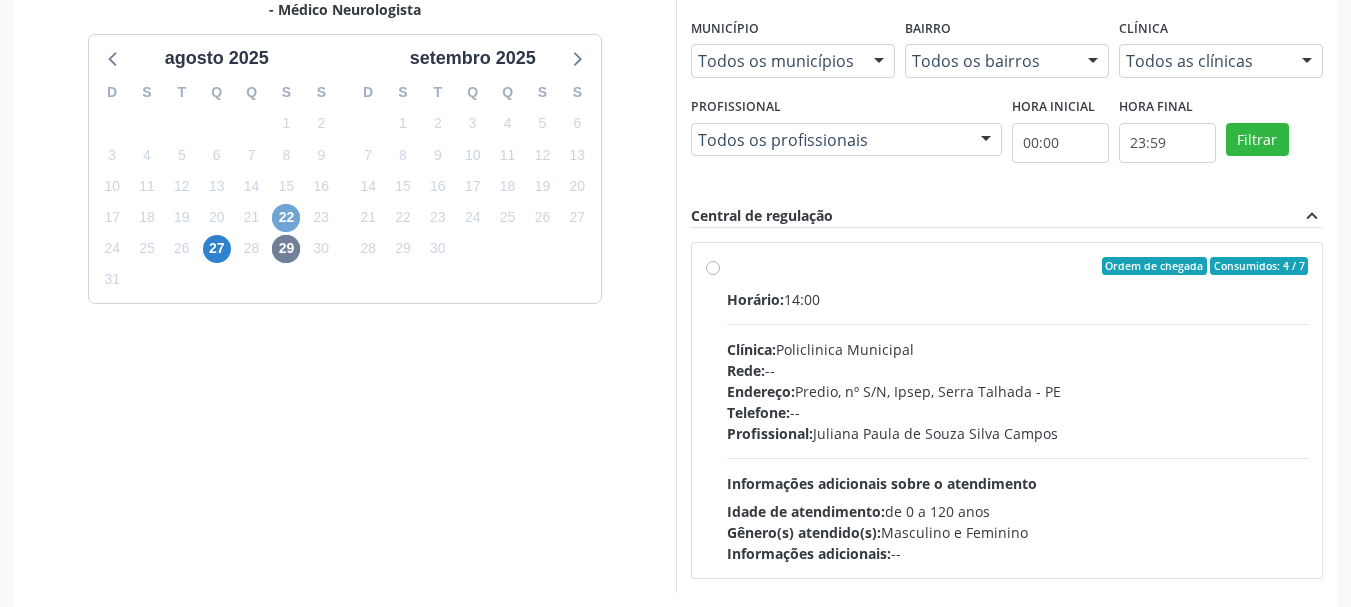 click on "22" at bounding box center [286, 218] 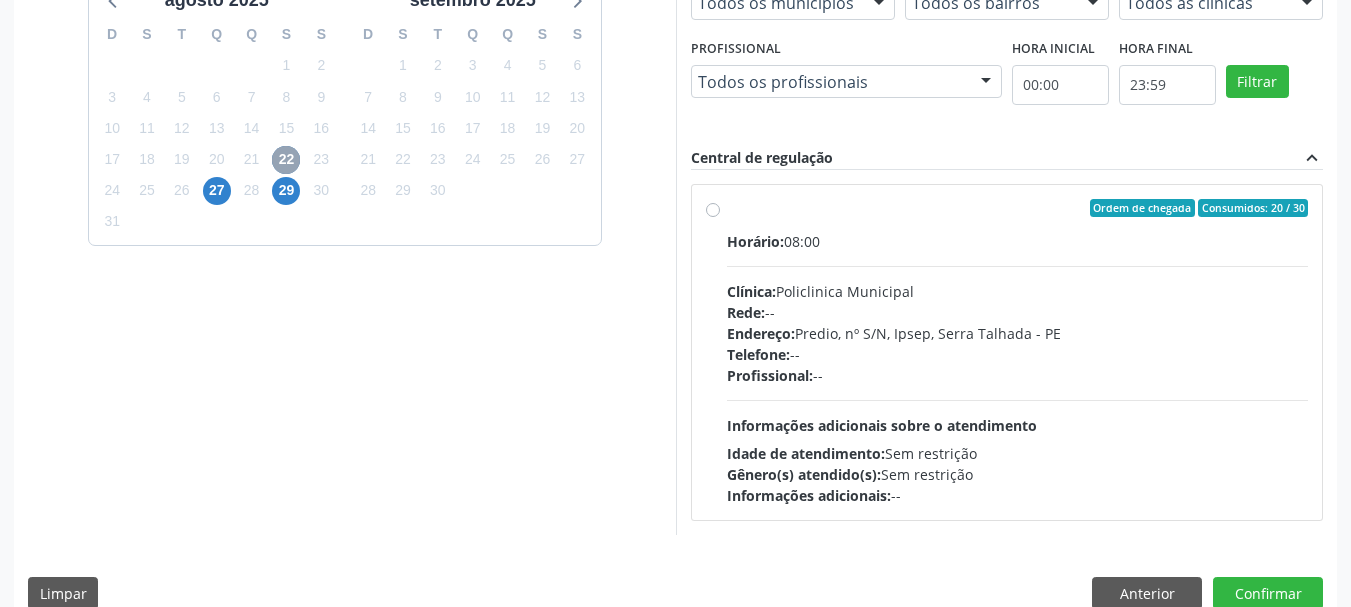 scroll, scrollTop: 552, scrollLeft: 0, axis: vertical 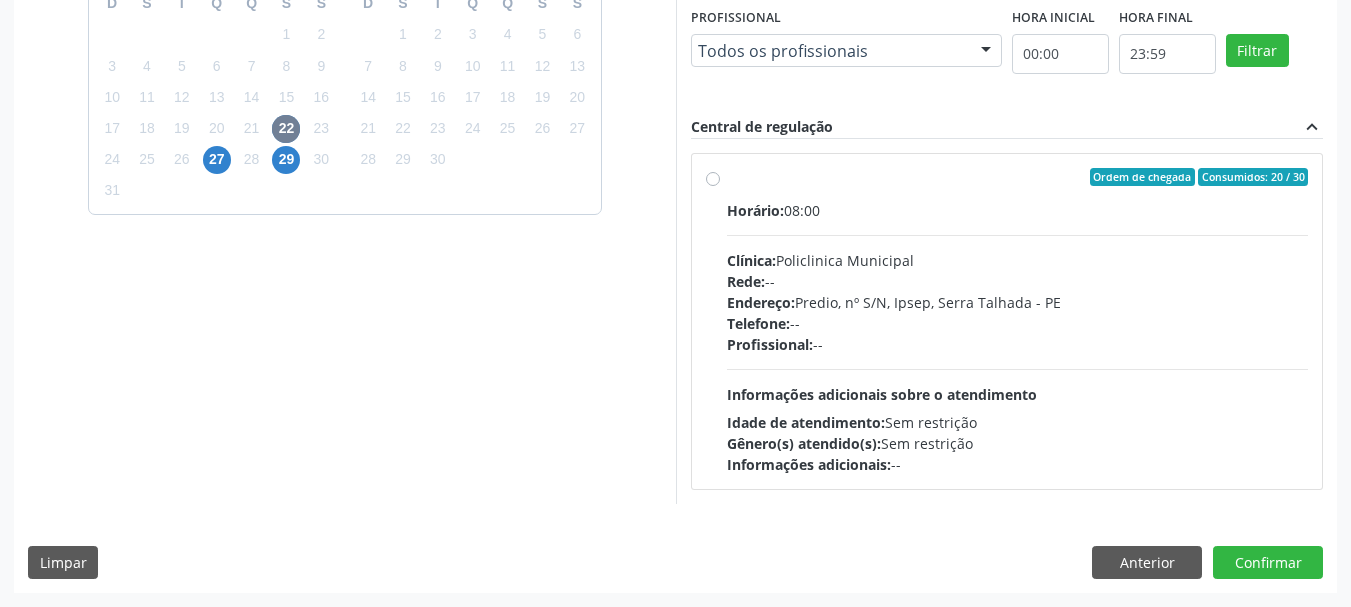 click on "Ordem de chegada
Consumidos: 20 / 30
Horário:   08:00
Clínica:  Policlinica Municipal
Rede:
--
Endereço:   Predio, nº S/N, Ipsep, [CITY] - [STATE]
Telefone:   --
Profissional:
--
Informações adicionais sobre o atendimento
Idade de atendimento:
Sem restrição
Gênero(s) atendido(s):
Sem restrição
Informações adicionais:
--" at bounding box center [1018, 321] 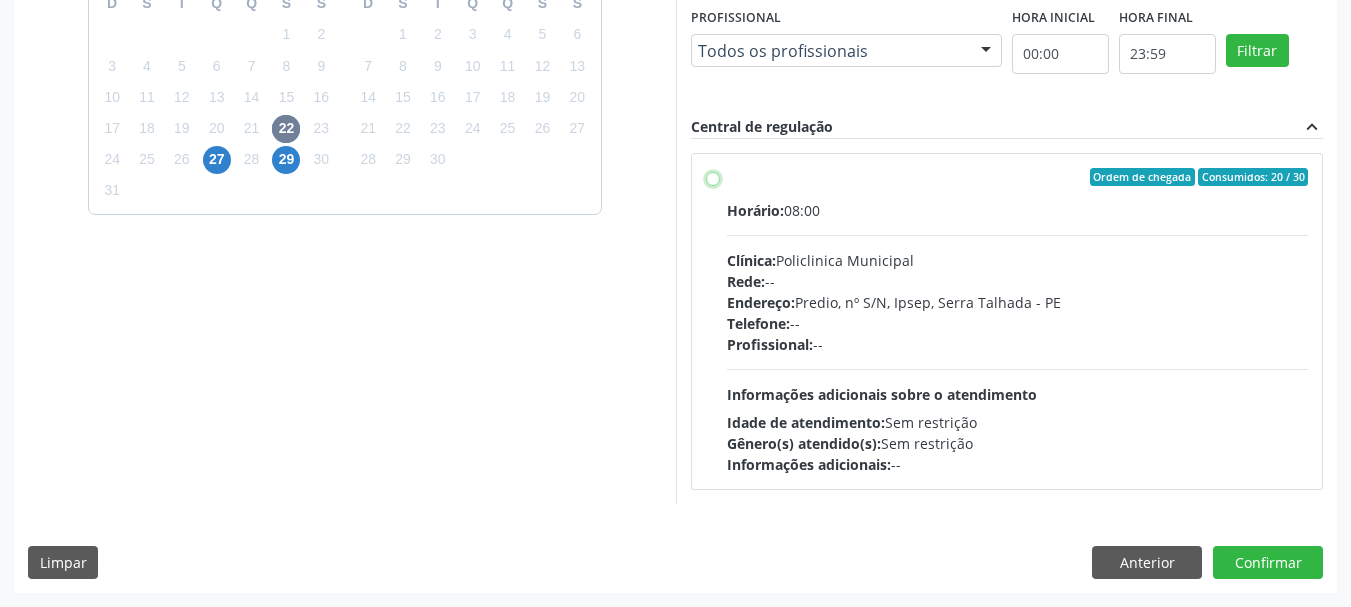 click on "Ordem de chegada
Consumidos: 20 / 30
Horário:   08:00
Clínica:  Policlinica Municipal
Rede:
--
Endereço:   Predio, nº S/N, Ipsep, [CITY] - [STATE]
Telefone:   --
Profissional:
--
Informações adicionais sobre o atendimento
Idade de atendimento:
Sem restrição
Gênero(s) atendido(s):
Sem restrição
Informações adicionais:
--" at bounding box center [713, 177] 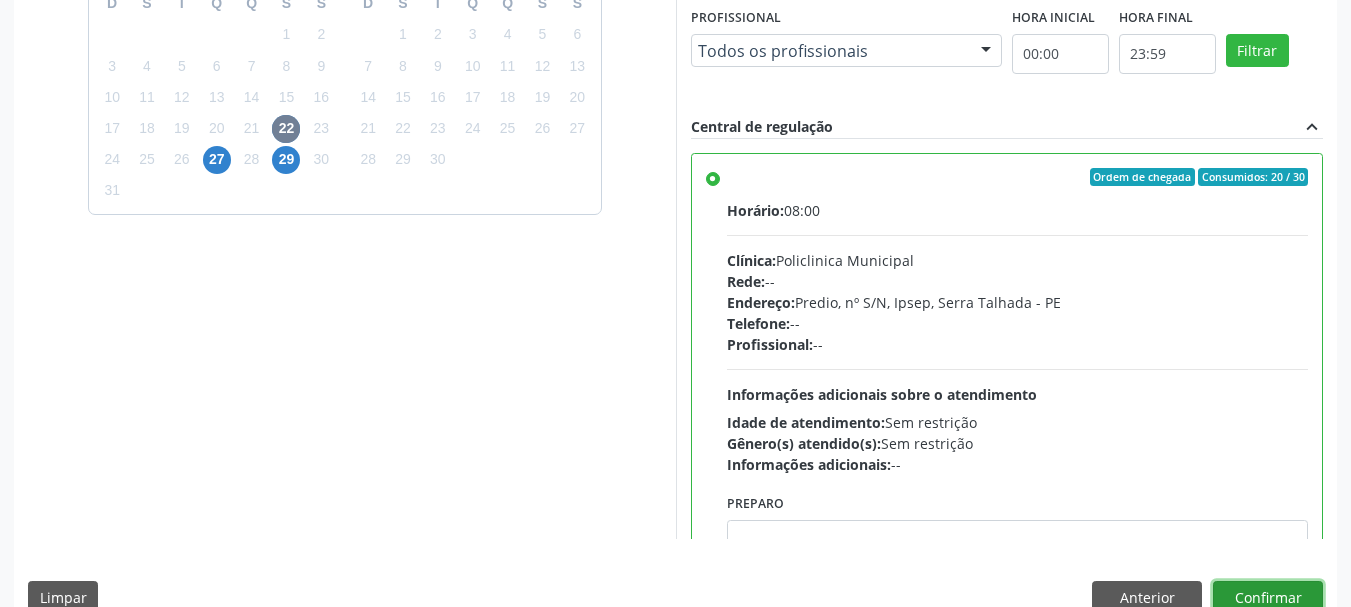 click on "Confirmar" at bounding box center [1268, 598] 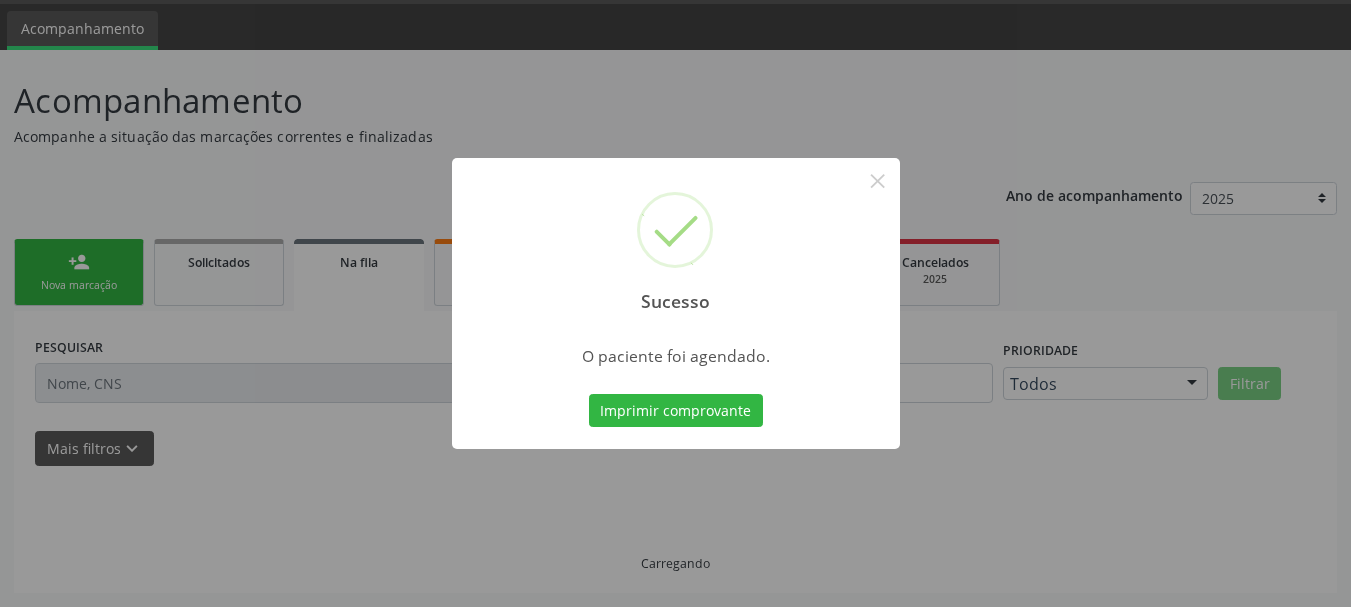 scroll, scrollTop: 60, scrollLeft: 0, axis: vertical 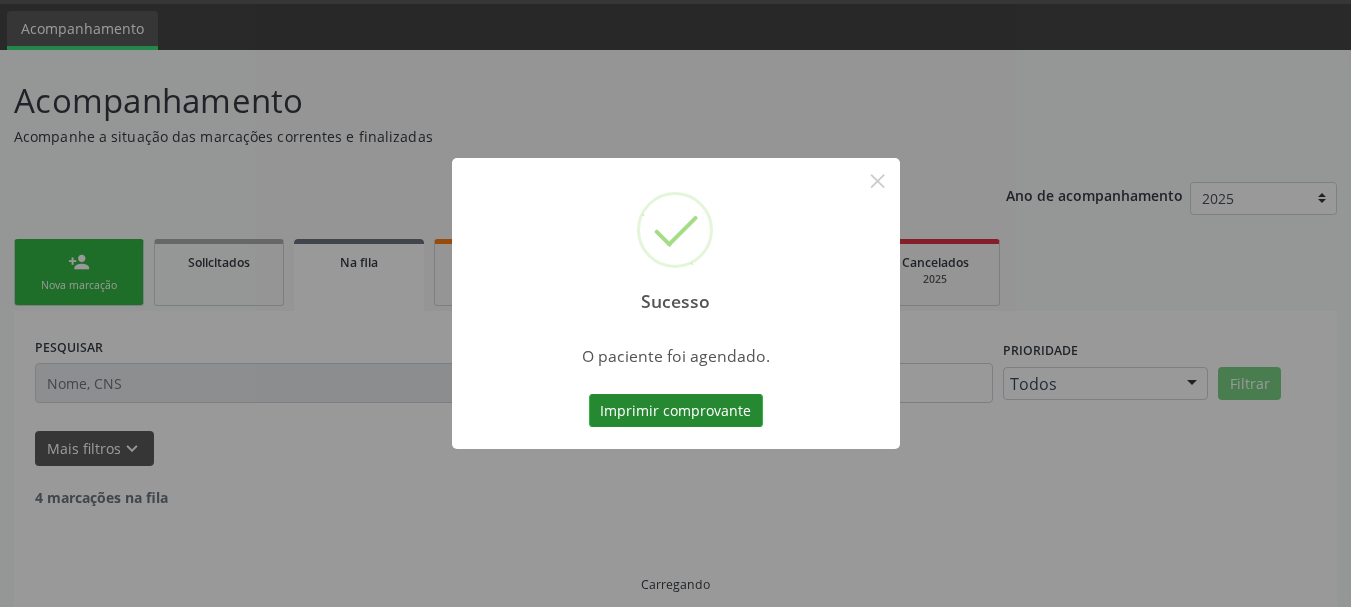 click on "Imprimir comprovante" at bounding box center [676, 411] 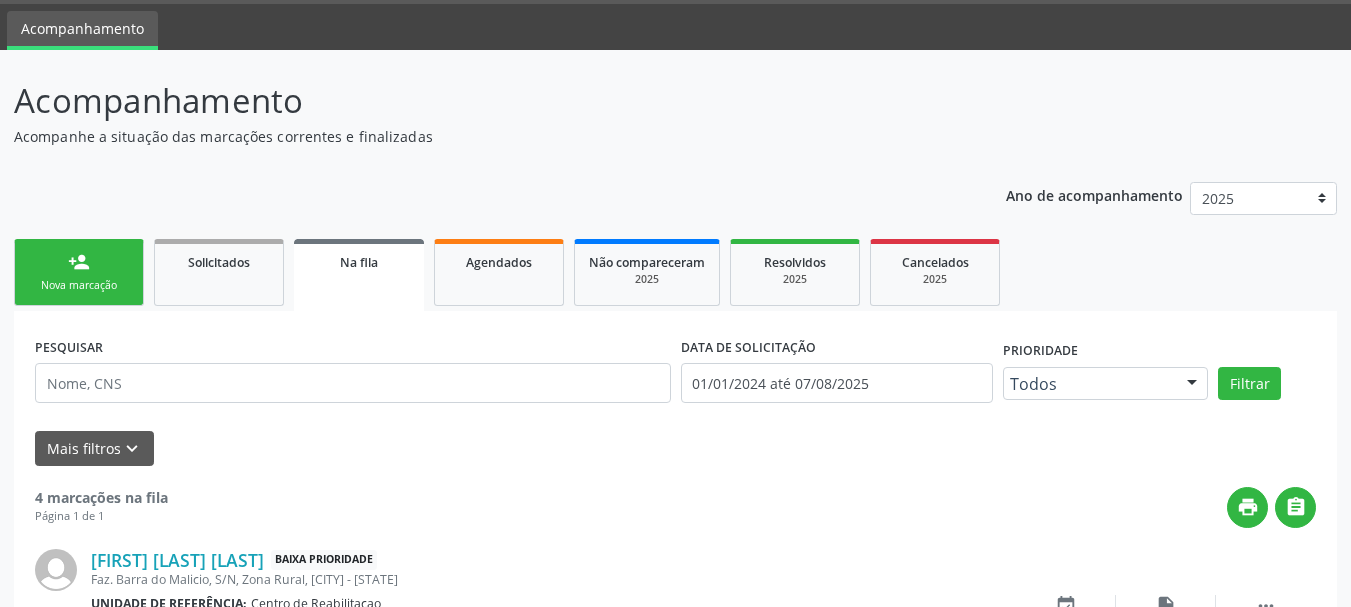 click on "PESQUISAR
DATA DE SOLICITAÇÃO
01/01/2024 até 07/08/2025
Prioridade
Todos         Todos   Baixa Prioridade   Média Prioridade   Alta Prioridade
Nenhum resultado encontrado para: "   "
Não há nenhuma opção para ser exibida.
Filtrar
Grupo/Subgrupo
Selecione um grupo ou subgrupo
Todos os grupos e subgrupos
01 - Ações de promoção e prevenção em saúde
01.01 - Ações coletivas/individuais em saúde
01.02 - Vigilância em saúde
02 - Procedimentos com finalidade diagnóstica
02.01 - Coleta de material
02.02 - Diagnóstico em laboratório clínico
02.03 - Diagnóstico por anatomia patológica e citopatologia
02.04 - Diagnóstico por radiologia
02.05 - Diagnóstico por ultrasonografia" at bounding box center (675, 787) 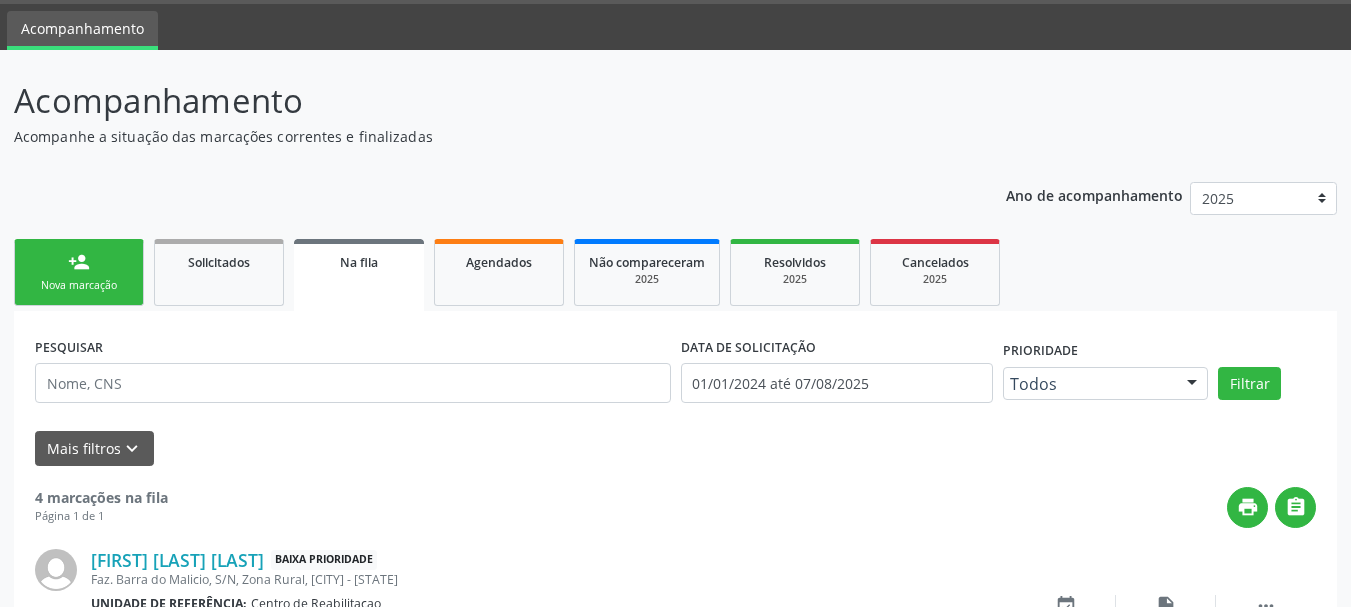 click on "person_add" at bounding box center (79, 262) 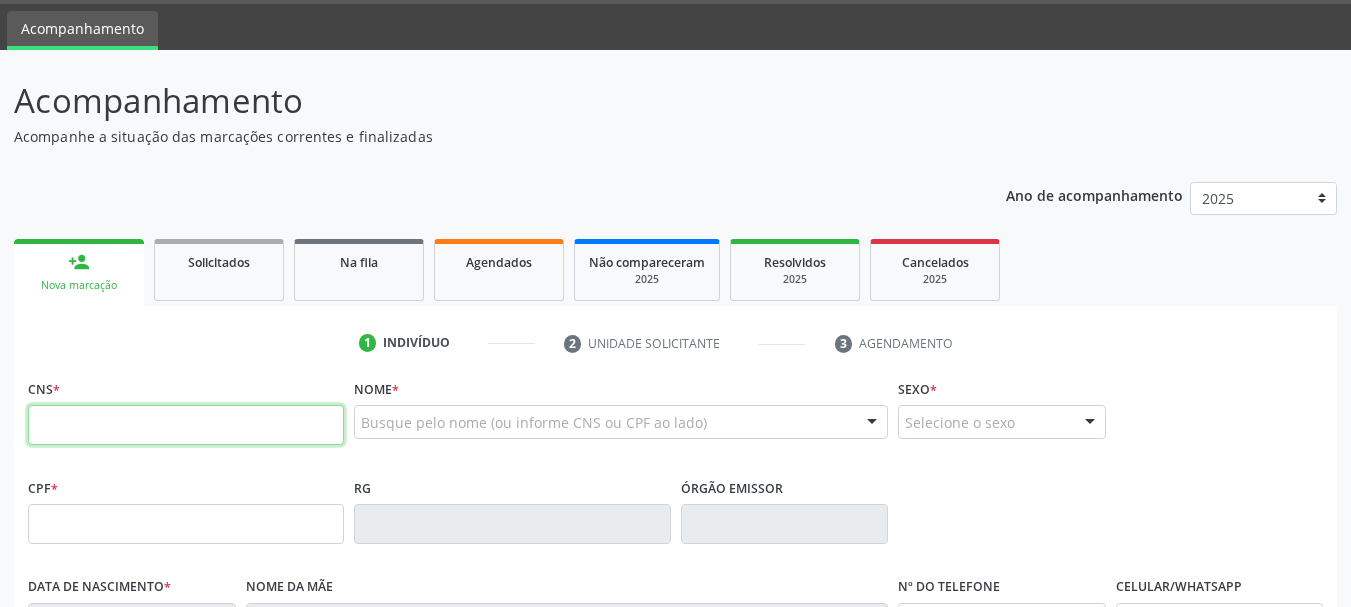 click at bounding box center (186, 425) 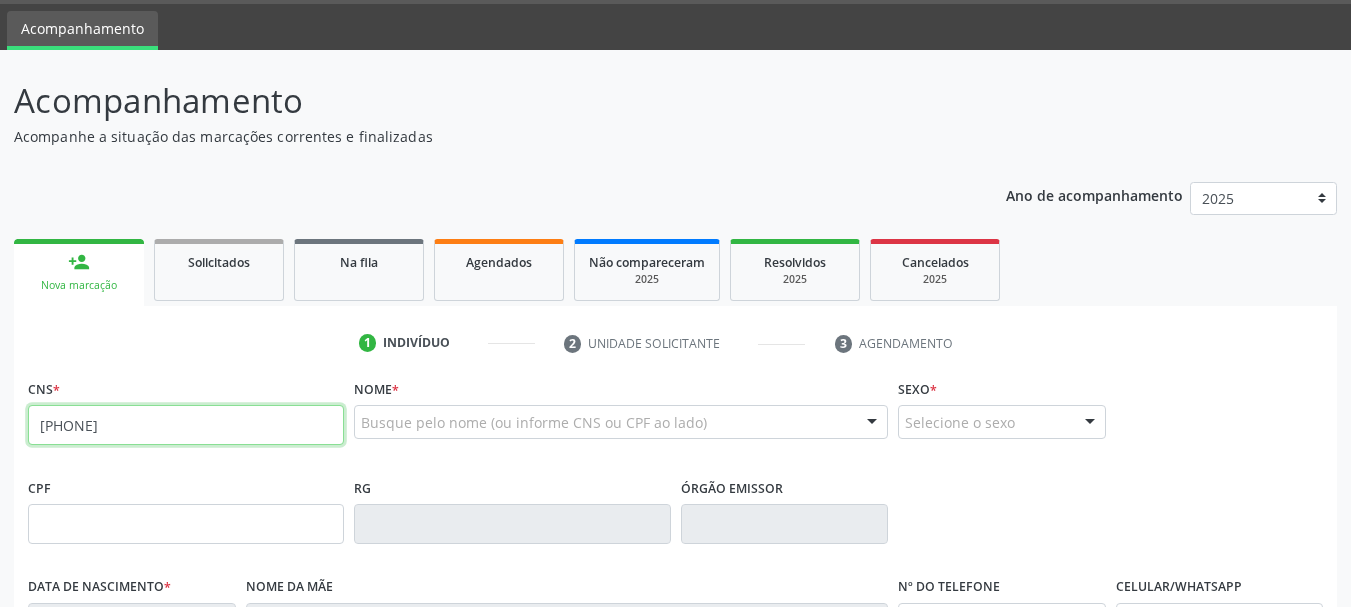 type on "[PHONE]" 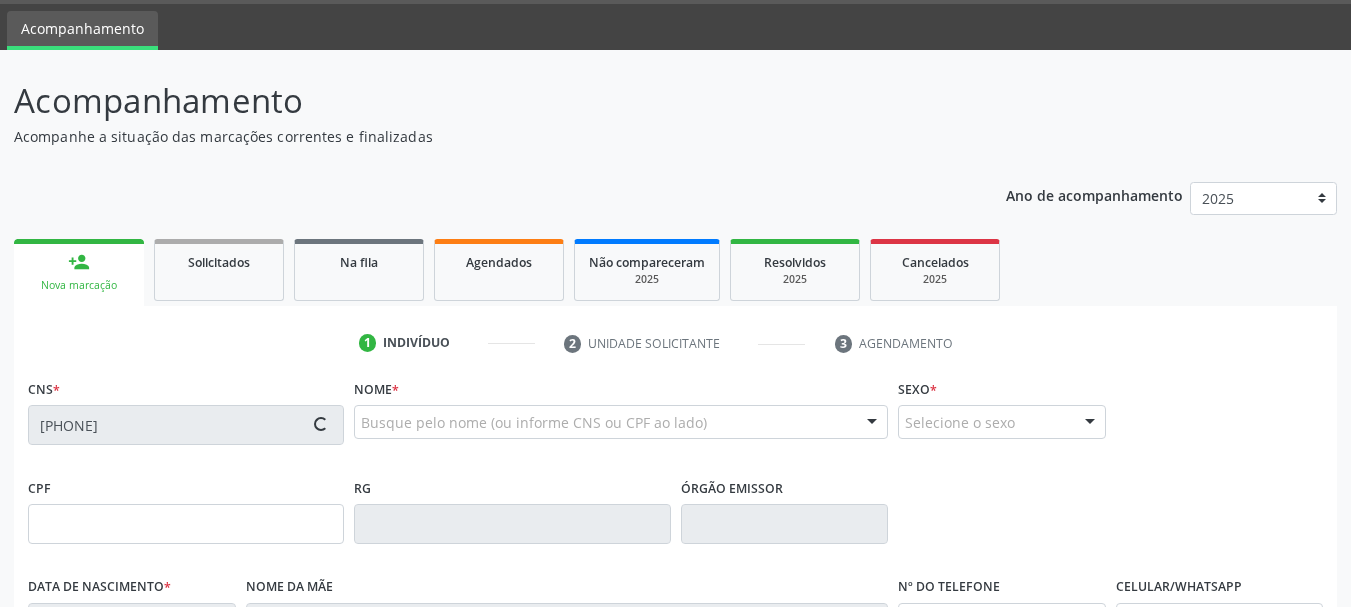 type on "[SSN]" 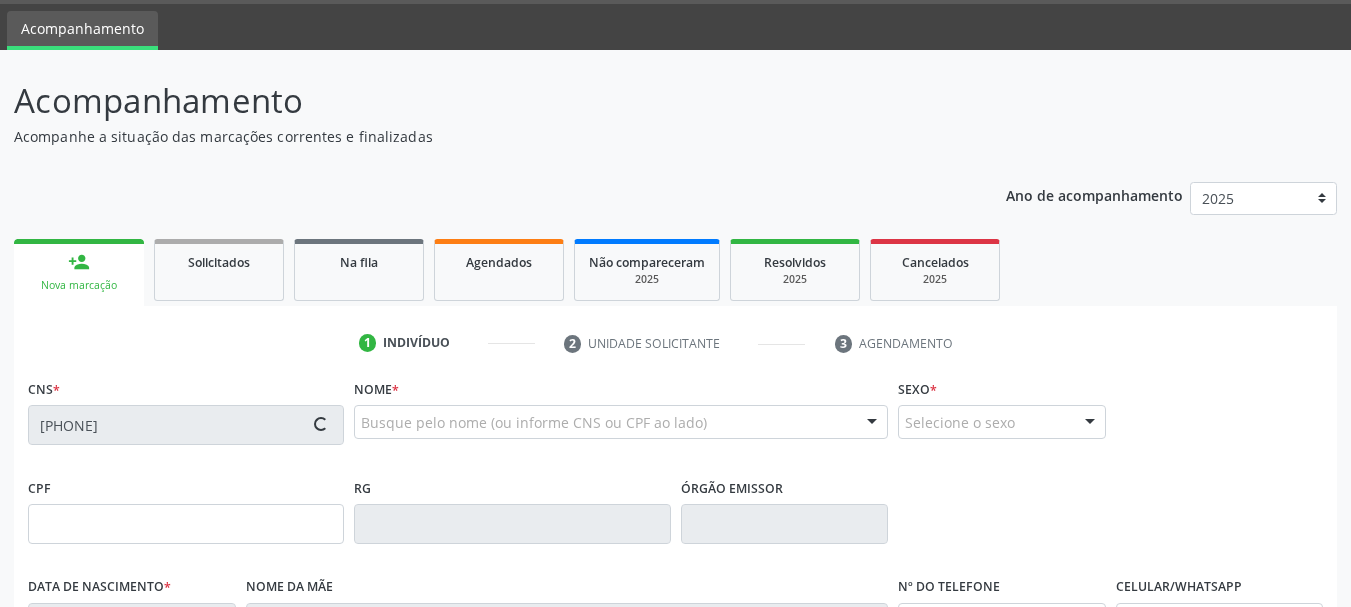 type on "[DATE]" 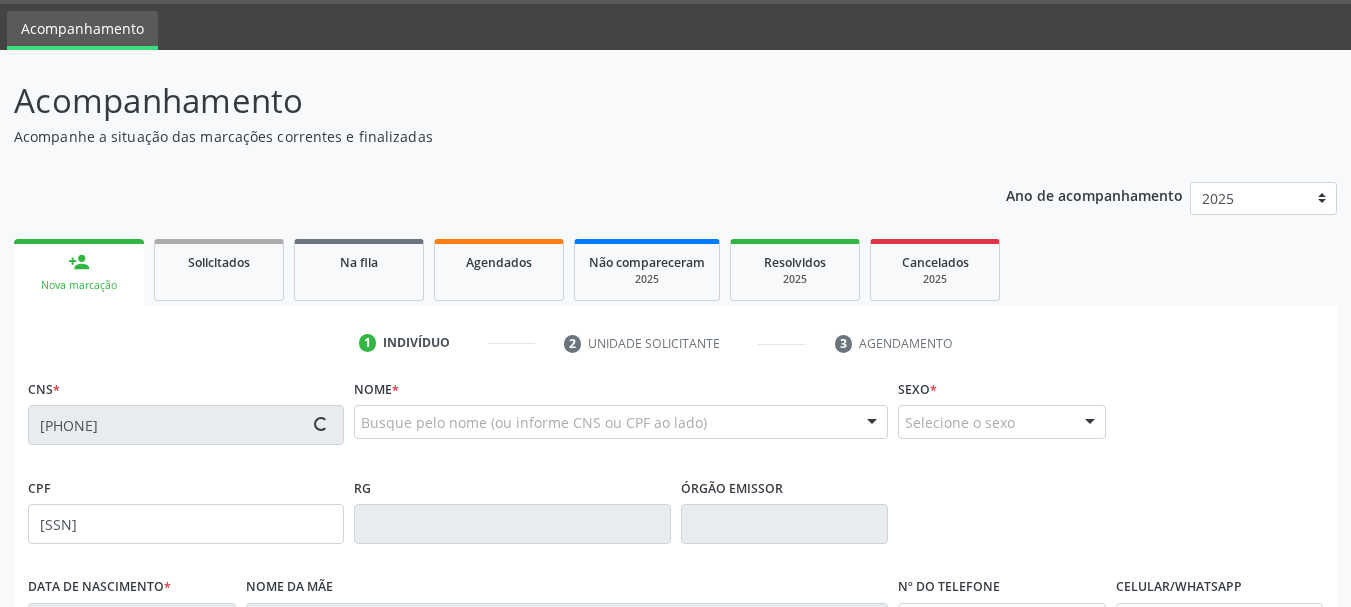 type on "[FIRST] [LAST] [LAST]" 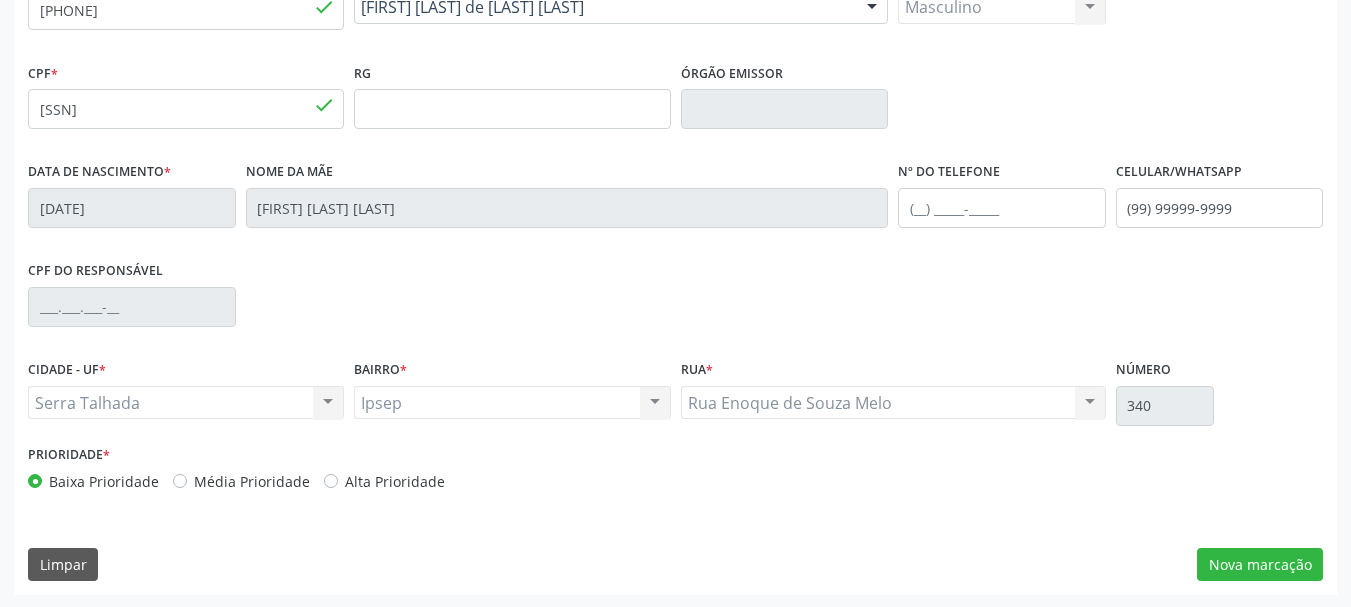 scroll, scrollTop: 477, scrollLeft: 0, axis: vertical 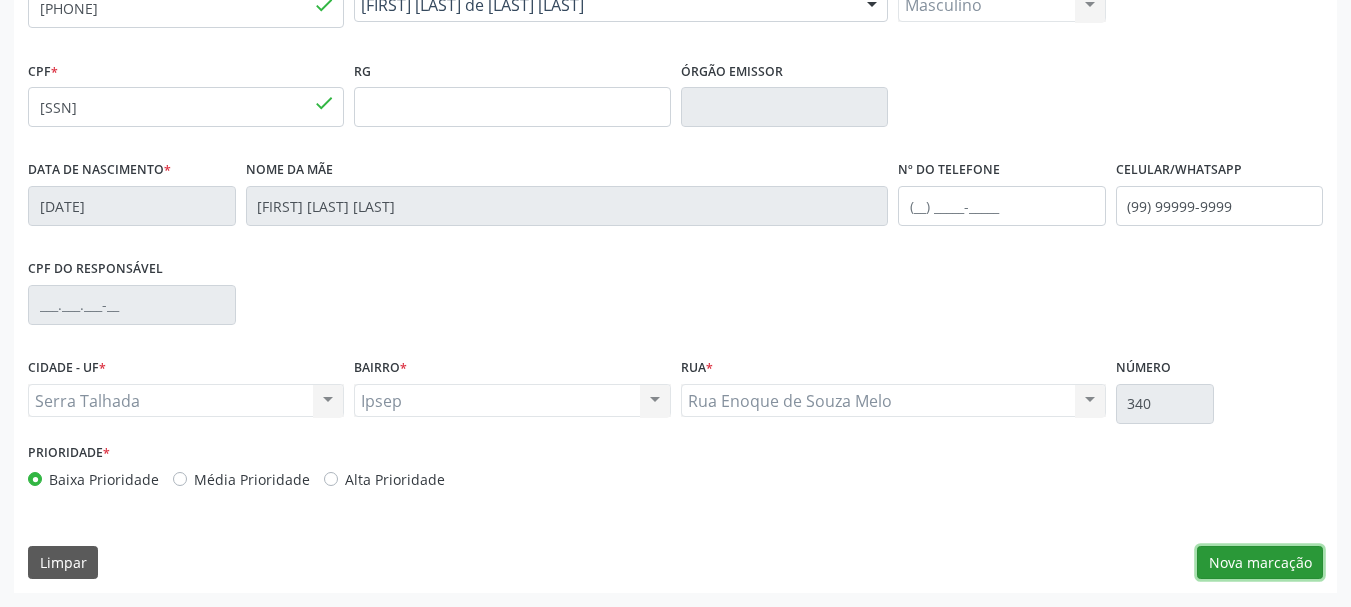 click on "Nova marcação" at bounding box center (1260, 563) 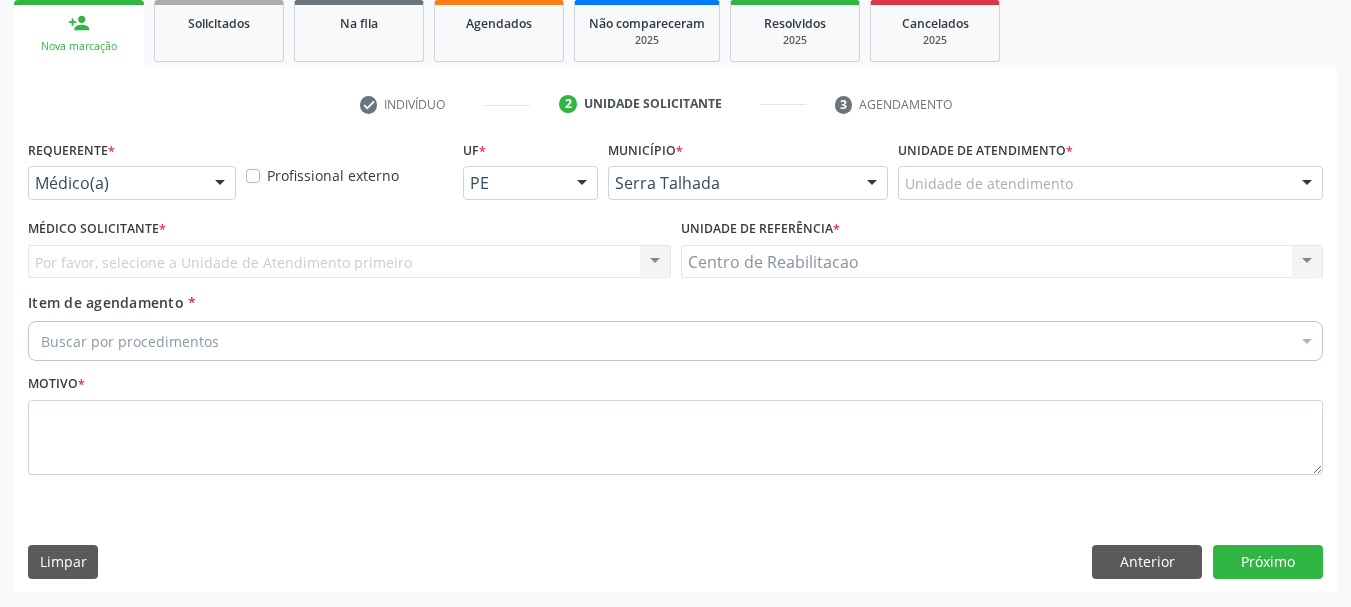scroll, scrollTop: 299, scrollLeft: 0, axis: vertical 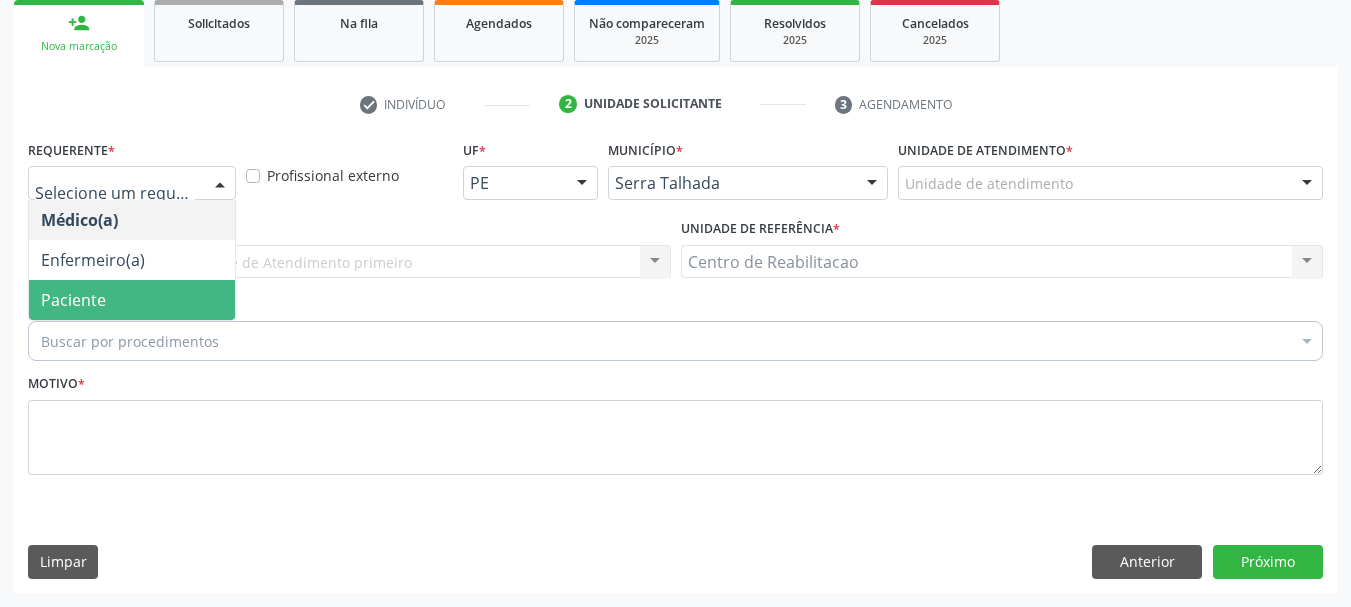 click on "Paciente" at bounding box center [132, 300] 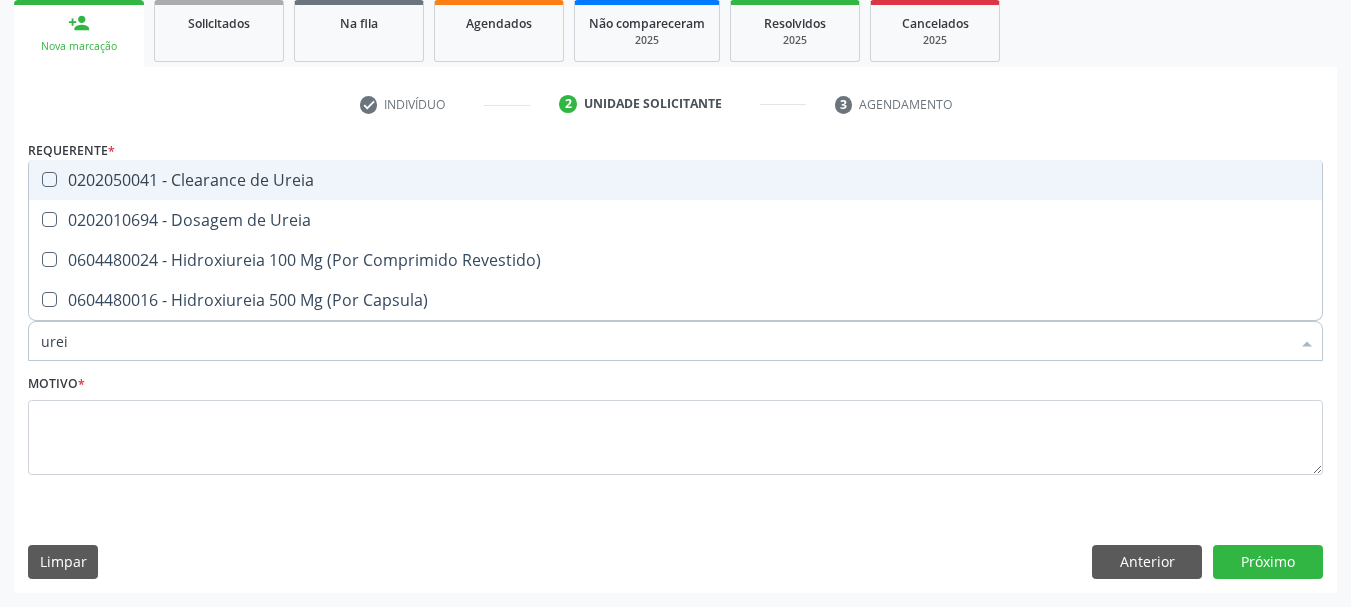 type on "ureia" 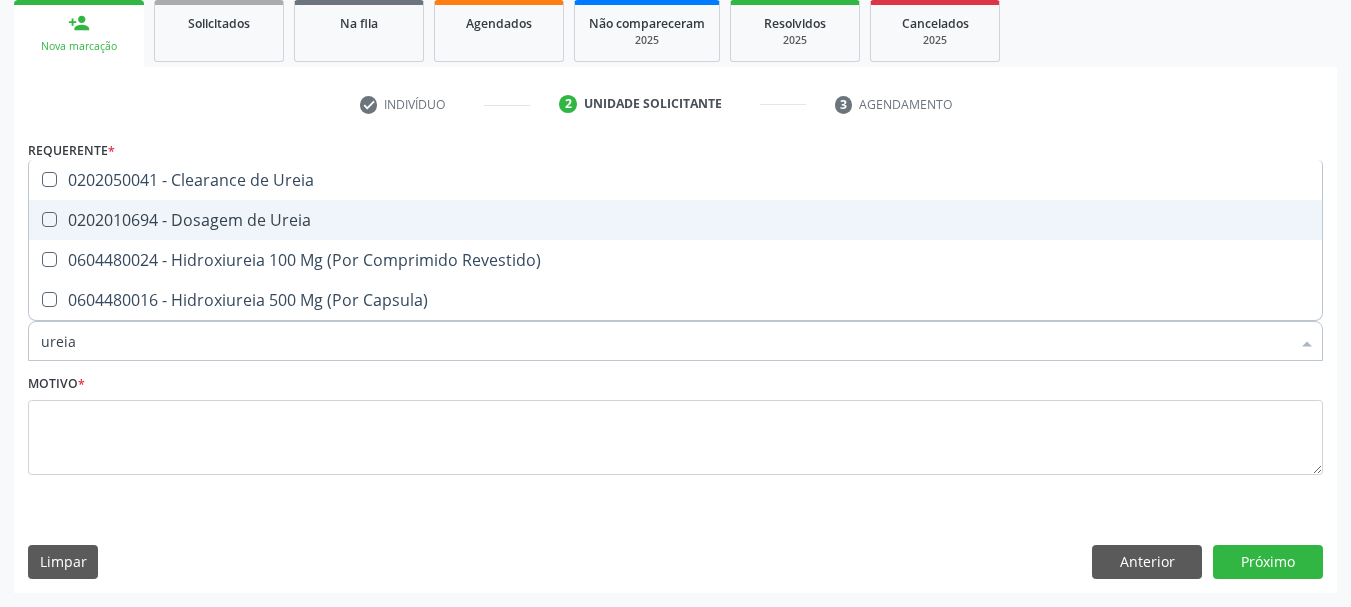 click on "0202010694 - Dosagem de Ureia" at bounding box center [675, 220] 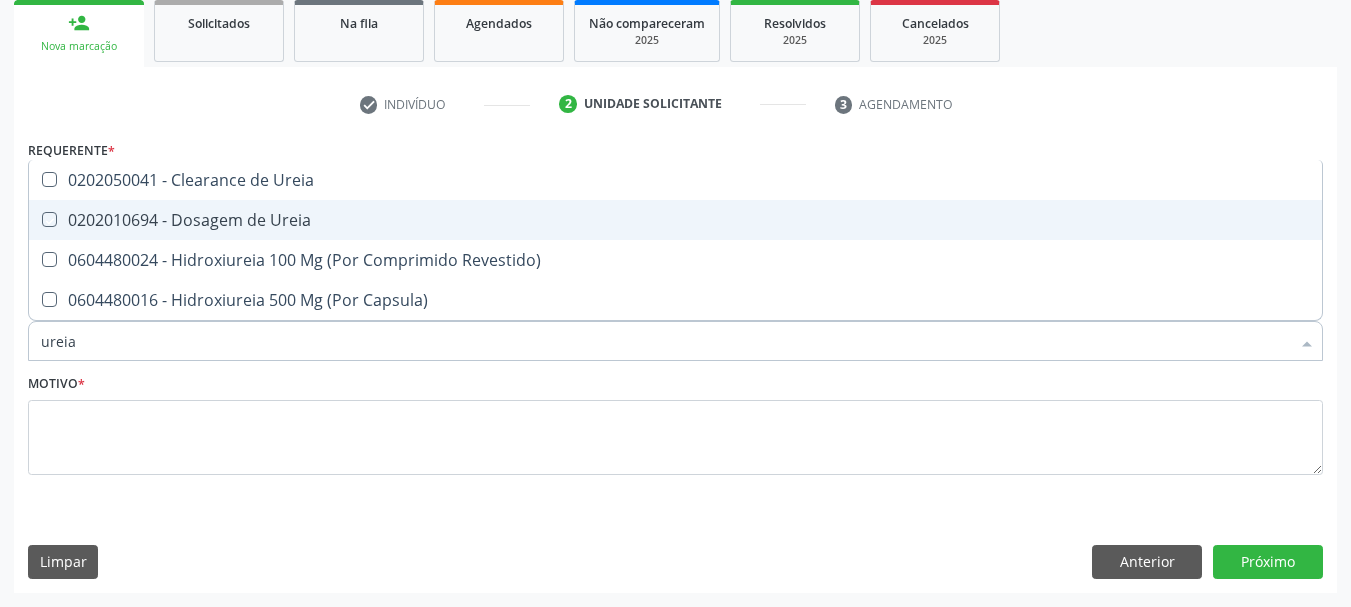 checkbox on "true" 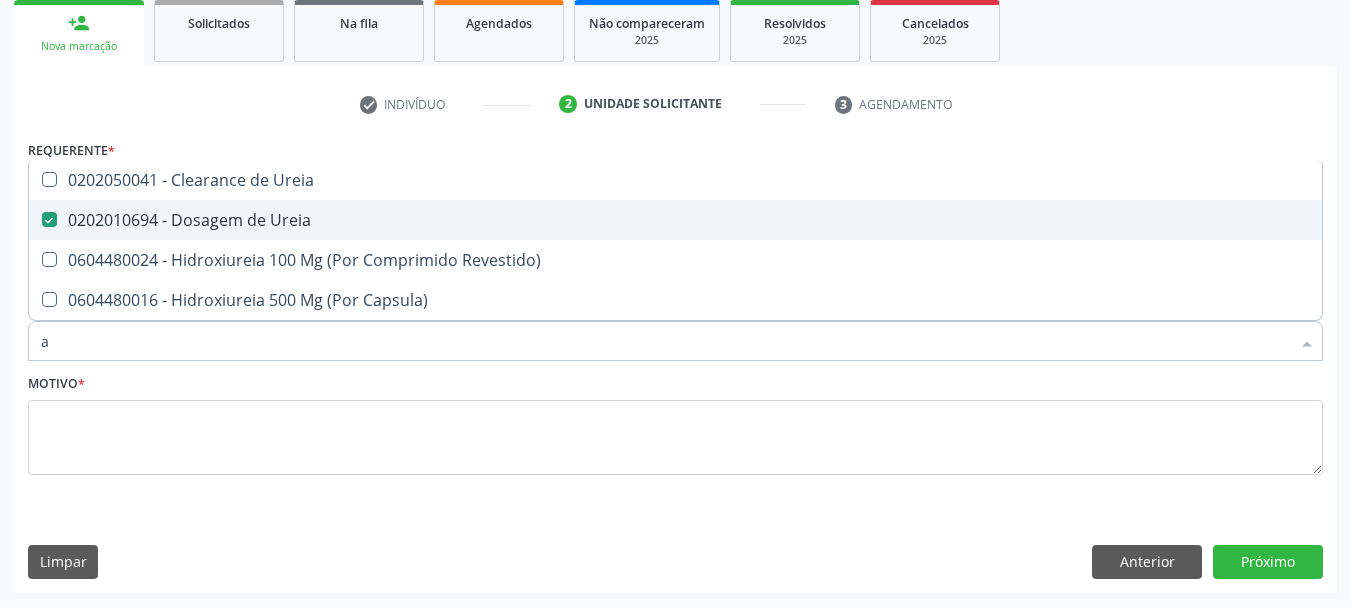 type on "ac" 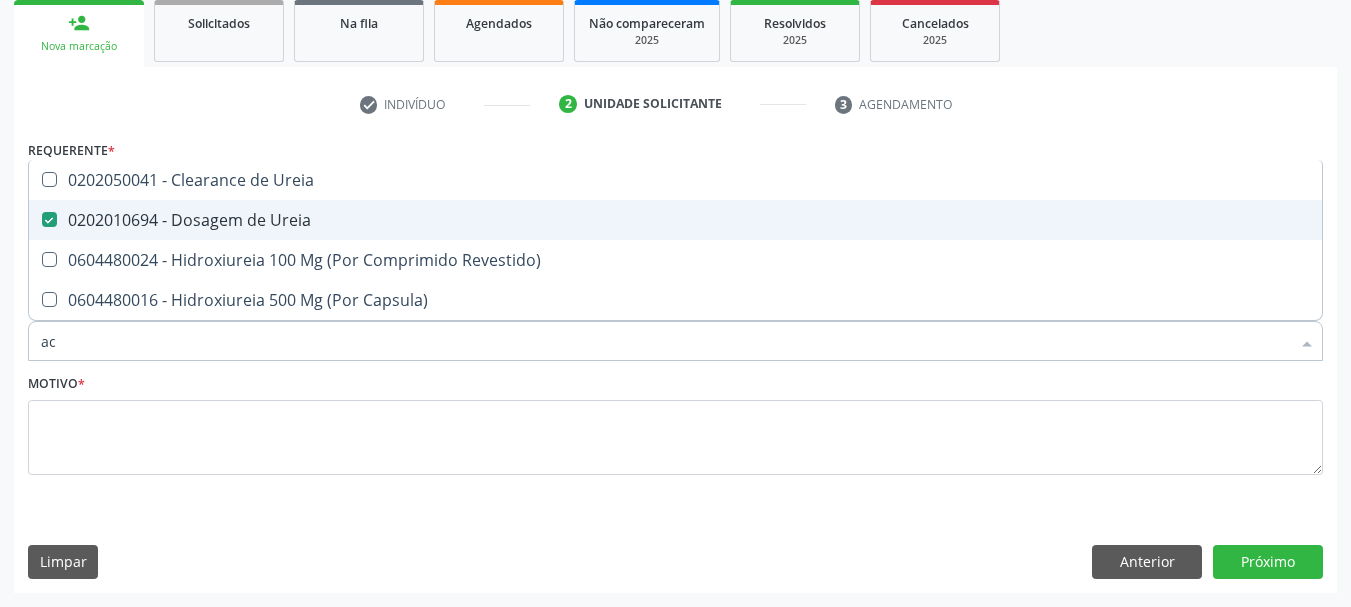 checkbox on "false" 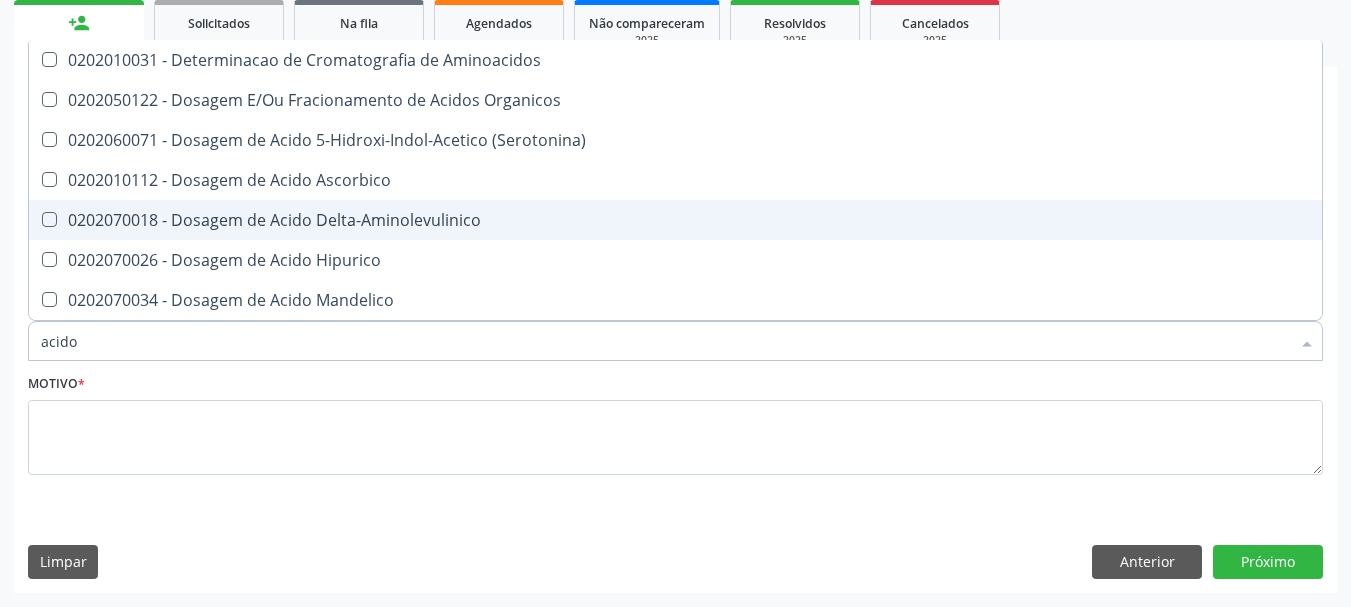 type on "acido u" 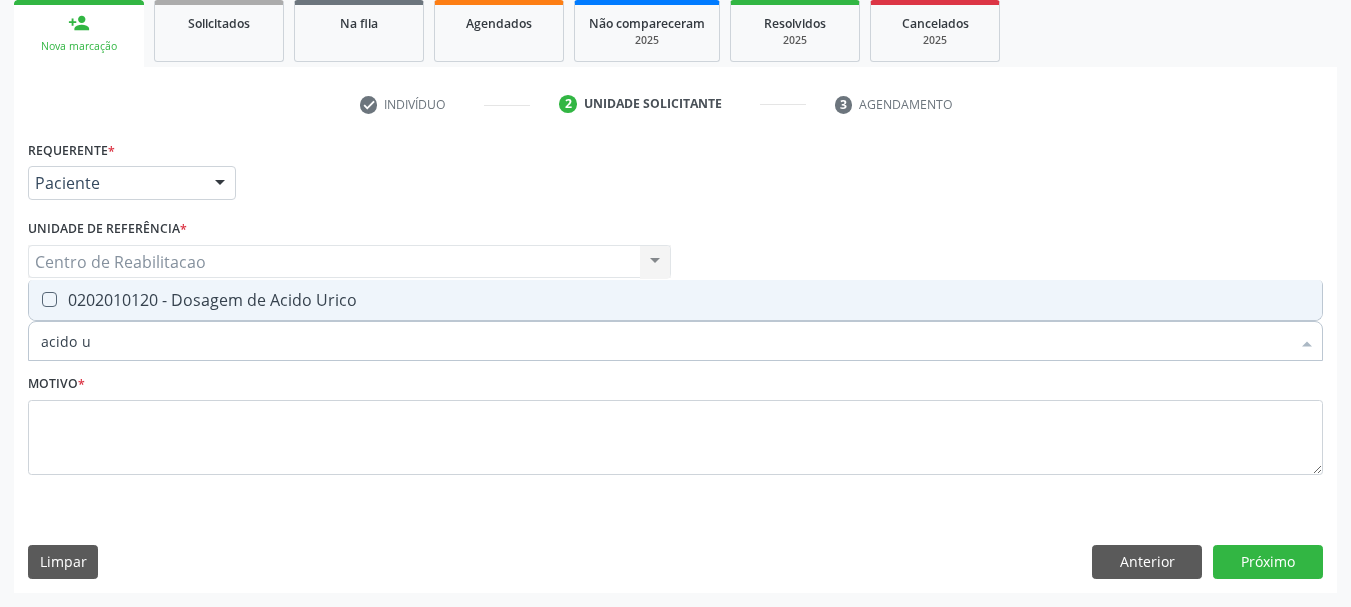 click on "0202010120 - Dosagem de Acido Urico" at bounding box center [675, 300] 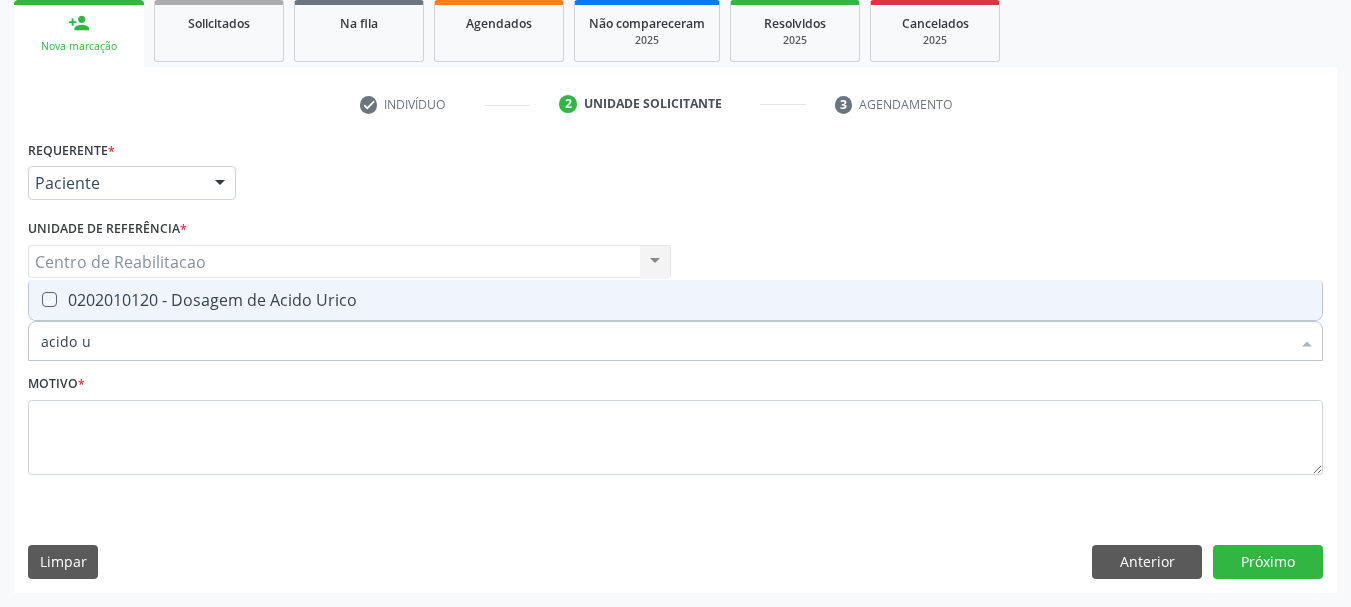 checkbox on "true" 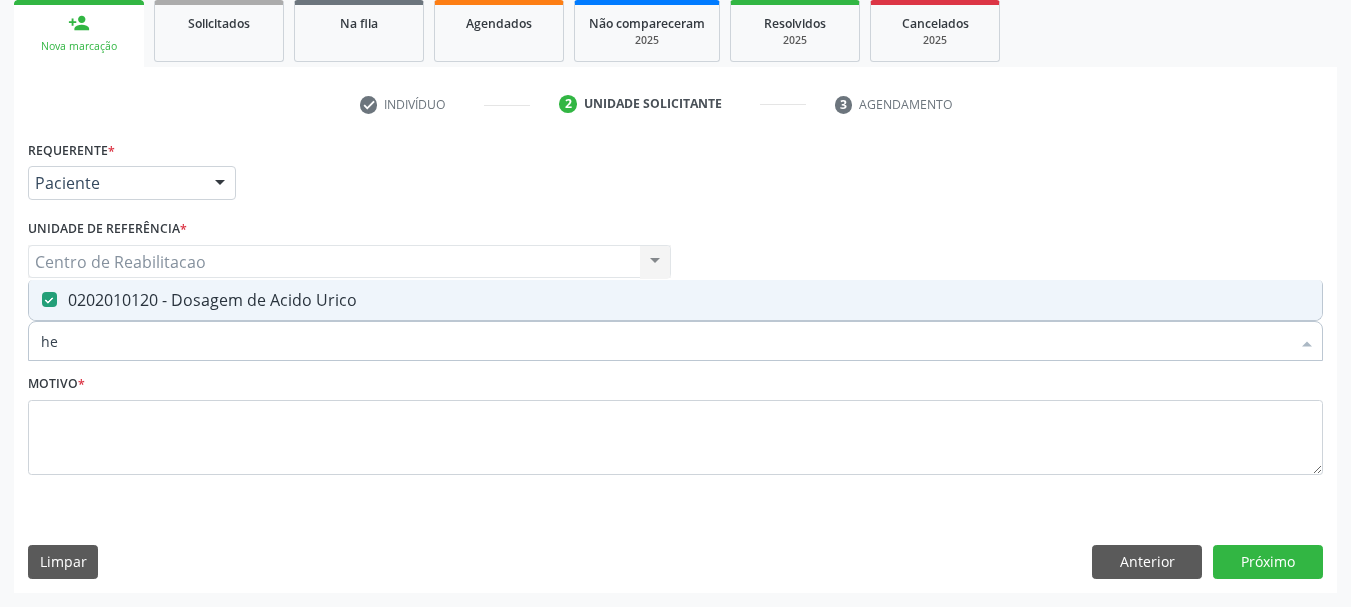 type on "hem" 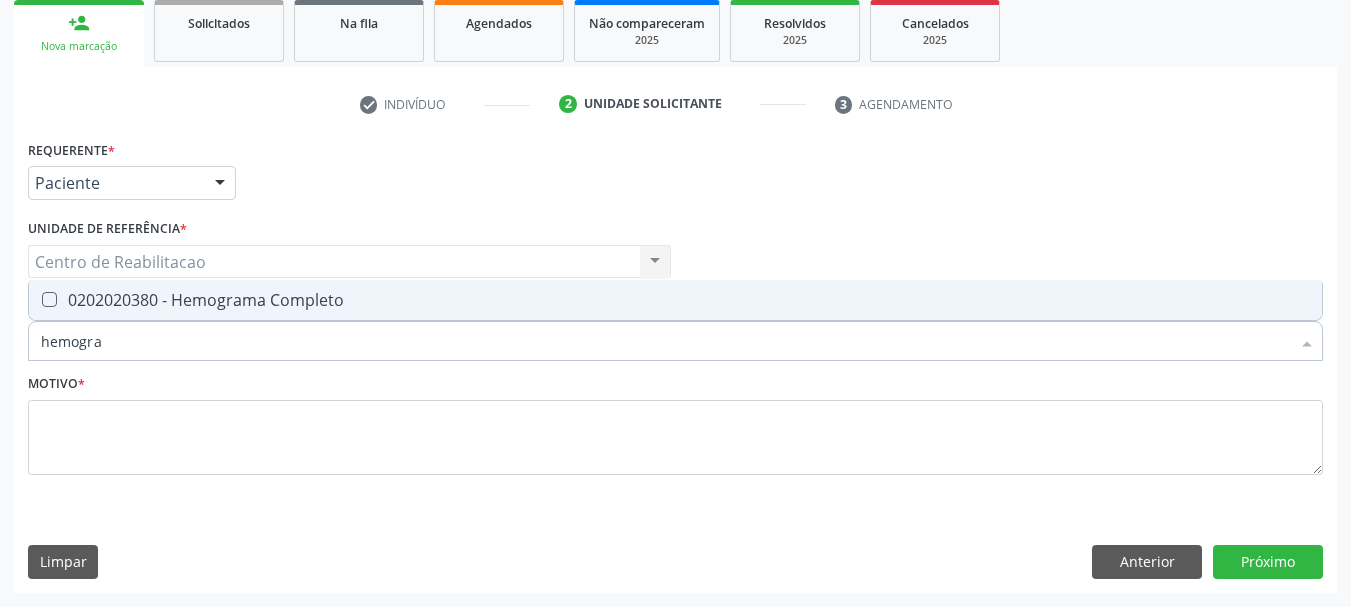 type on "hemogram" 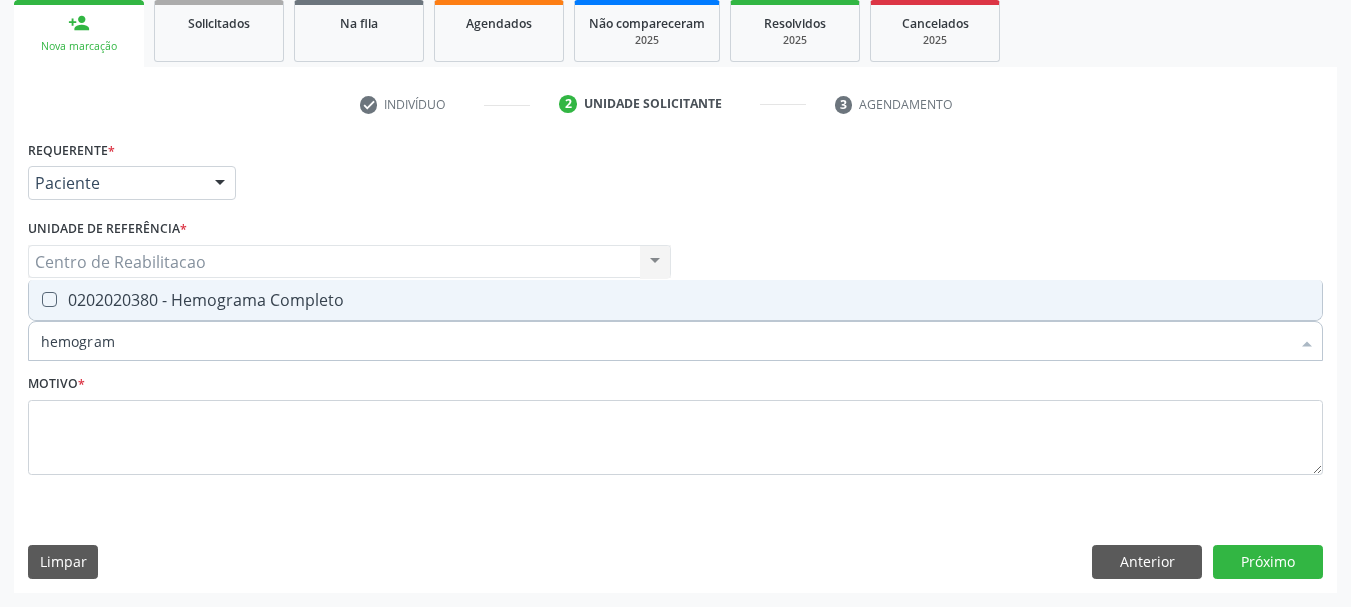 click on "0202020380 - Hemograma Completo" at bounding box center [675, 300] 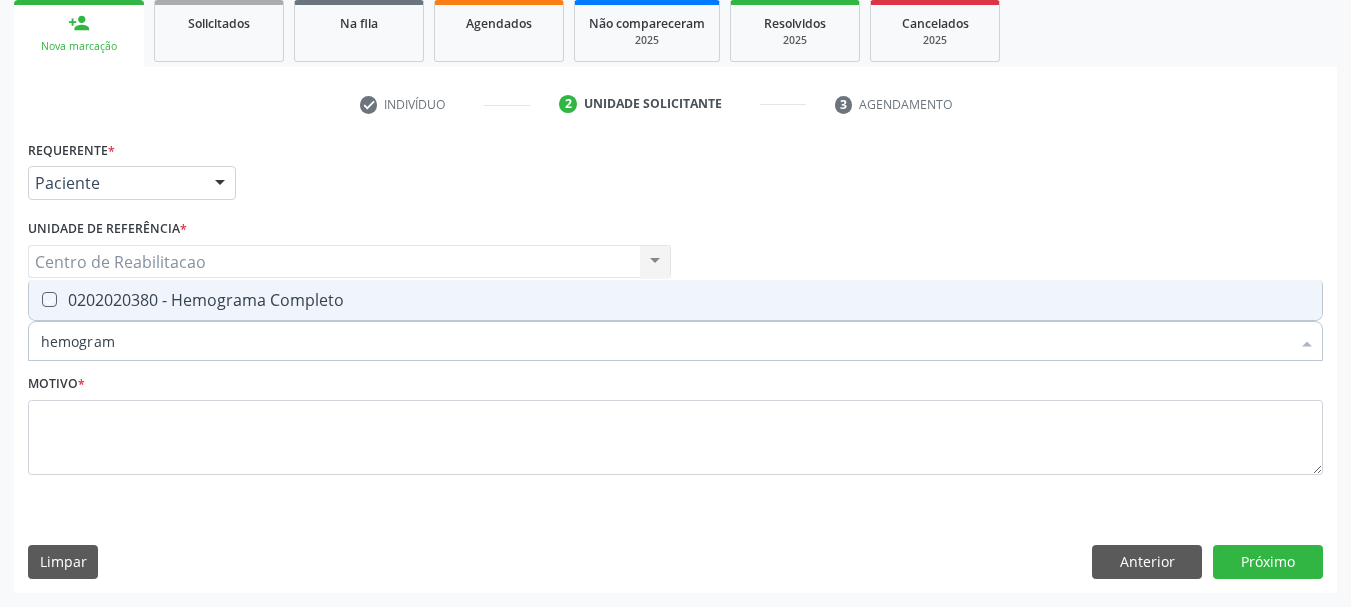 checkbox on "true" 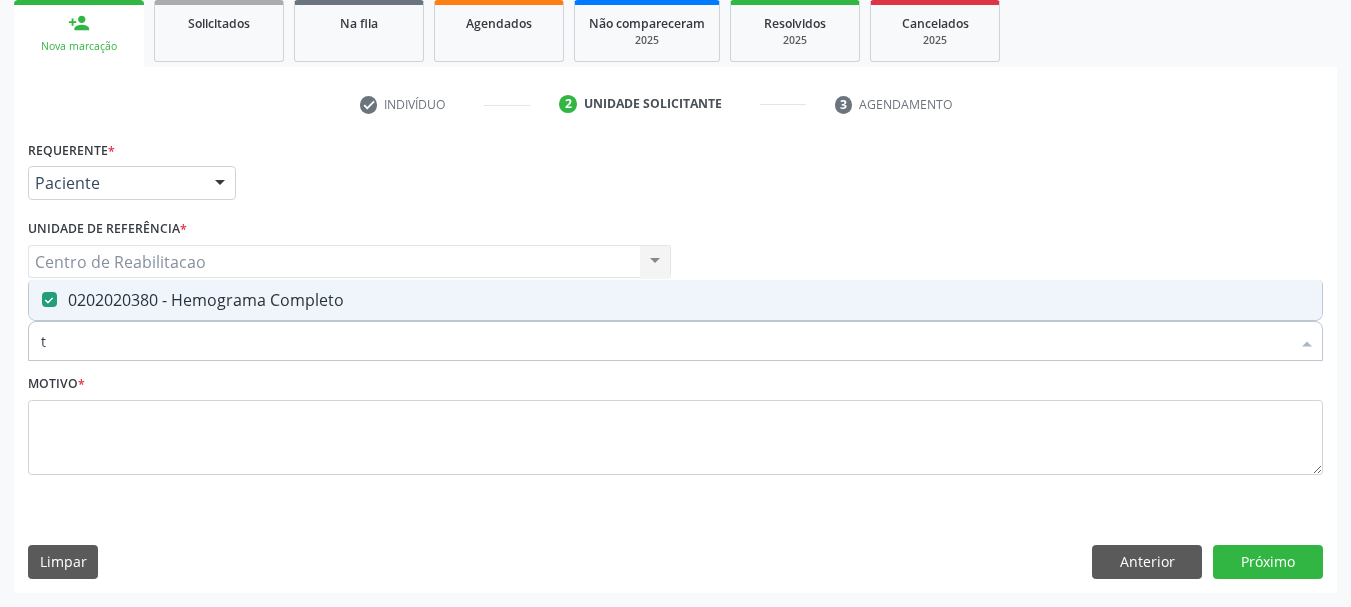type on "ts" 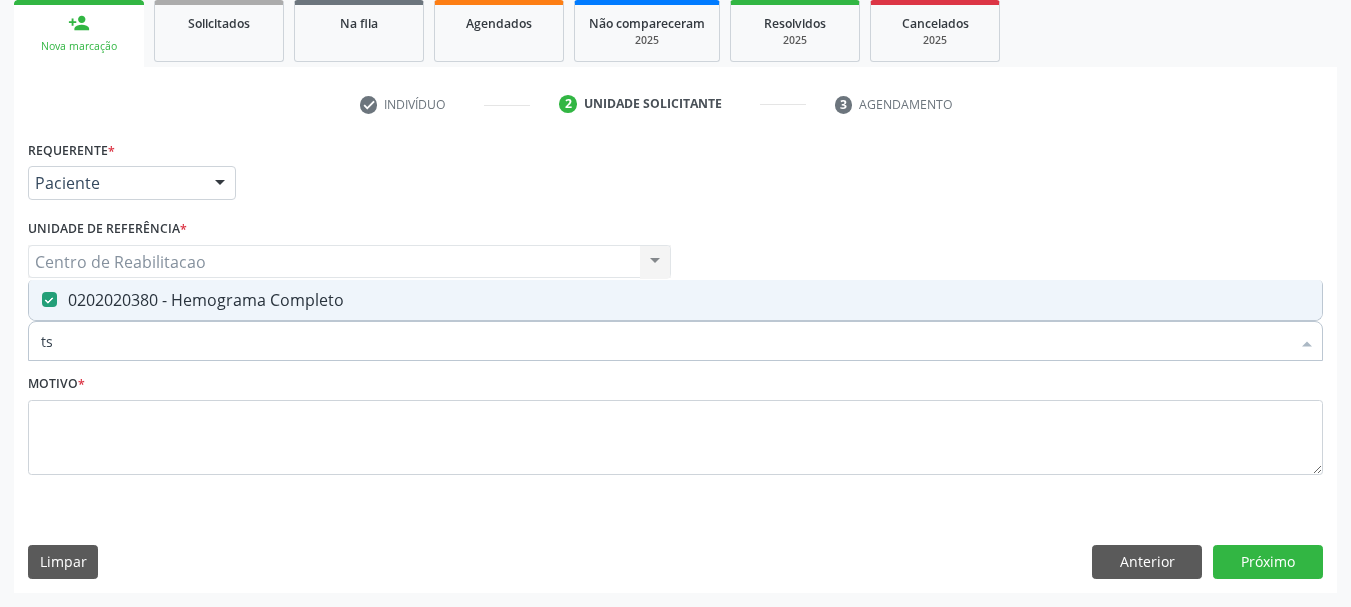 checkbox on "false" 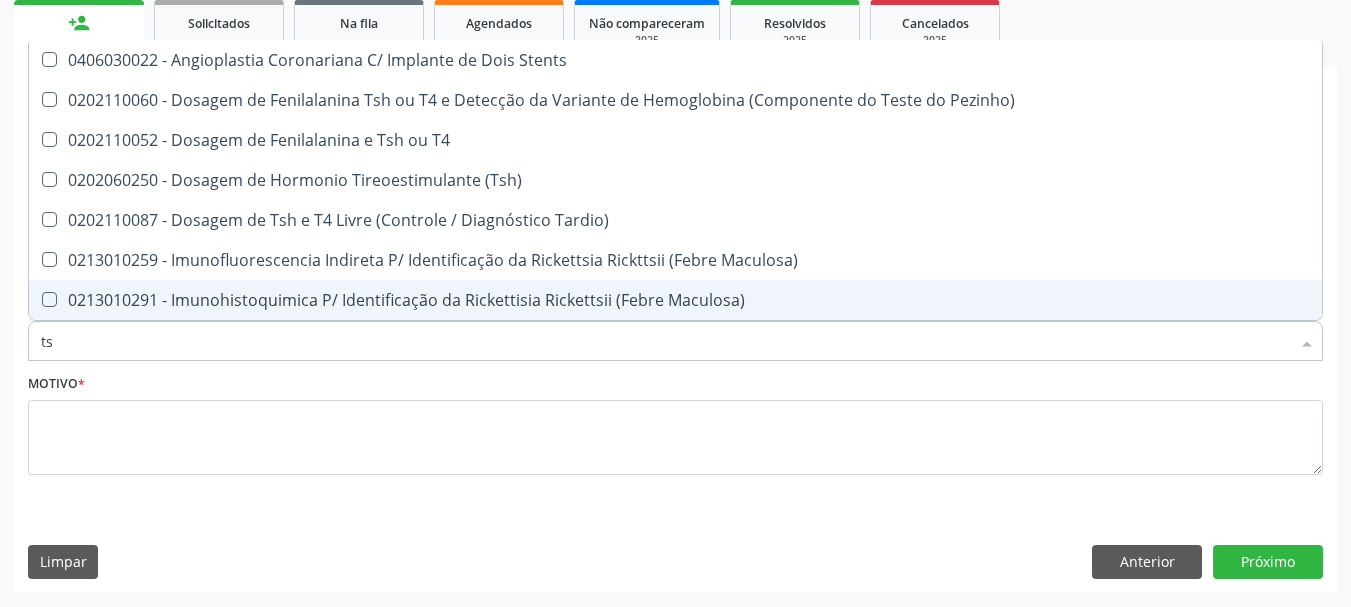 type on "tsh" 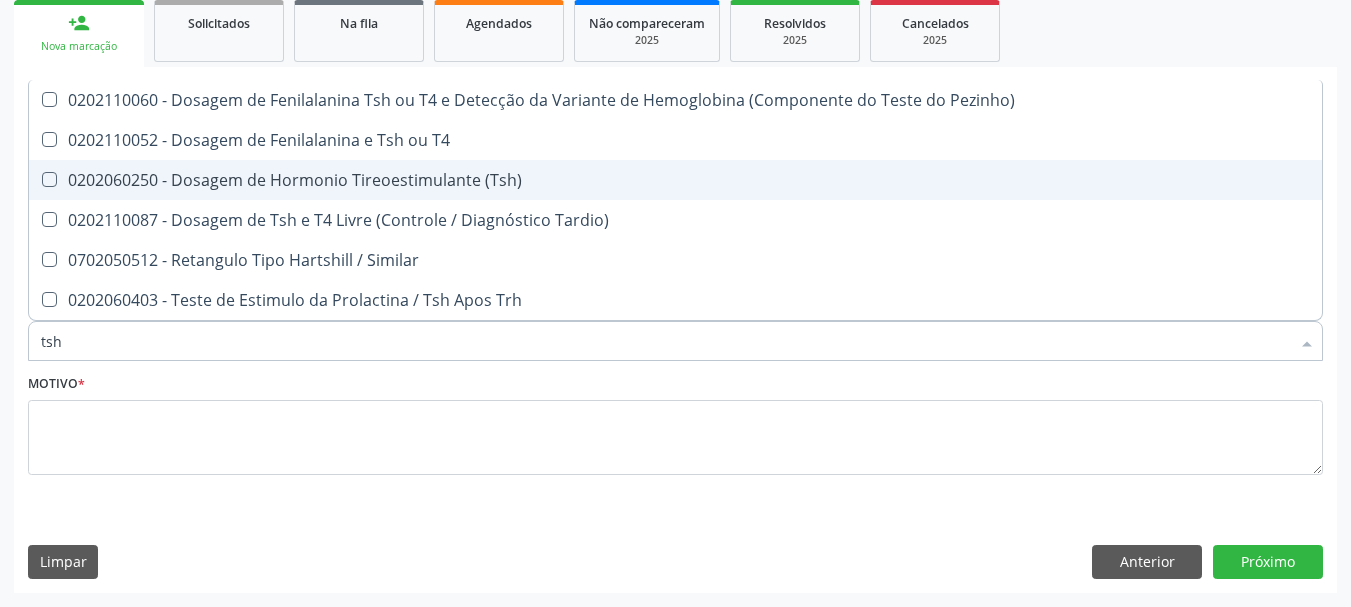 click on "0202060250 - Dosagem de Hormonio Tireoestimulante (Tsh)" at bounding box center [675, 180] 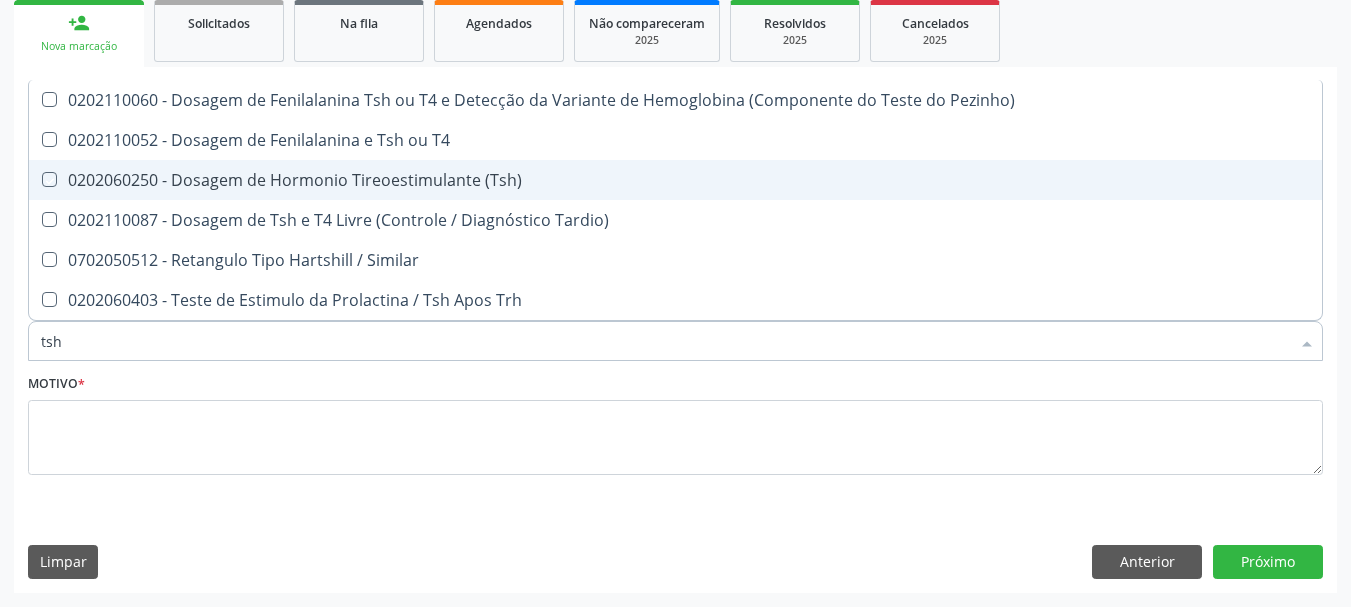 checkbox on "true" 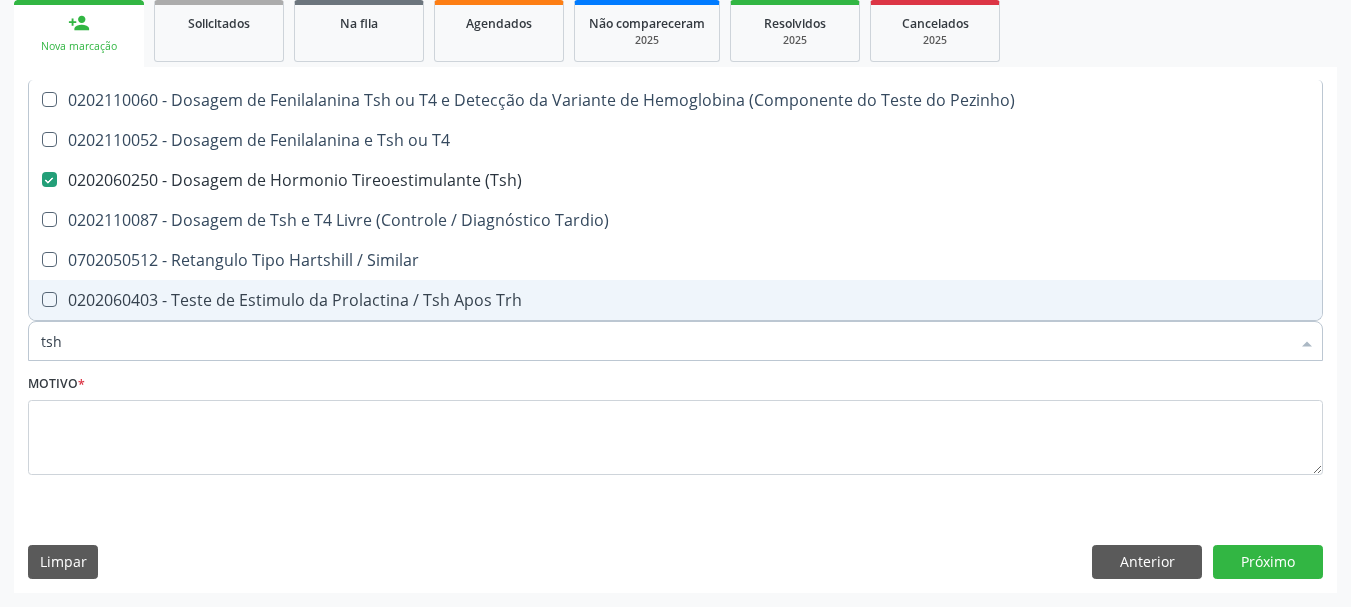 click on "tsh" at bounding box center [665, 341] 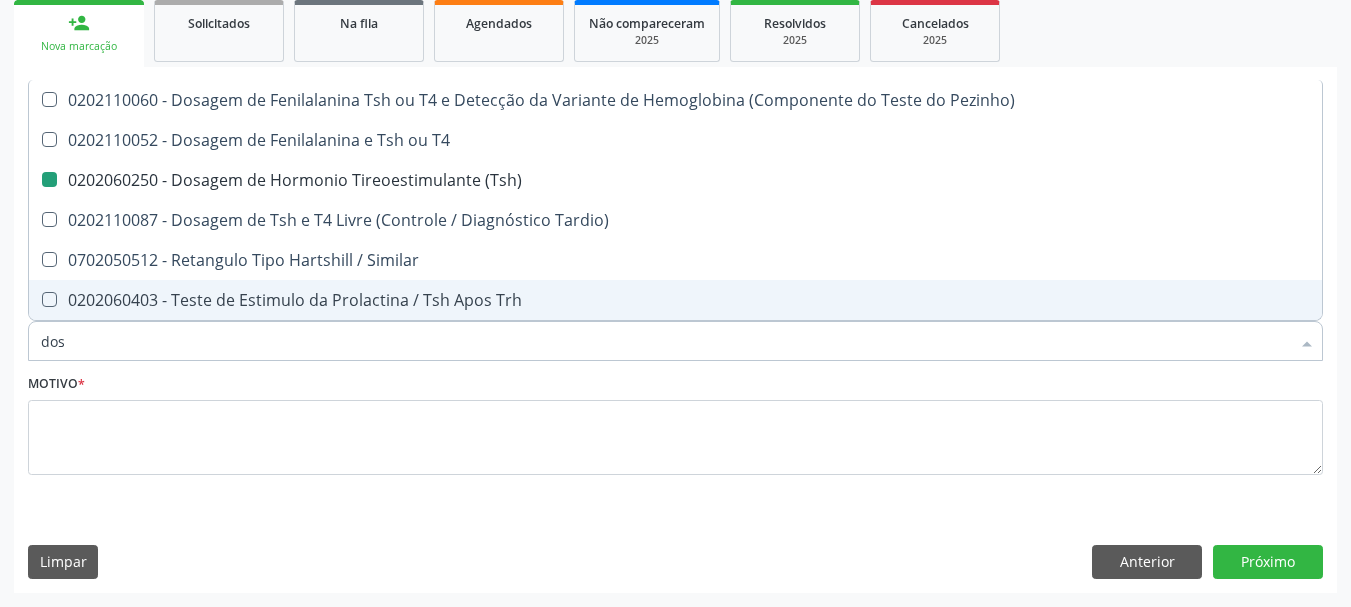 type on "dosa" 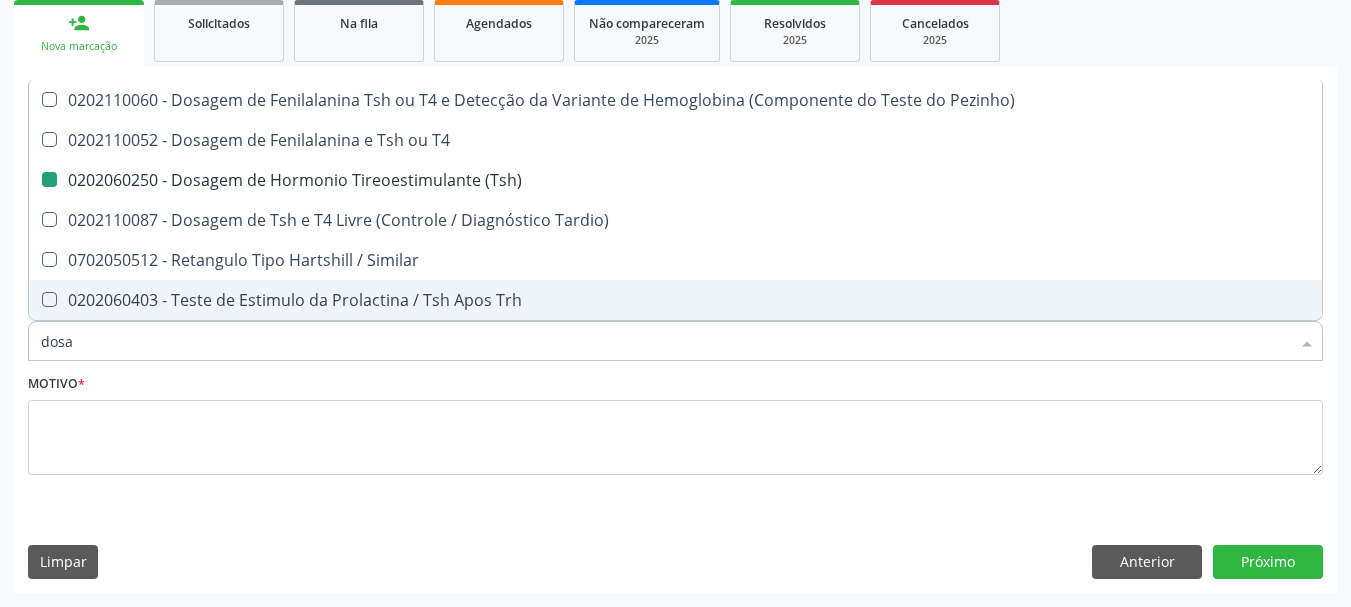 checkbox on "false" 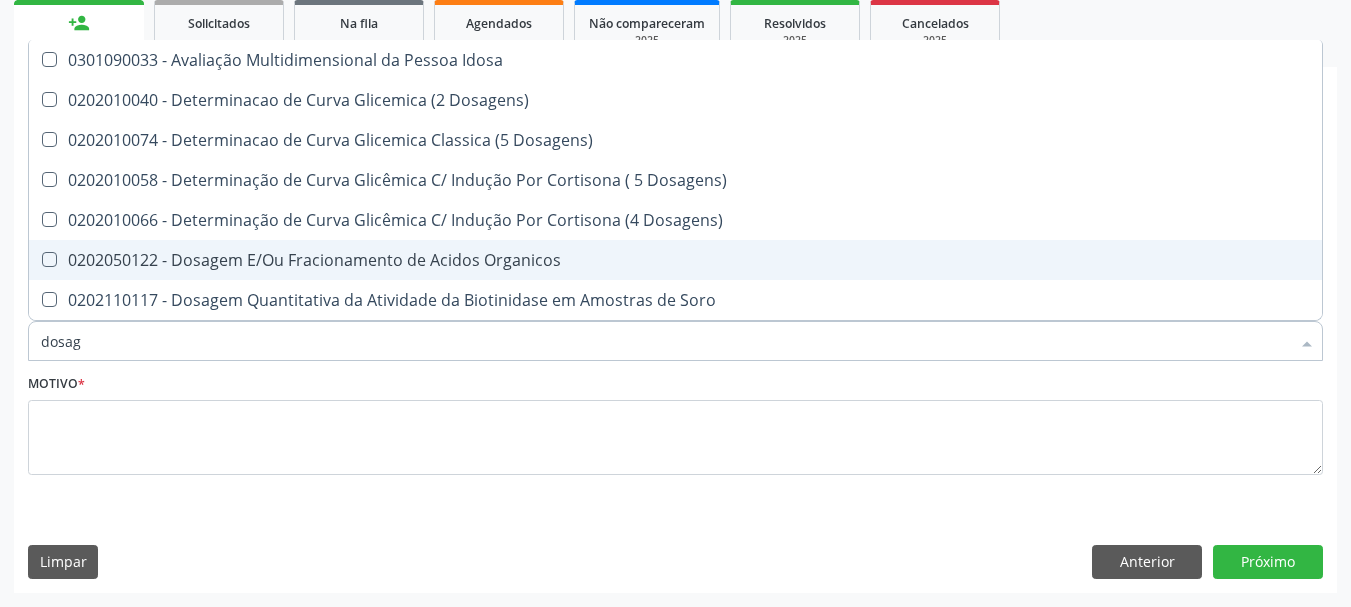 type on "dosage" 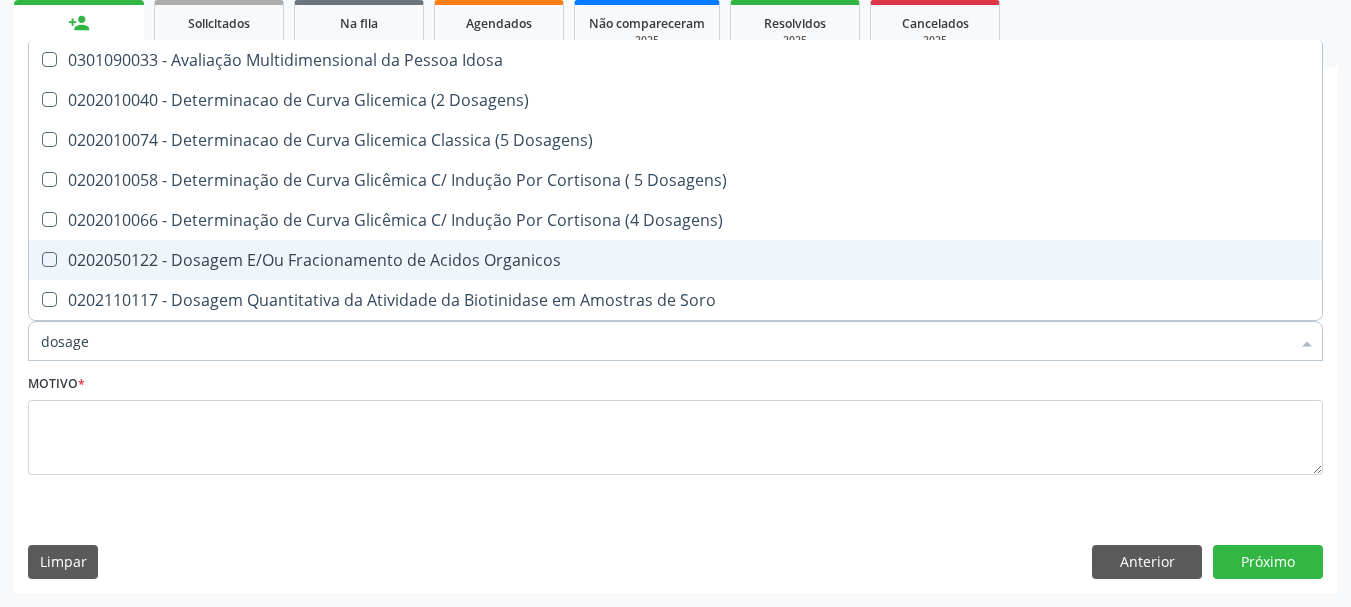 checkbox on "true" 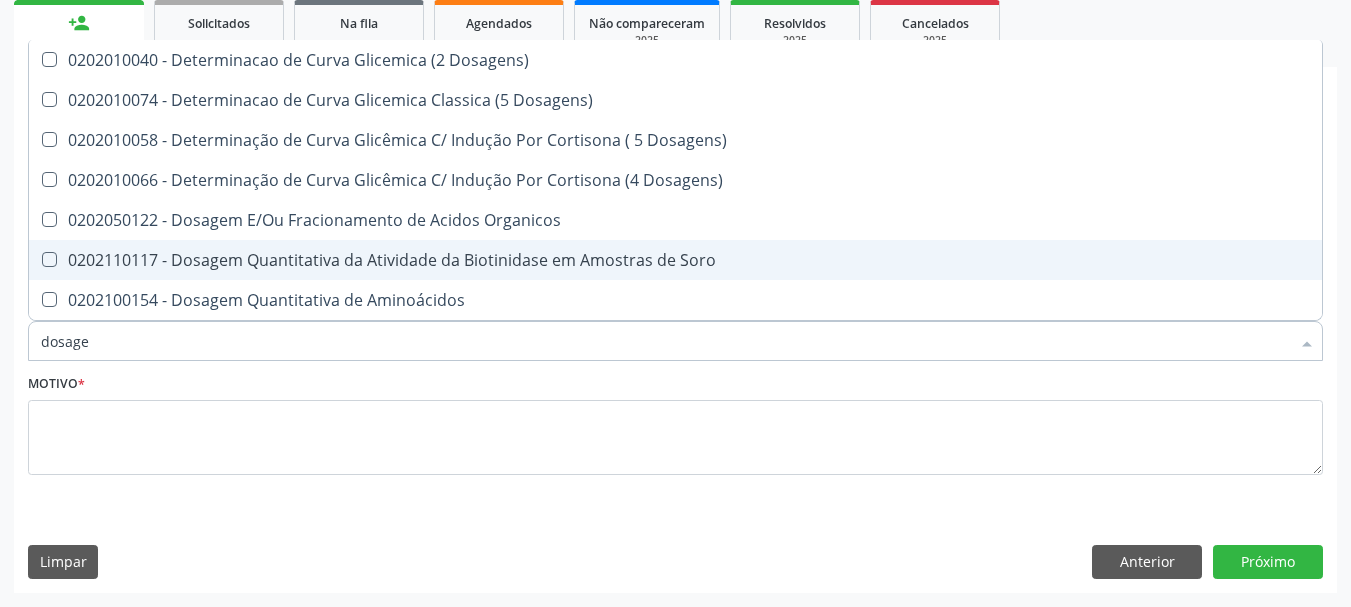 type on "dosagem" 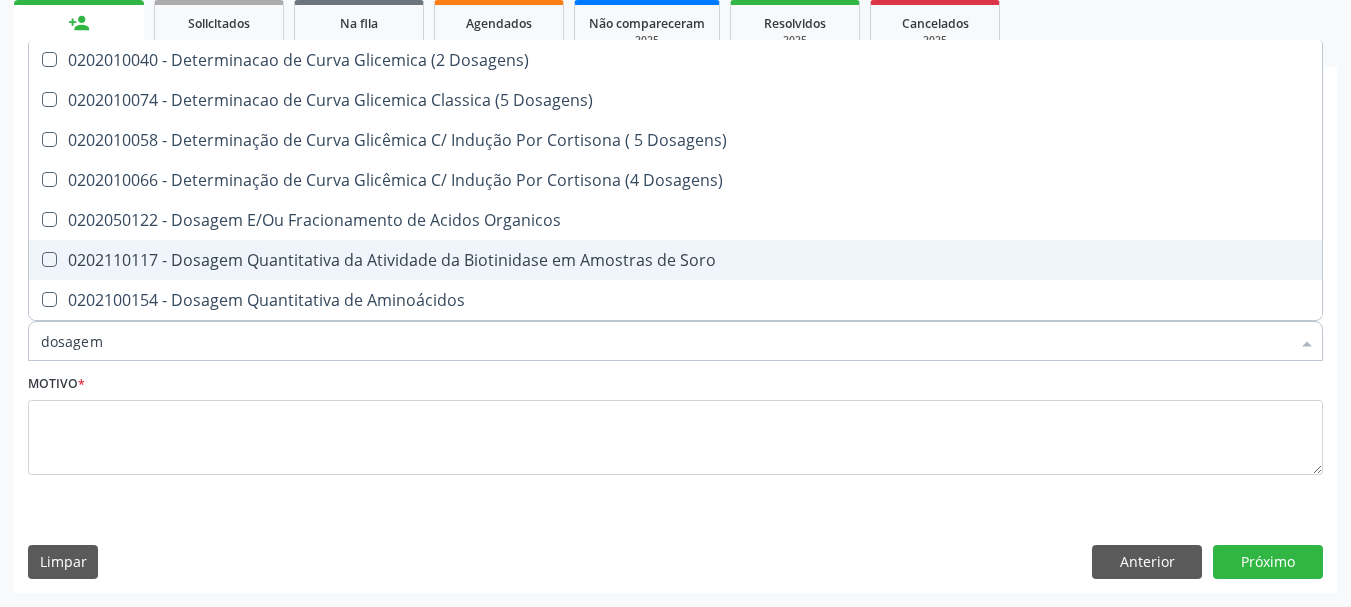 checkbox on "true" 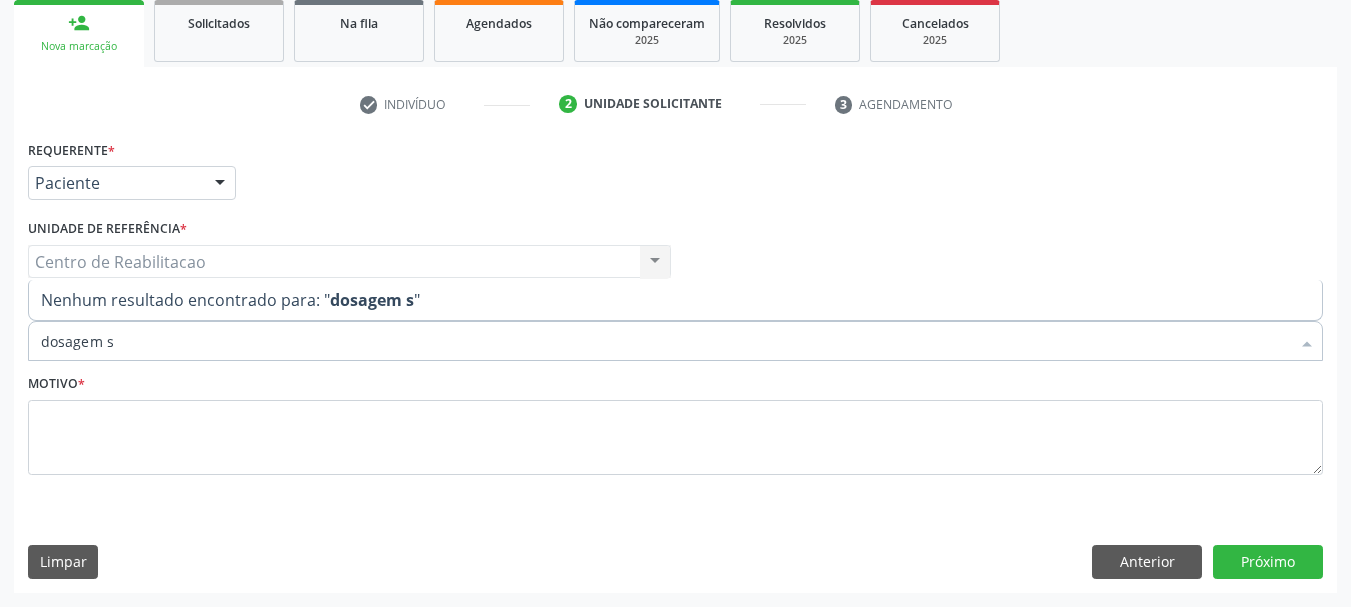 type on "dosagem se" 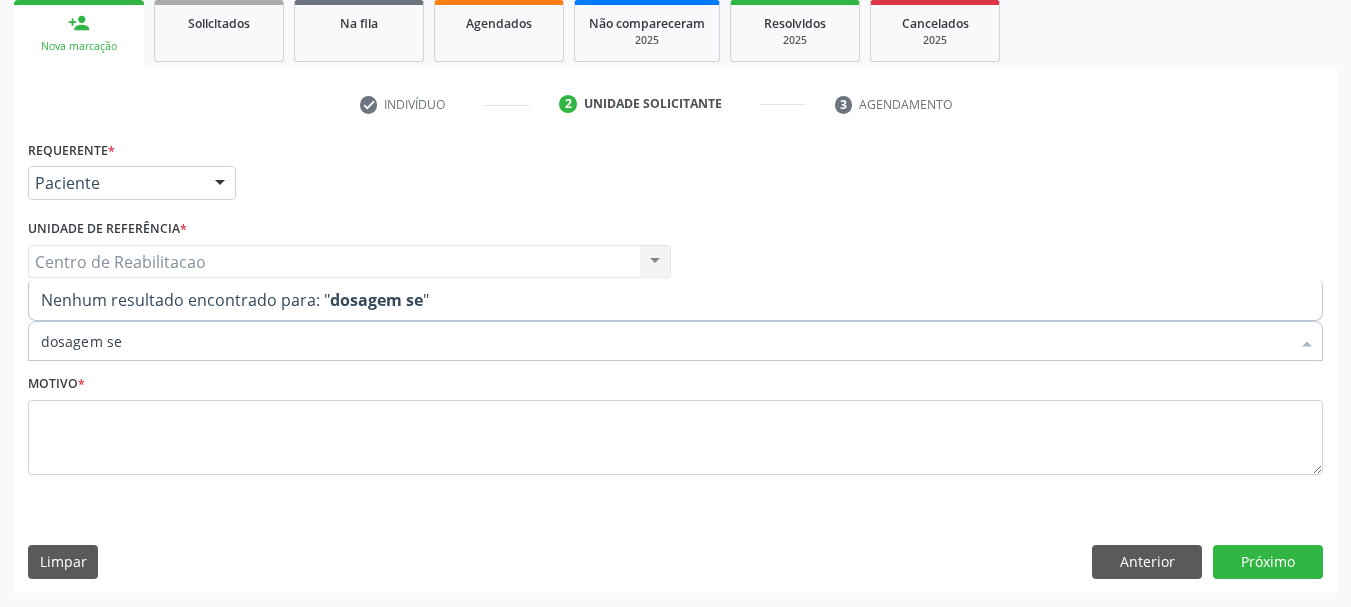 type 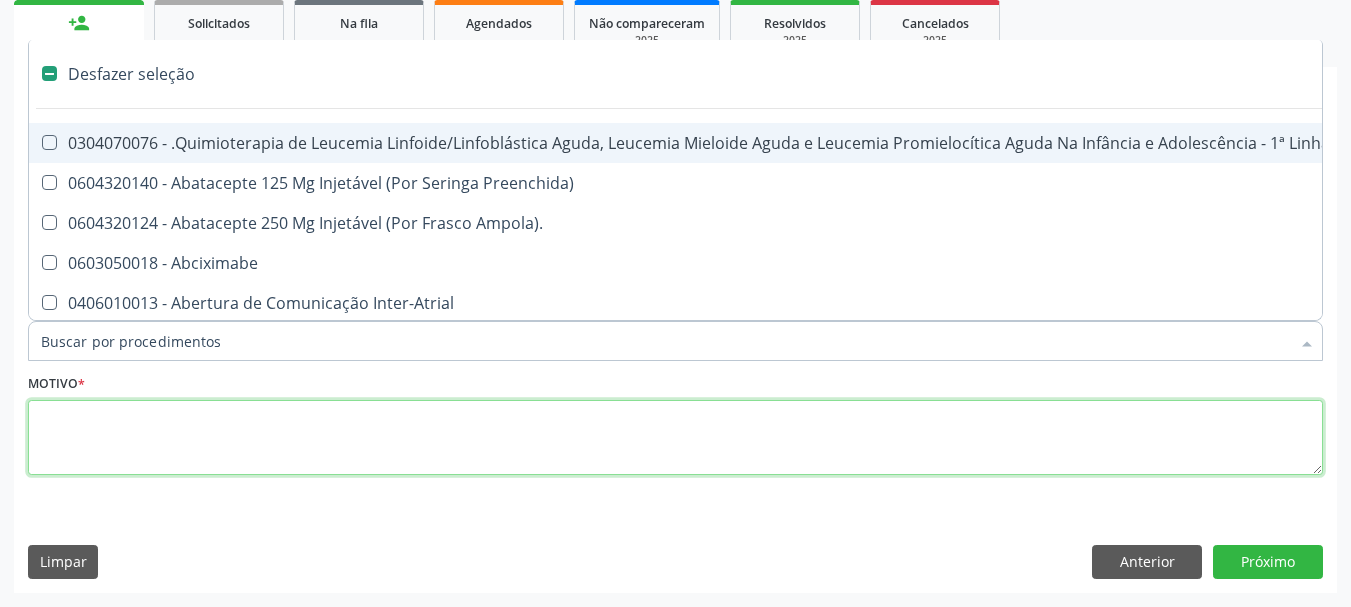 click at bounding box center (675, 438) 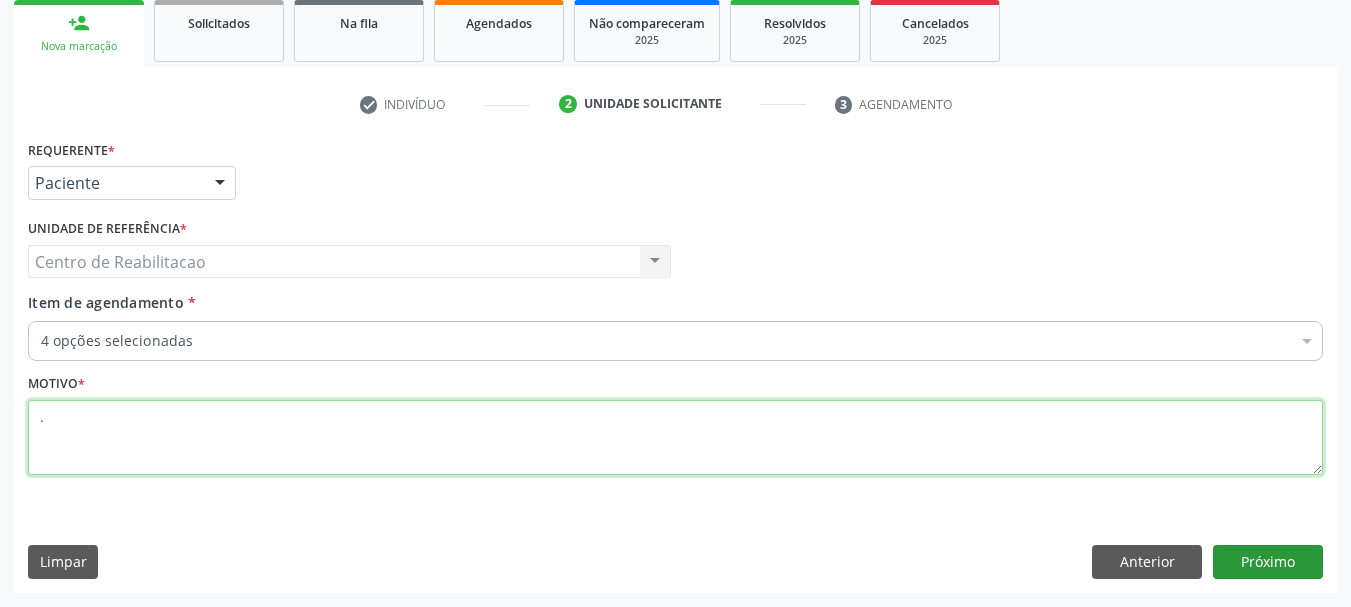 type on "." 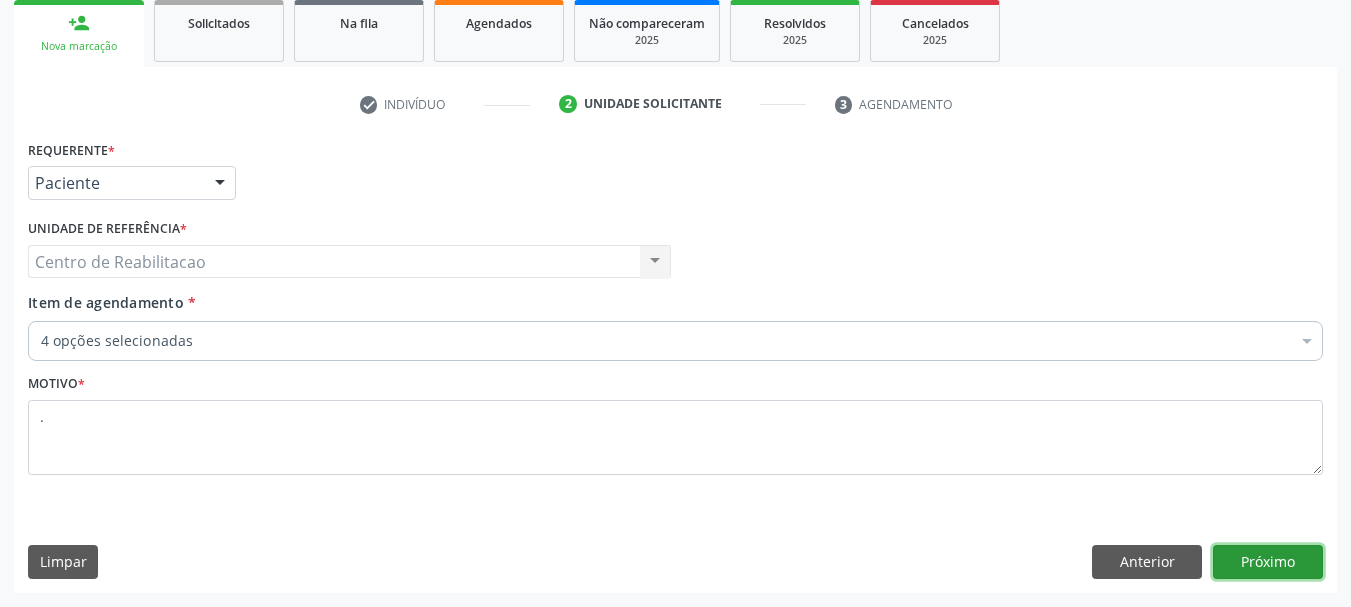 click on "Próximo" at bounding box center (1268, 562) 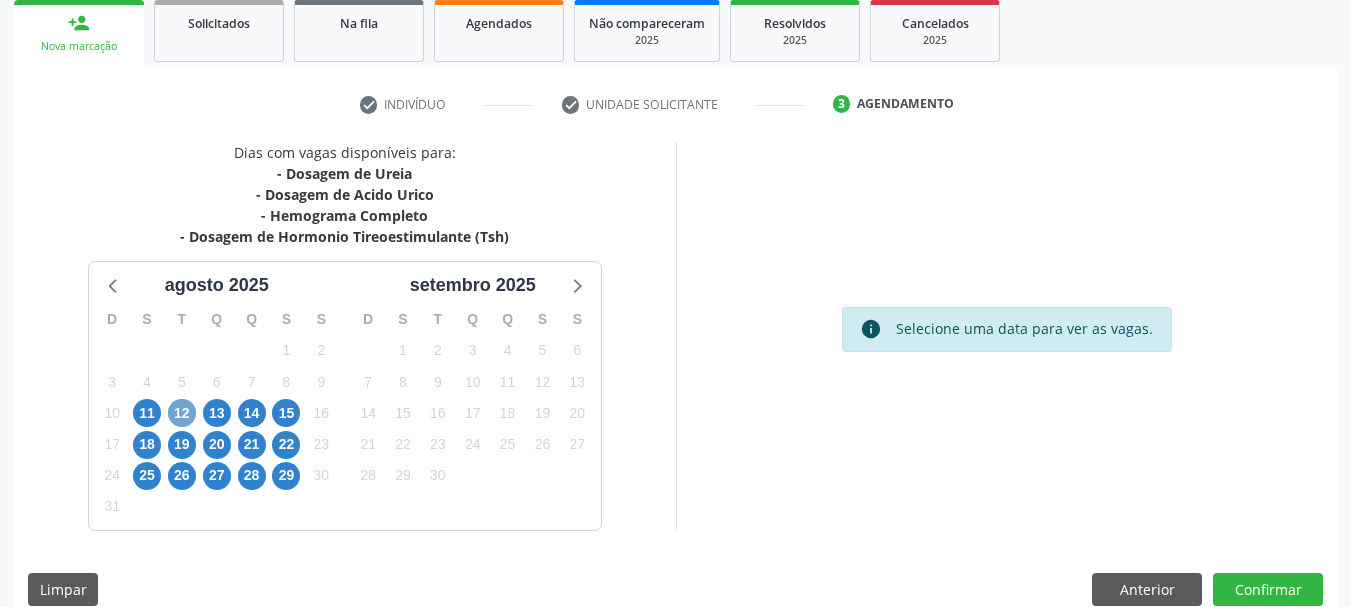 click on "12" at bounding box center (182, 413) 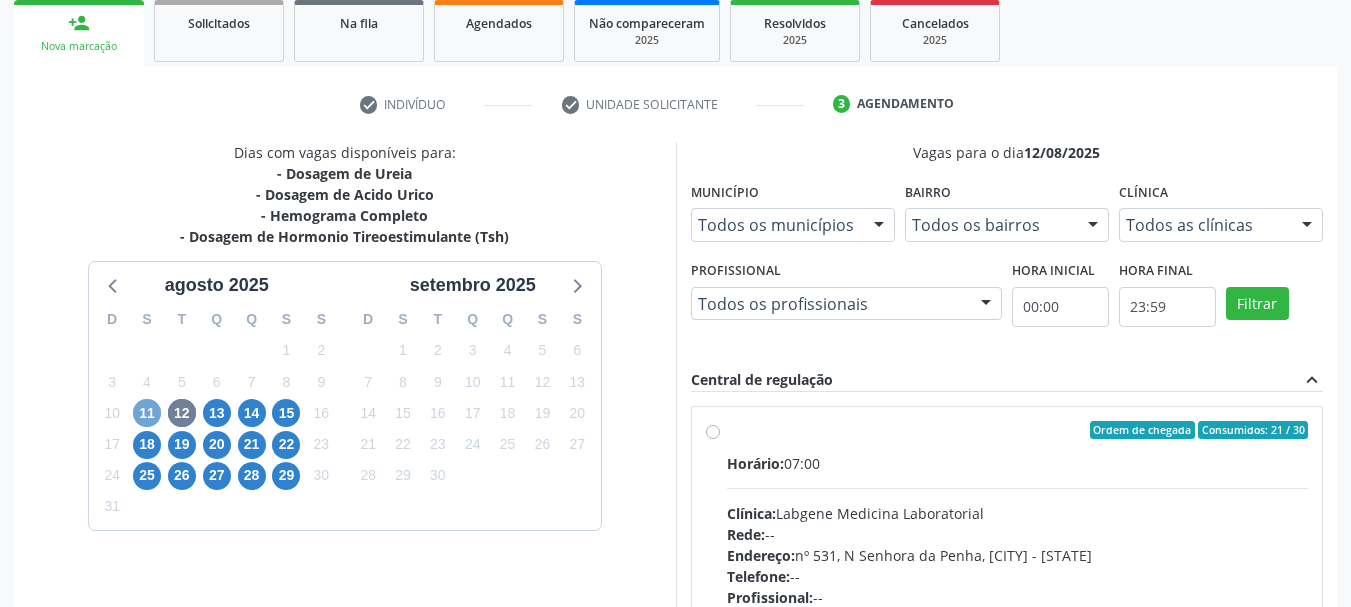 click on "11" at bounding box center [147, 413] 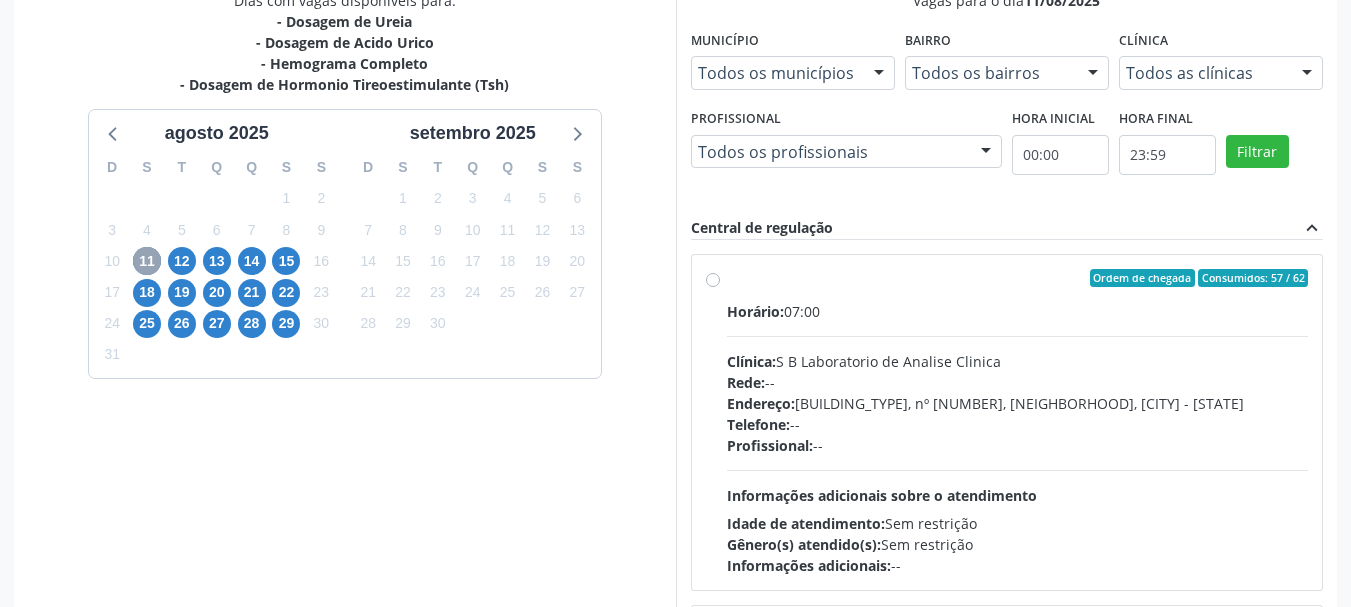 scroll, scrollTop: 499, scrollLeft: 0, axis: vertical 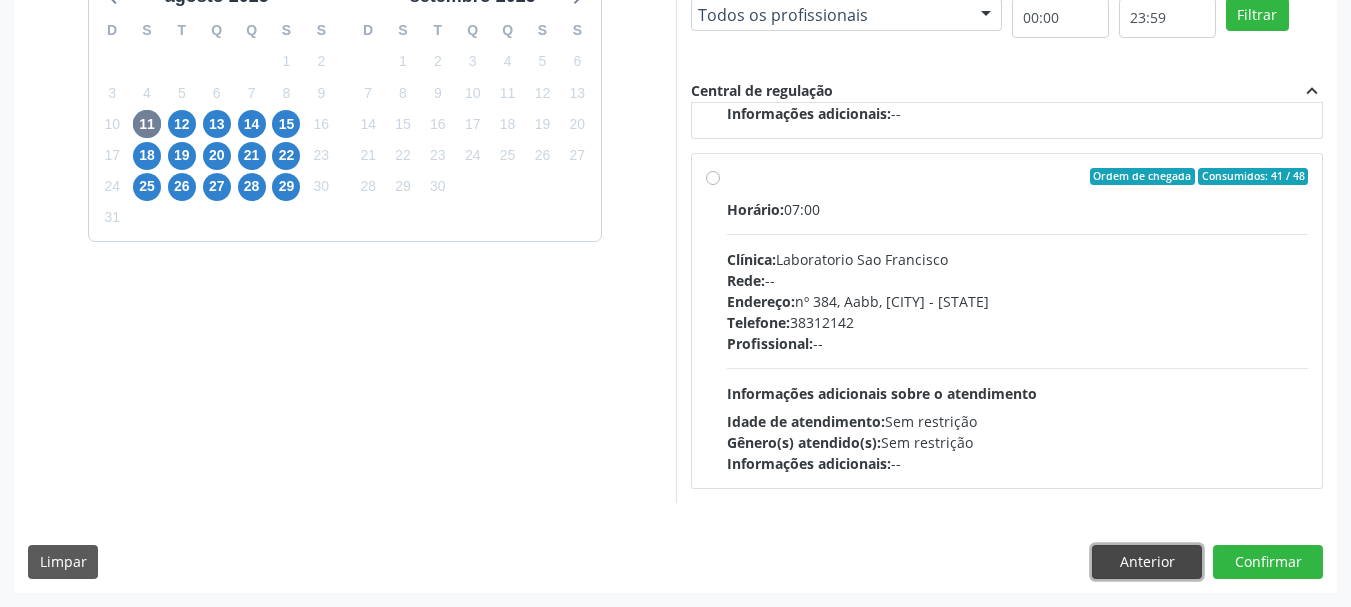click on "Anterior" at bounding box center (1147, 562) 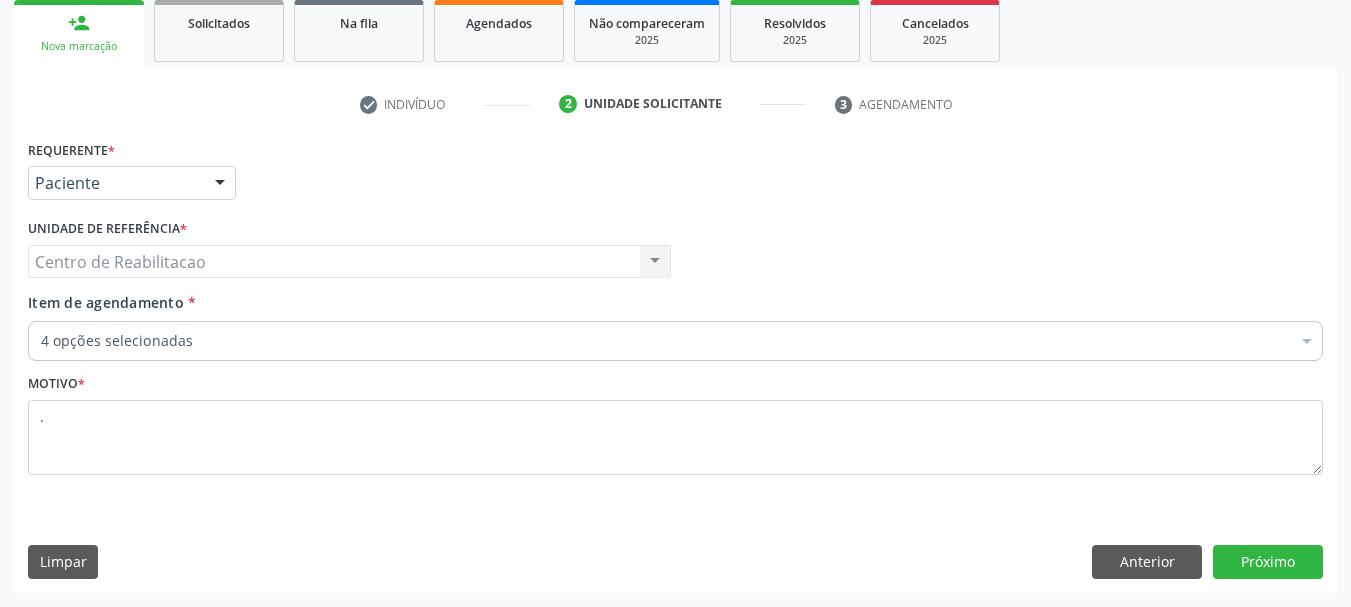 scroll, scrollTop: 299, scrollLeft: 0, axis: vertical 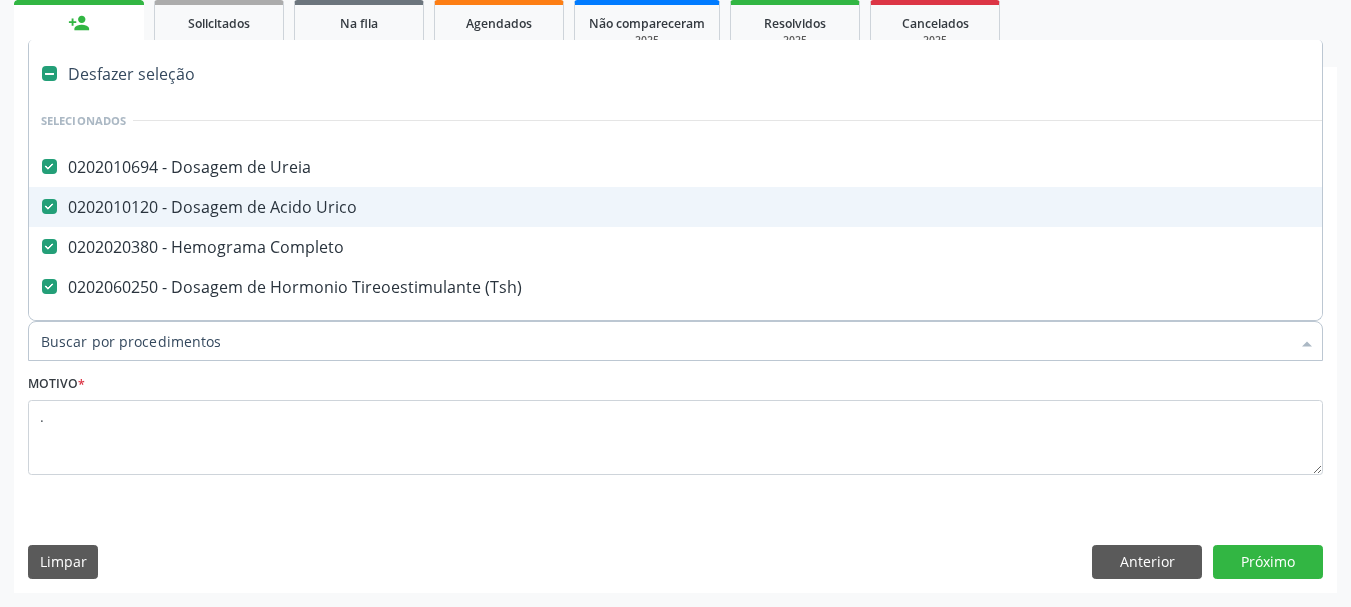 click on "0202010120 - Dosagem de Acido Urico" at bounding box center [819, 207] 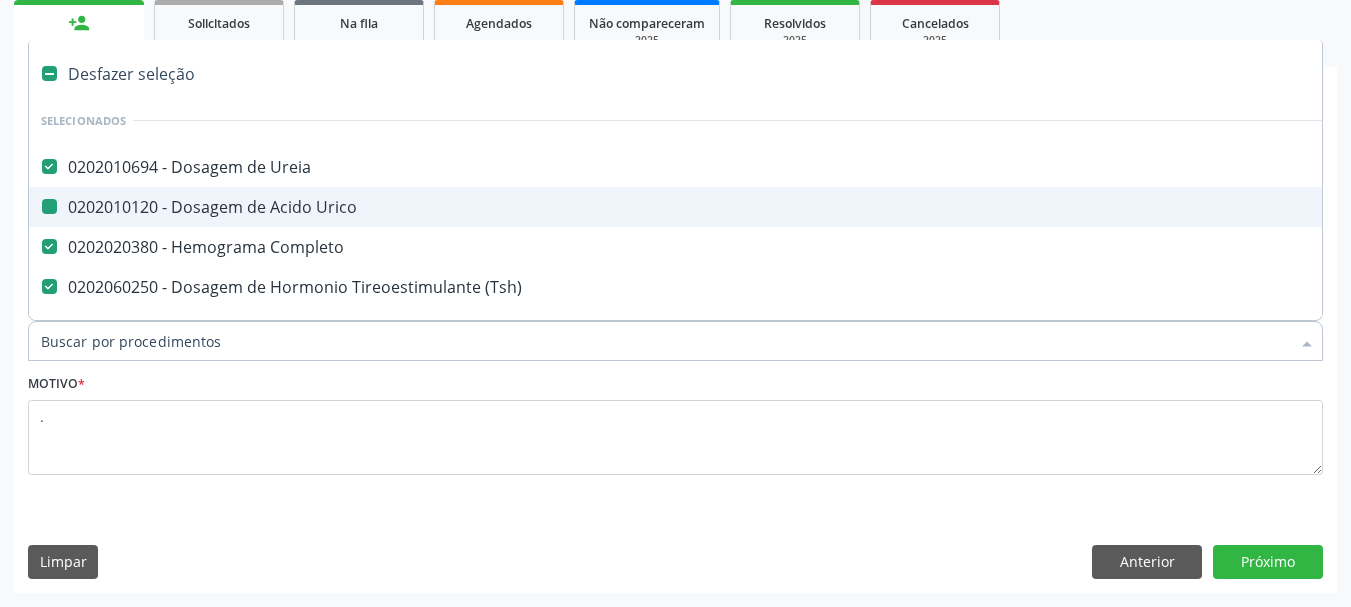 checkbox on "false" 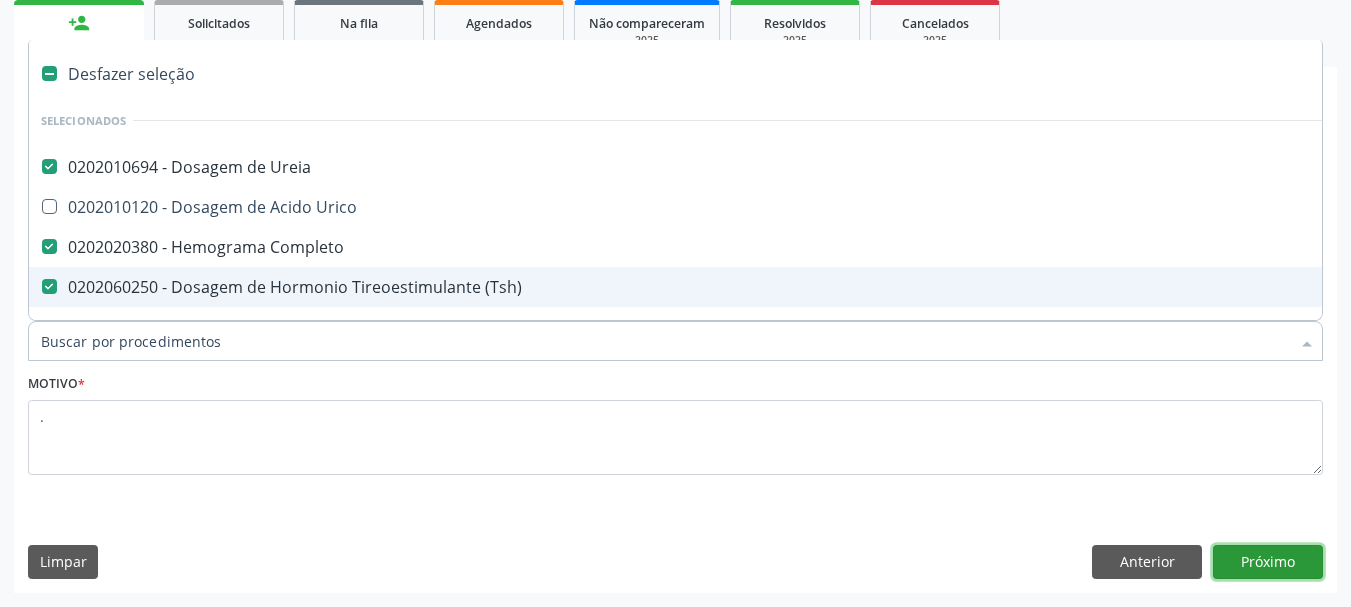 click on "Próximo" at bounding box center [1268, 562] 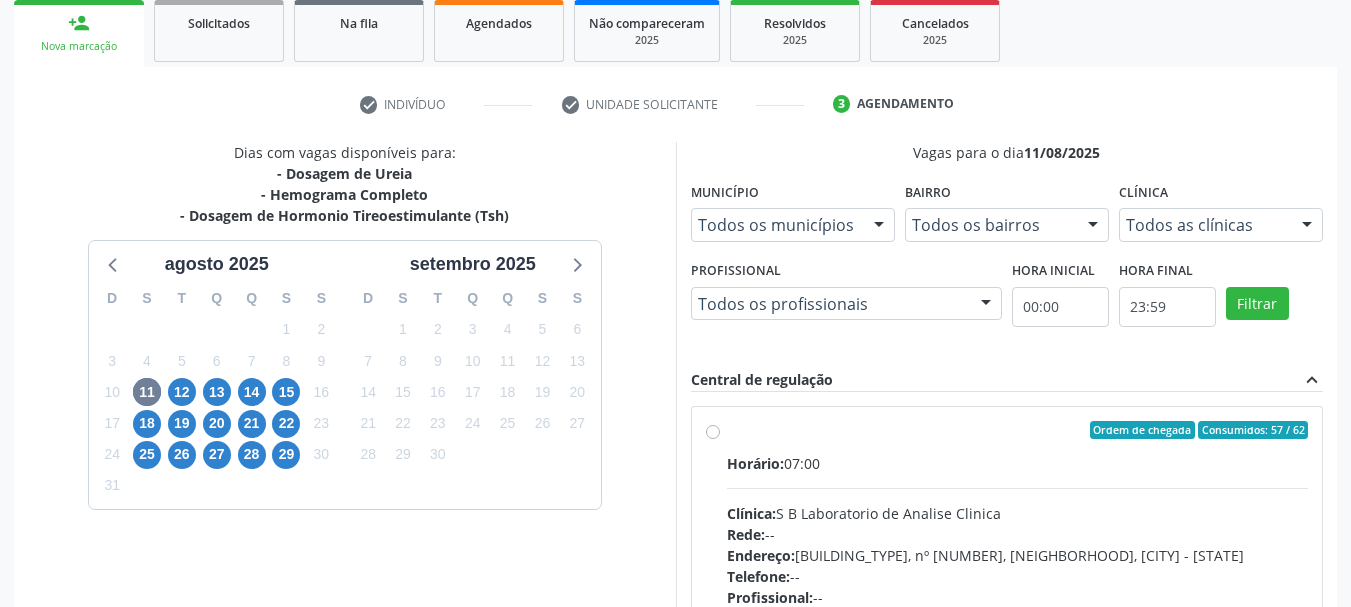 click on "Ordem de chegada
Consumidos: 57 / 62
Horário:   07:00
Clínica:  S B Laboratorio de Analise Clinica
Rede:
--
Endereço:   Casa, nº 679, Centro, [CITY] - [STATE]
Telefone:   --
Profissional:
--
Informações adicionais sobre o atendimento
Idade de atendimento:
Sem restrição
Gênero(s) atendido(s):
Sem restrição
Informações adicionais:
--" at bounding box center [1018, 574] 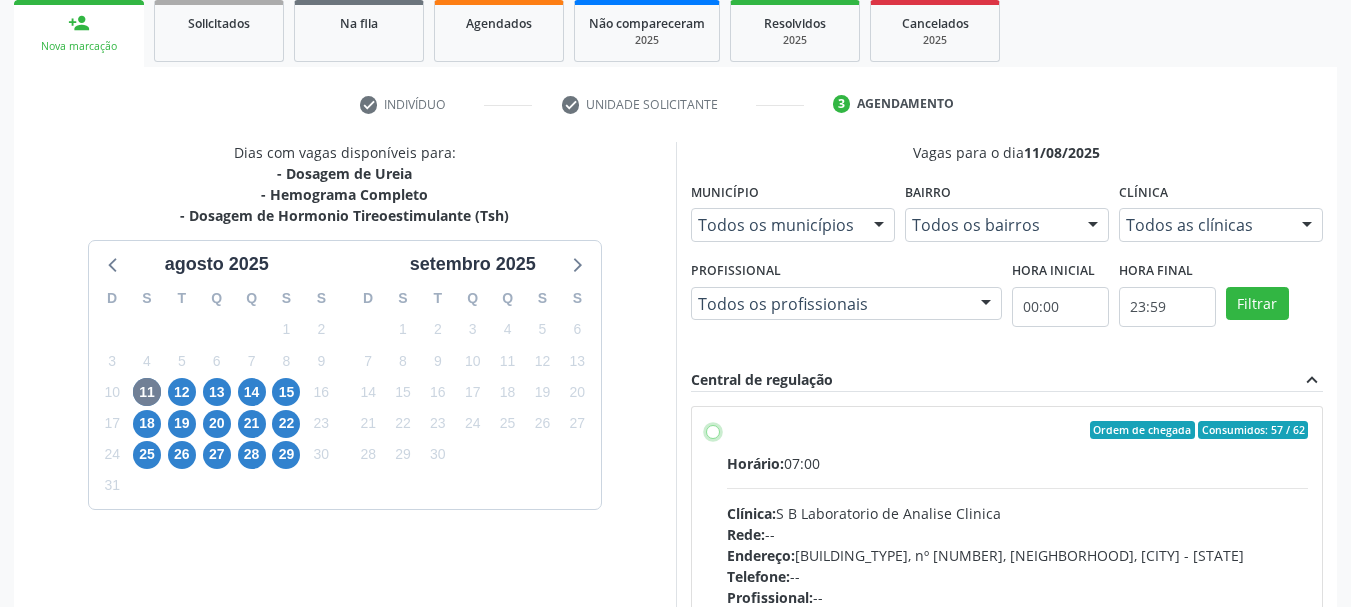 click on "Ordem de chegada
Consumidos: 57 / 62
Horário:   07:00
Clínica:  S B Laboratorio de Analise Clinica
Rede:
--
Endereço:   Casa, nº 679, Centro, [CITY] - [STATE]
Telefone:   --
Profissional:
--
Informações adicionais sobre o atendimento
Idade de atendimento:
Sem restrição
Gênero(s) atendido(s):
Sem restrição
Informações adicionais:
--" at bounding box center (713, 430) 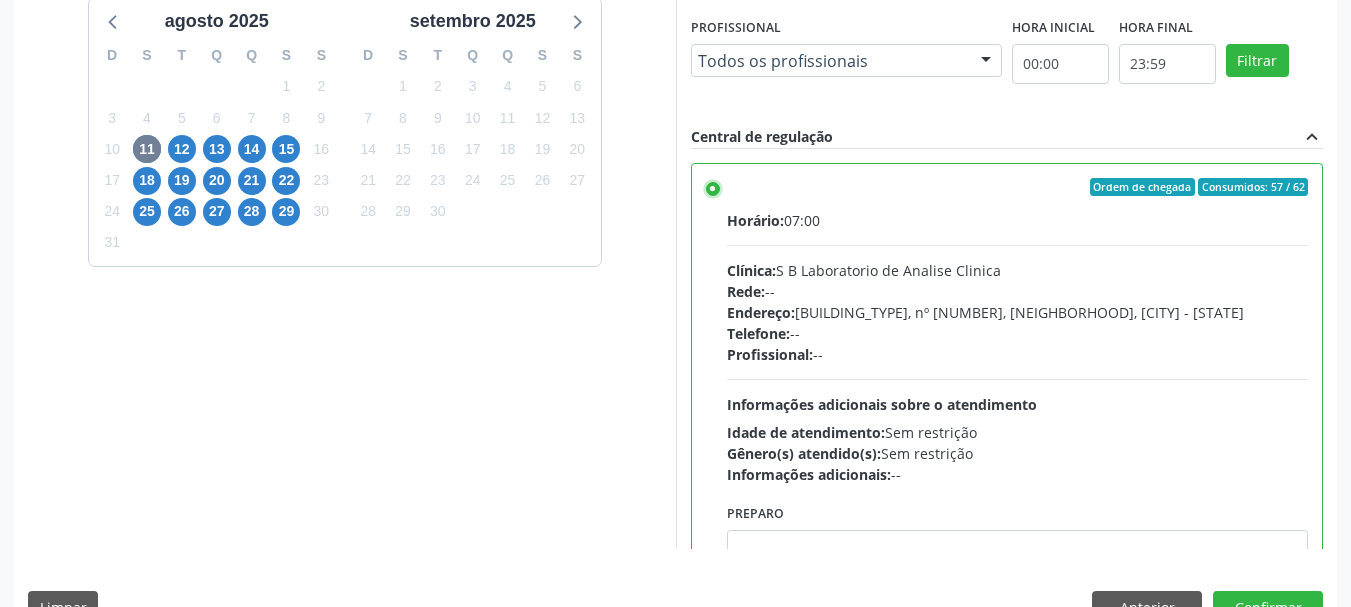 scroll, scrollTop: 588, scrollLeft: 0, axis: vertical 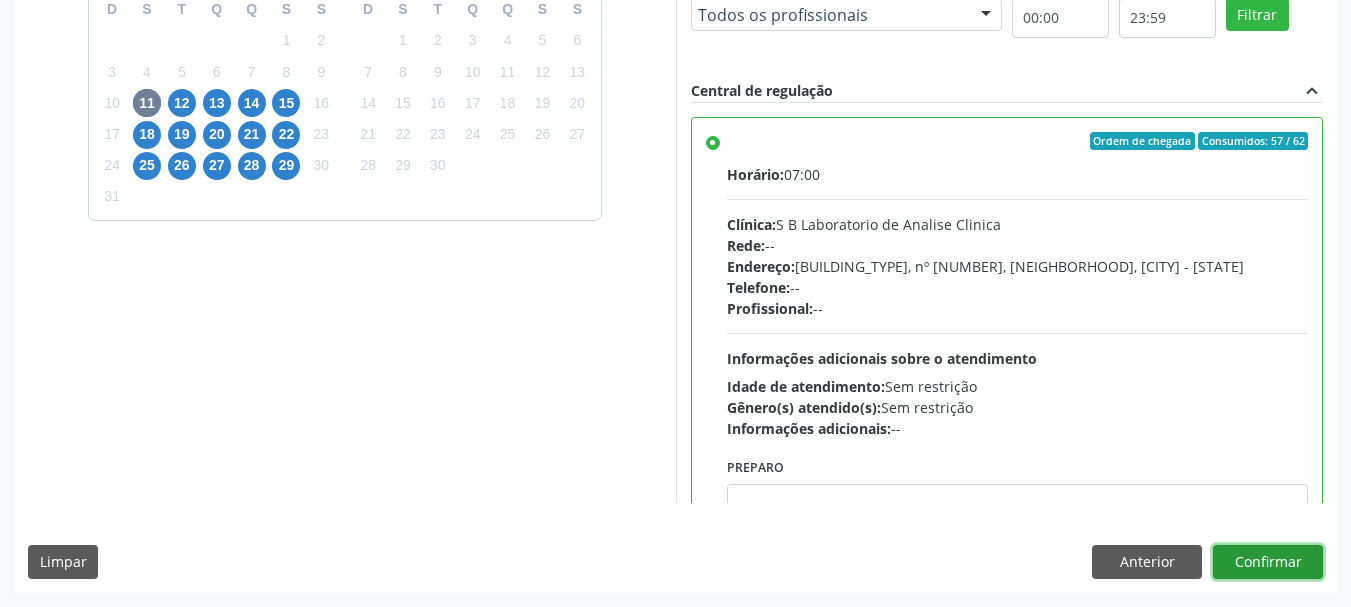 click on "Confirmar" at bounding box center [1268, 562] 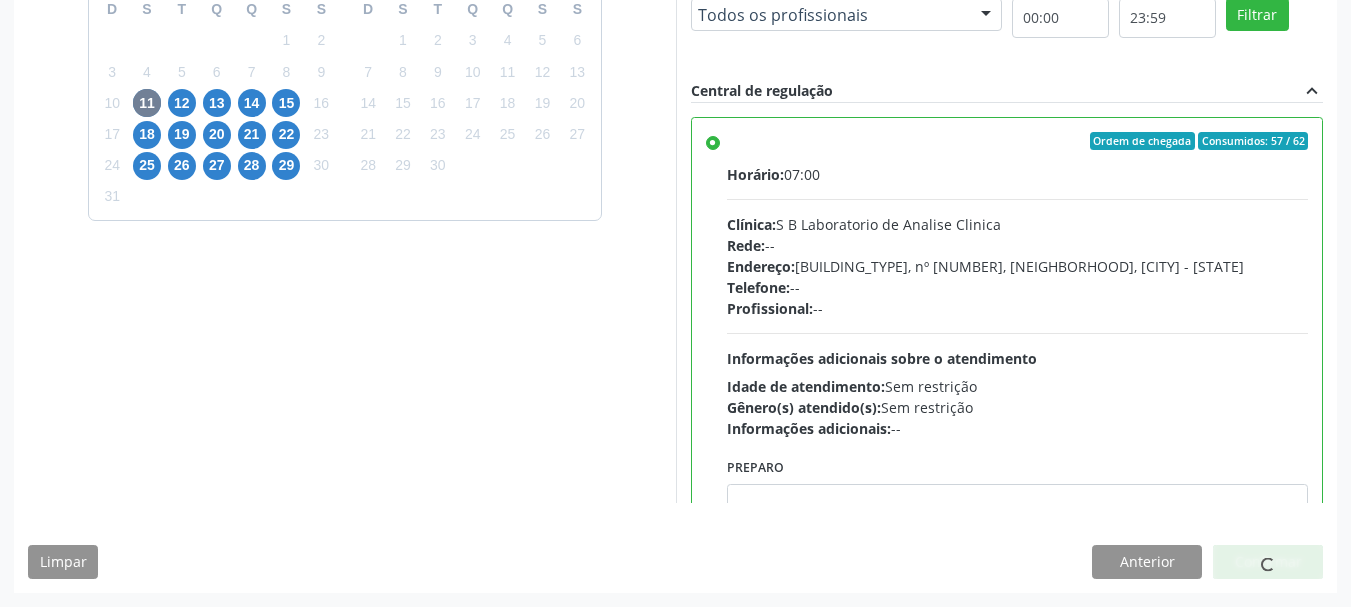 scroll, scrollTop: 60, scrollLeft: 0, axis: vertical 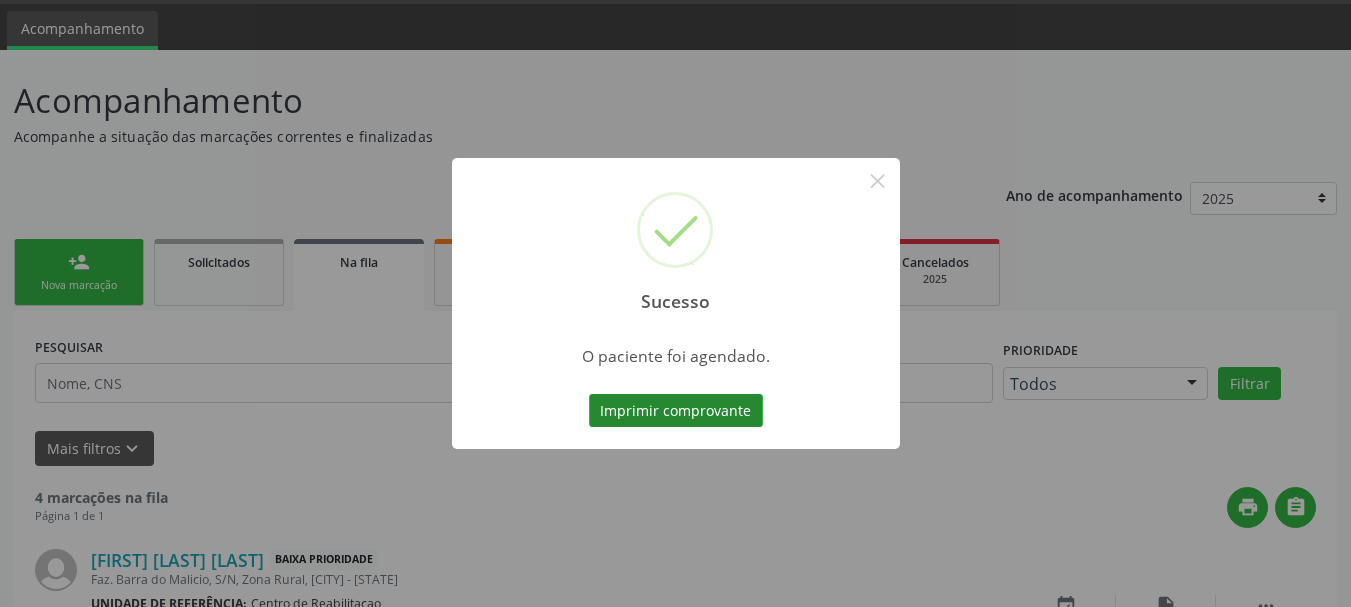 click on "Imprimir comprovante" at bounding box center [676, 411] 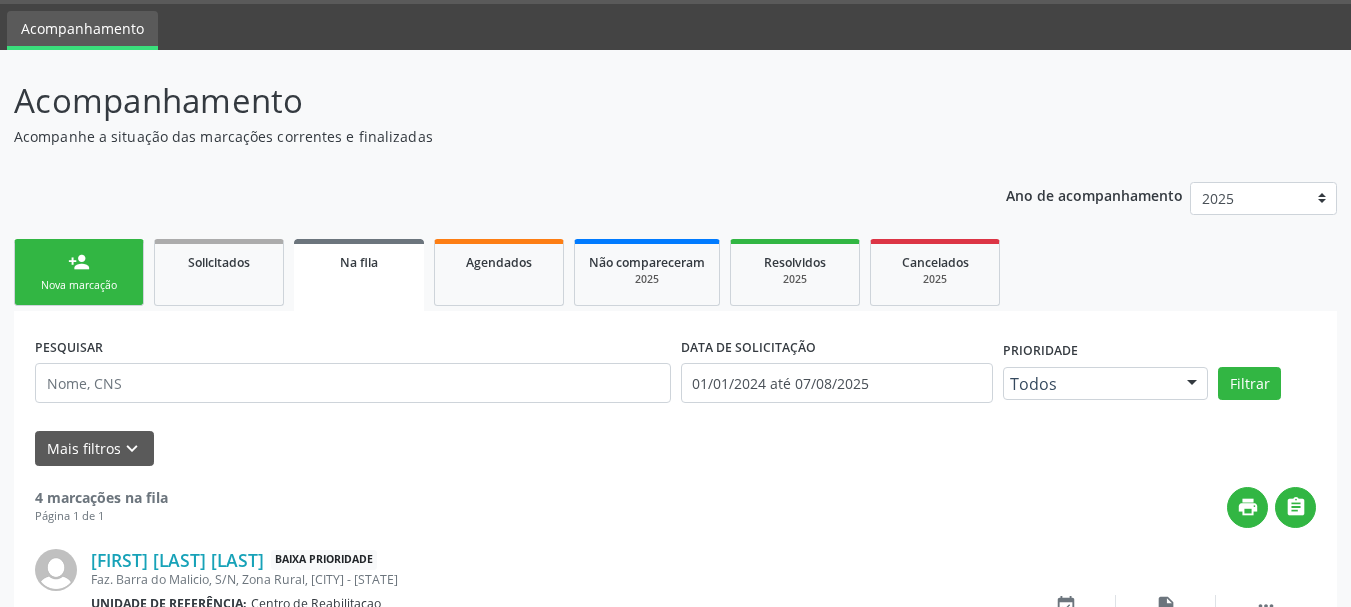 click on "Nova marcação" at bounding box center (79, 285) 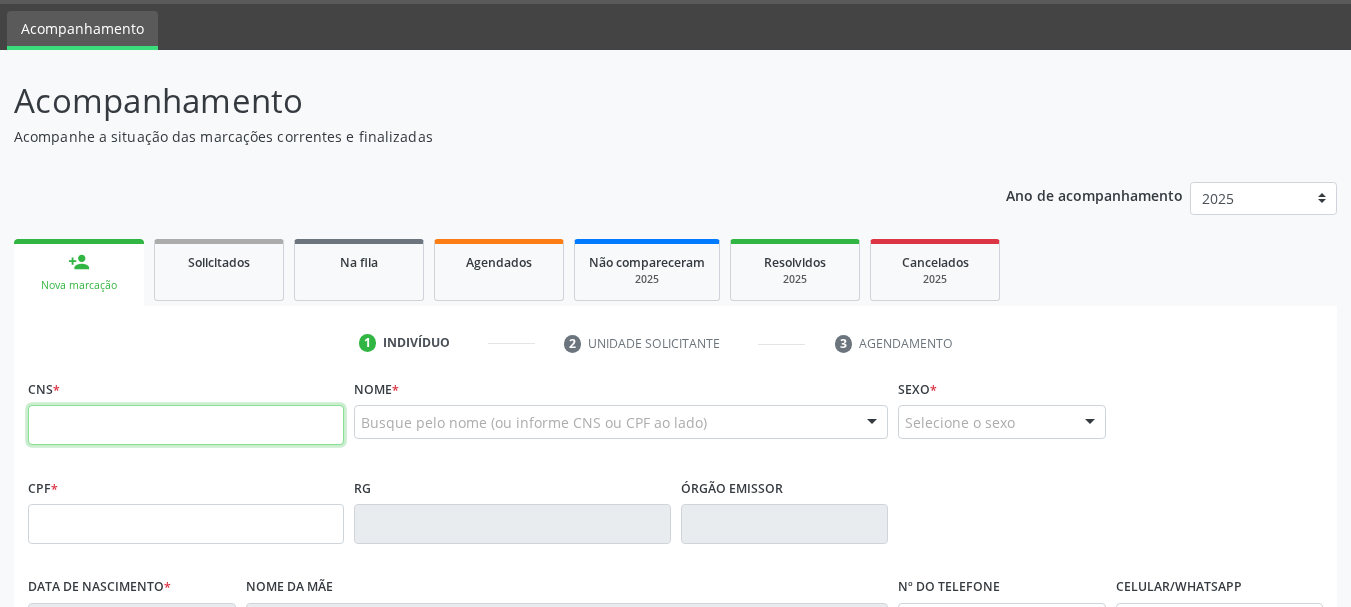 click at bounding box center (186, 425) 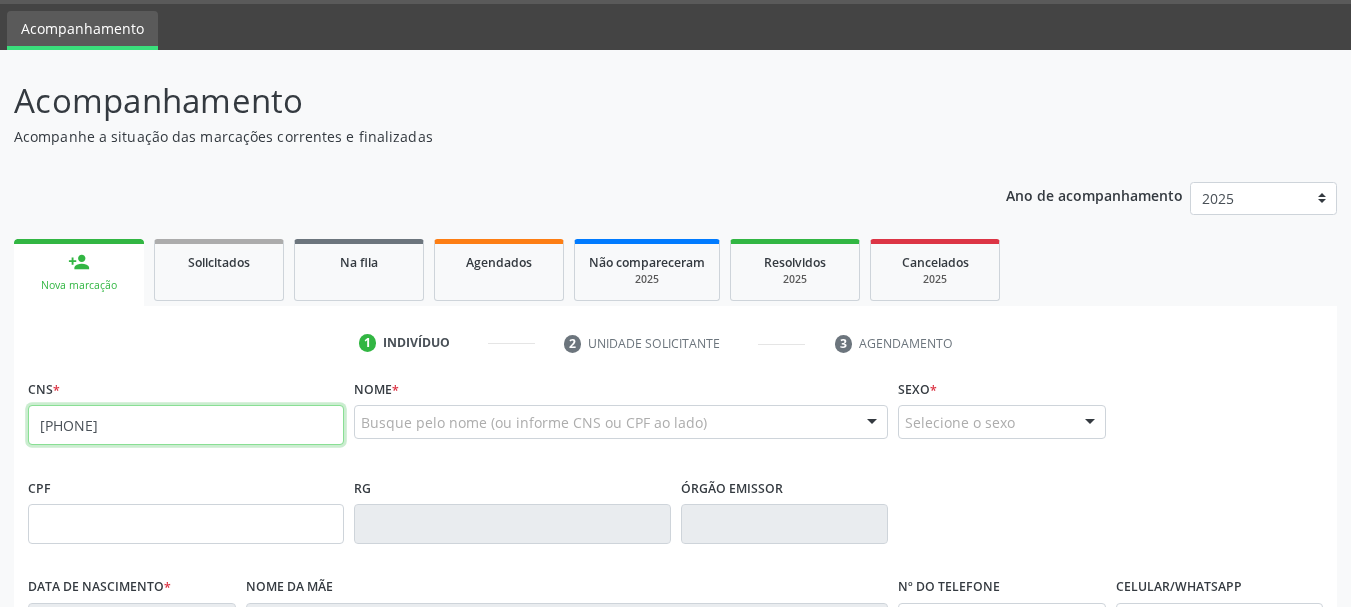 type on "[PHONE]" 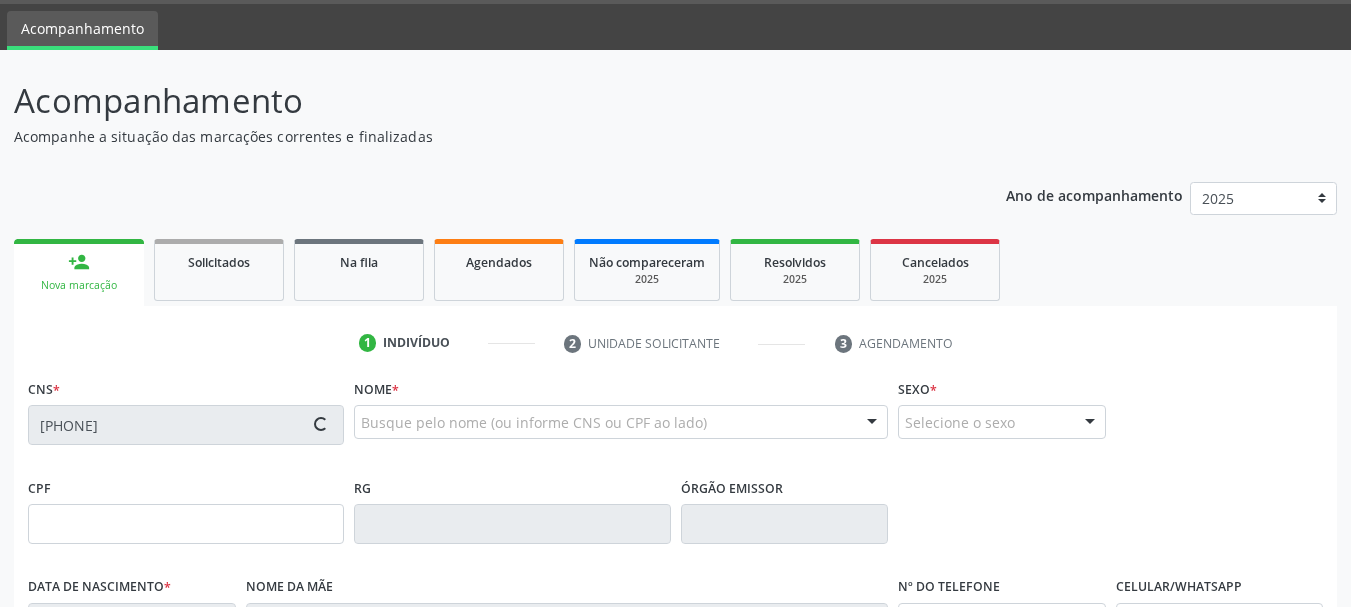 type on "[SSN]" 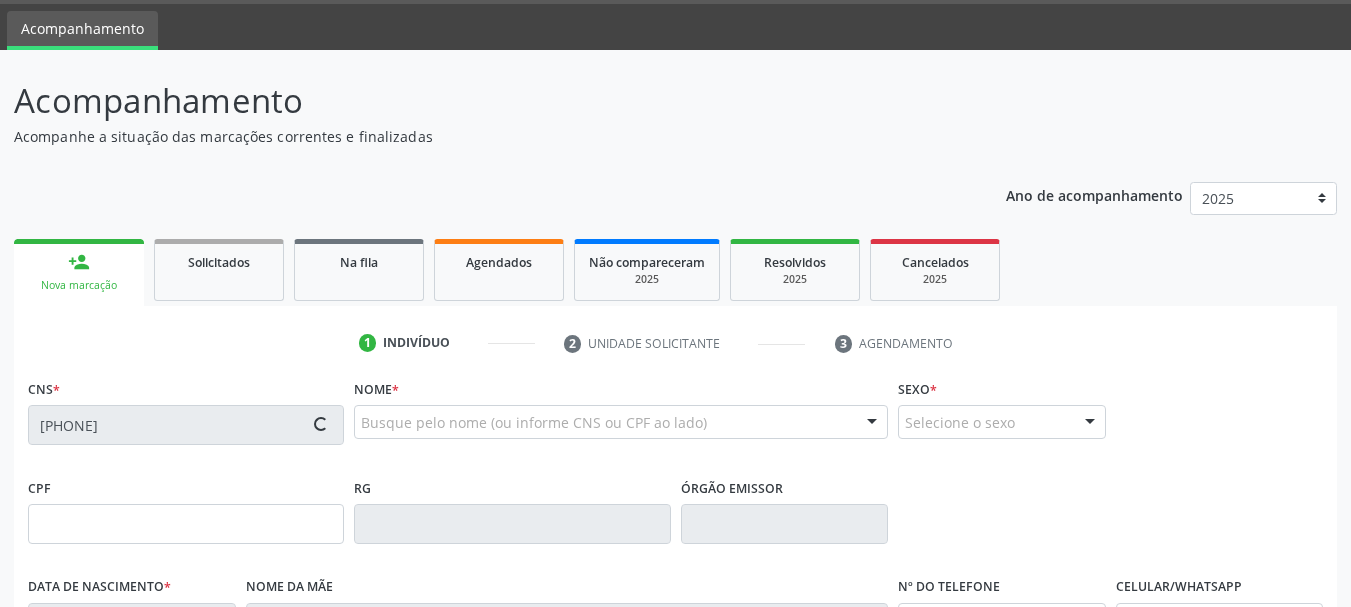 type on "[DATE]" 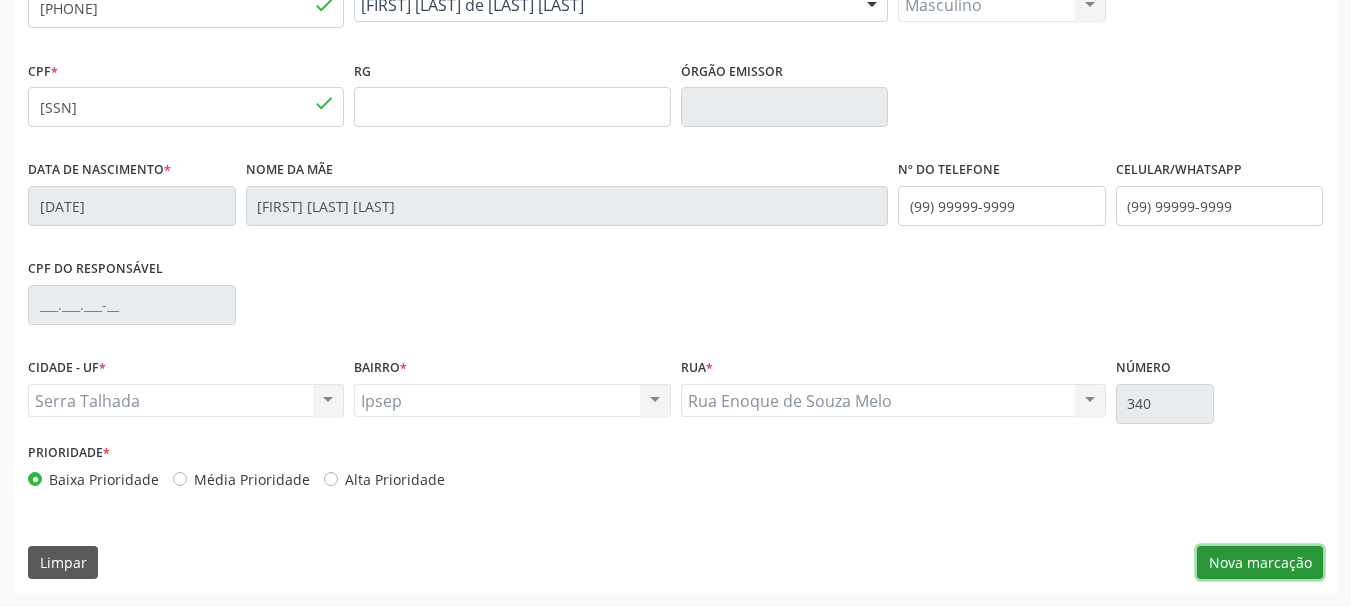click on "Nova marcação" at bounding box center (1260, 563) 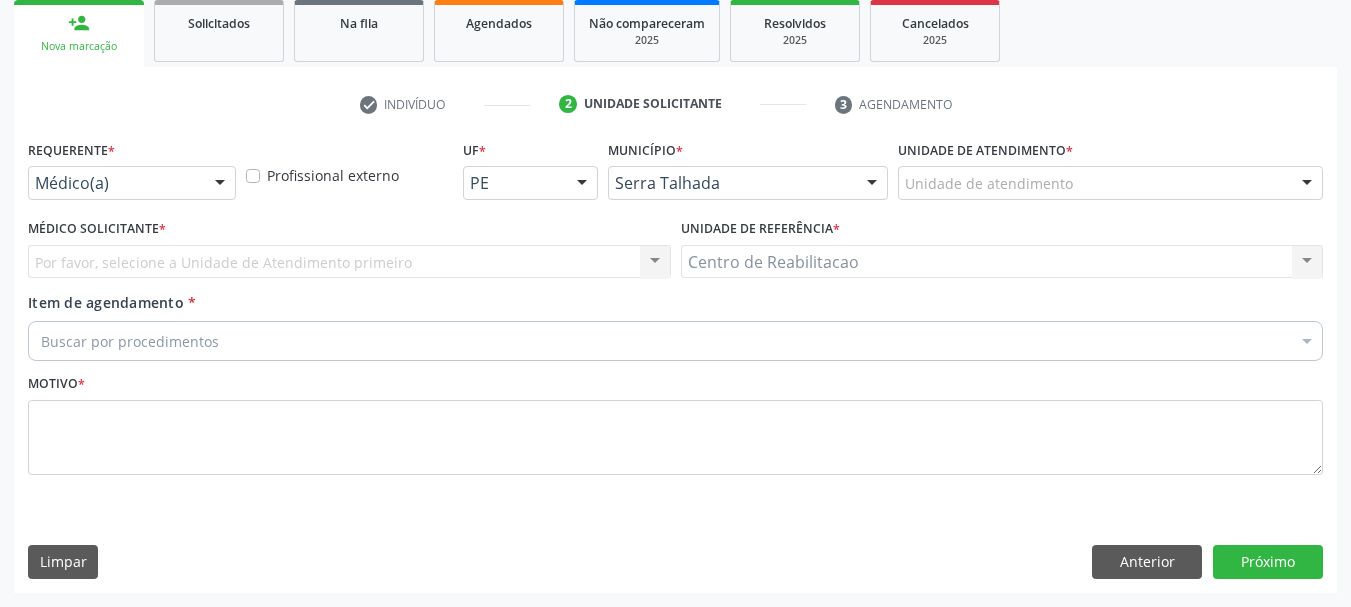 scroll, scrollTop: 299, scrollLeft: 0, axis: vertical 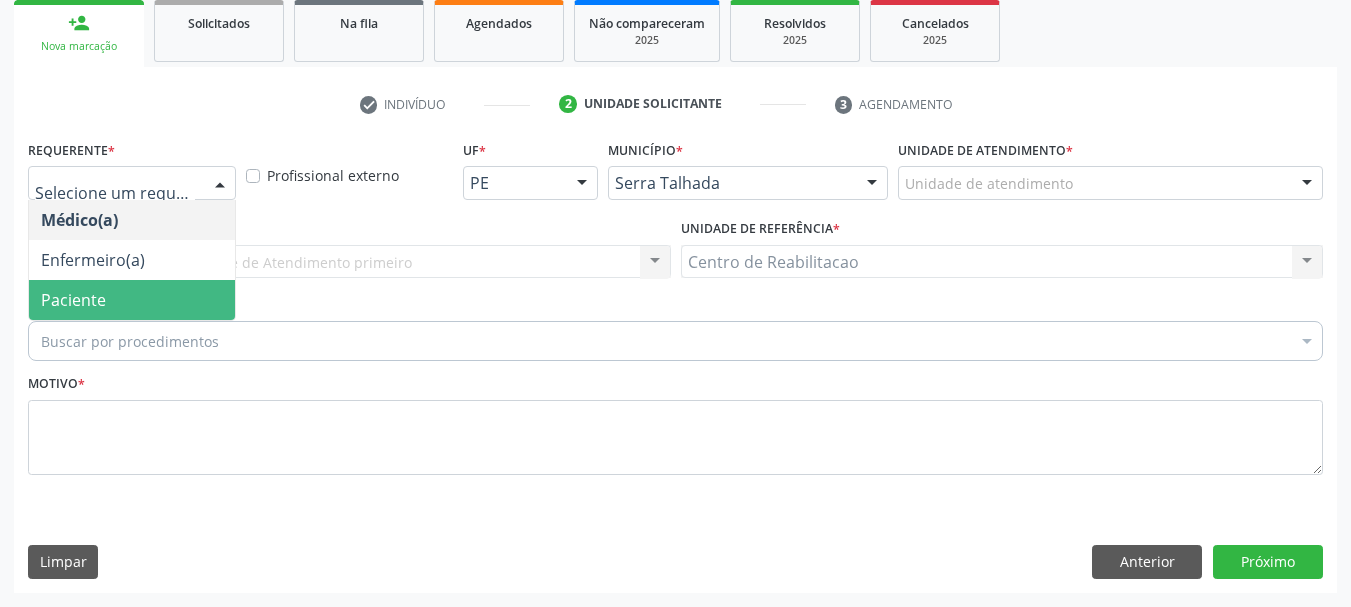 click on "Paciente" at bounding box center (132, 300) 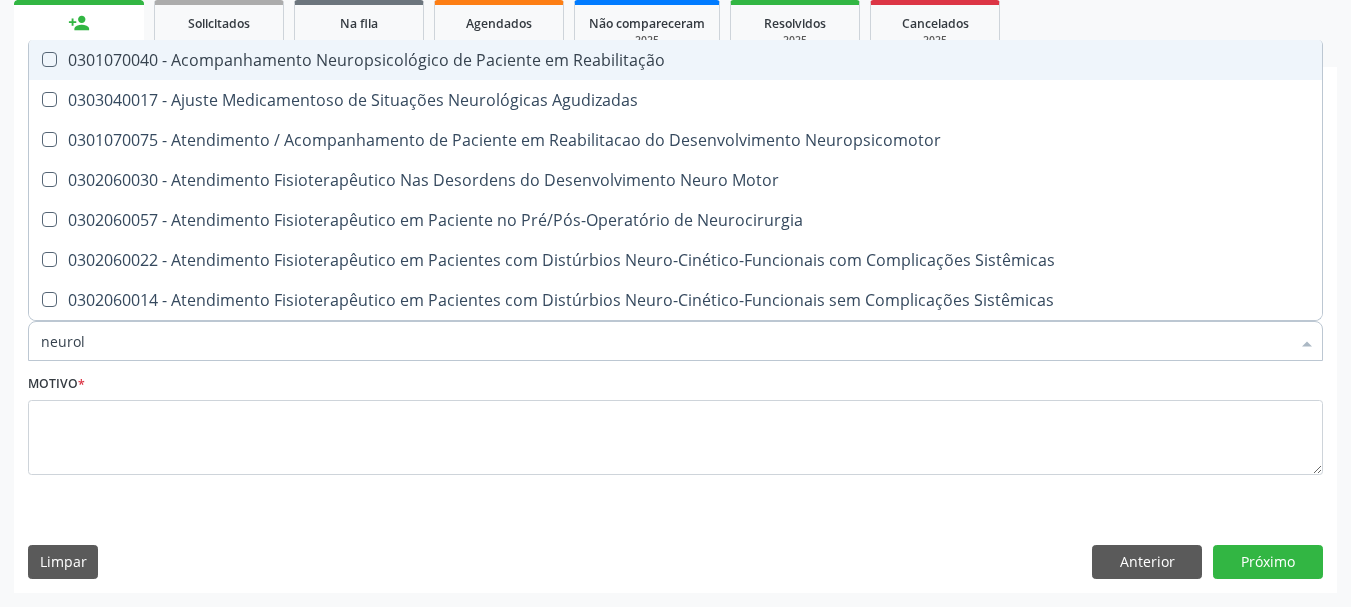 type on "neurolo" 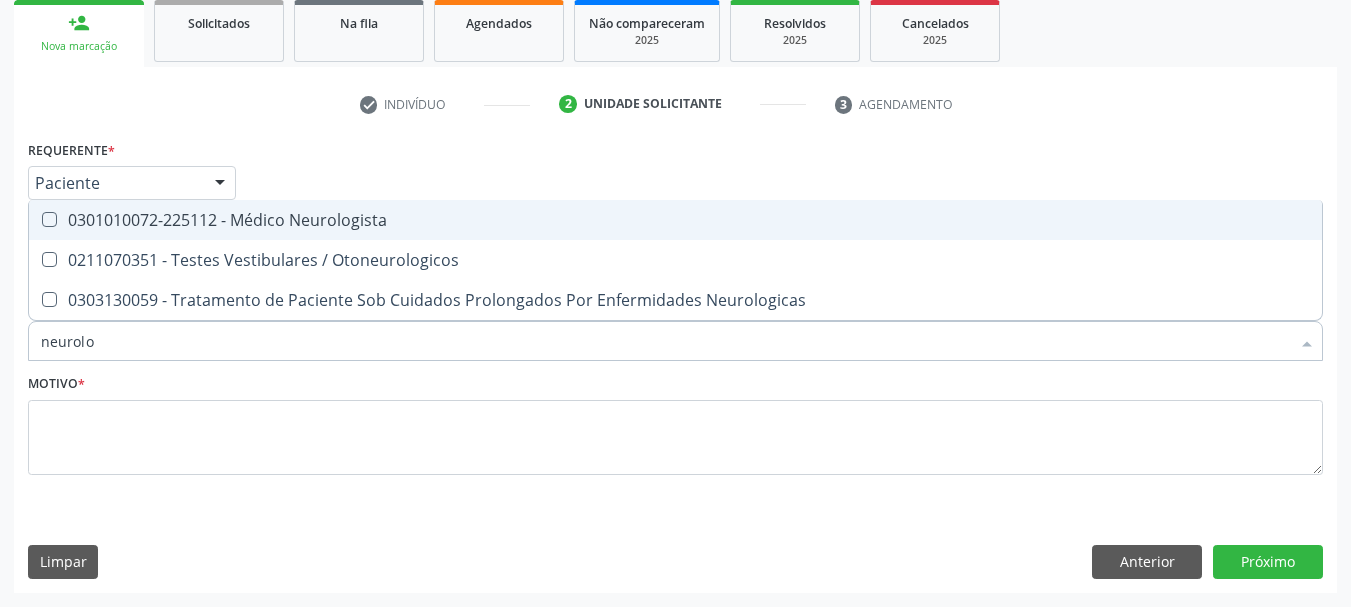 click on "0301010072-225112 - Médico Neurologista" at bounding box center (675, 220) 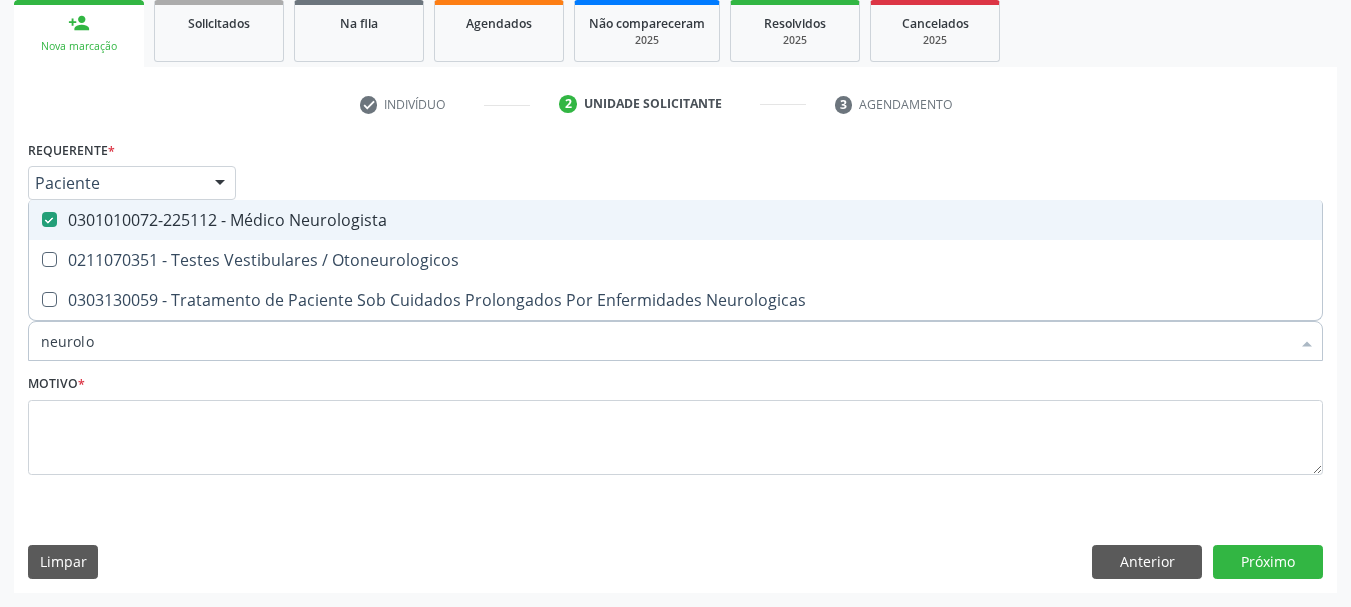 checkbox on "true" 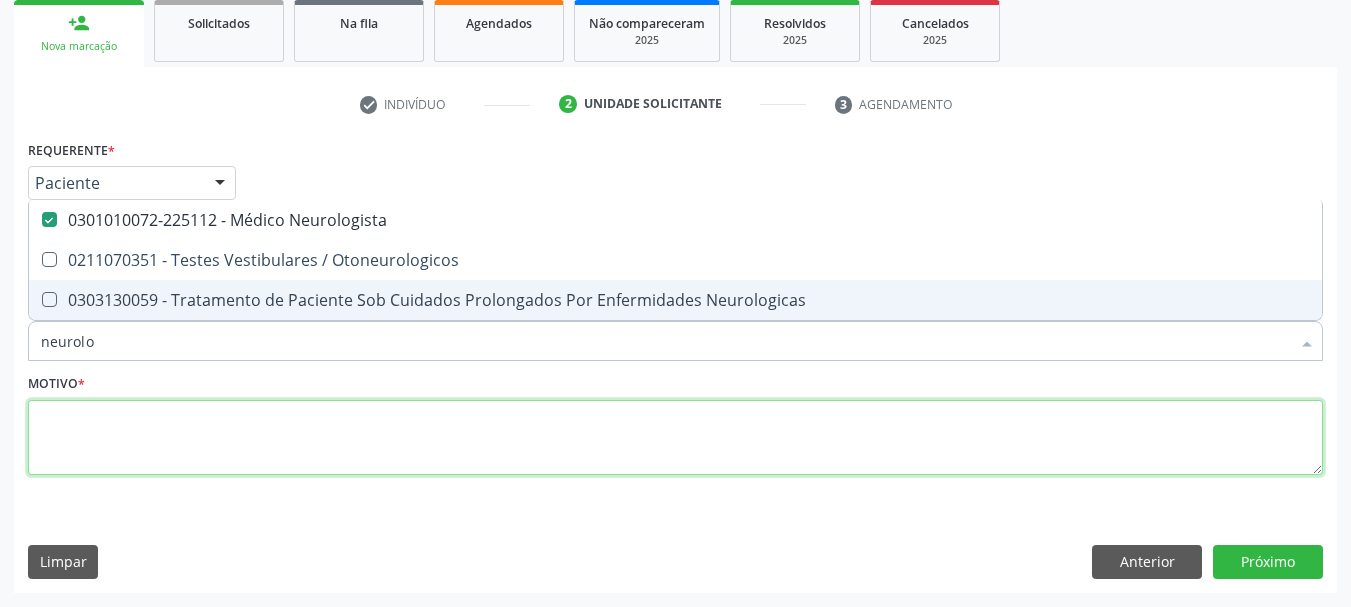 click at bounding box center (675, 438) 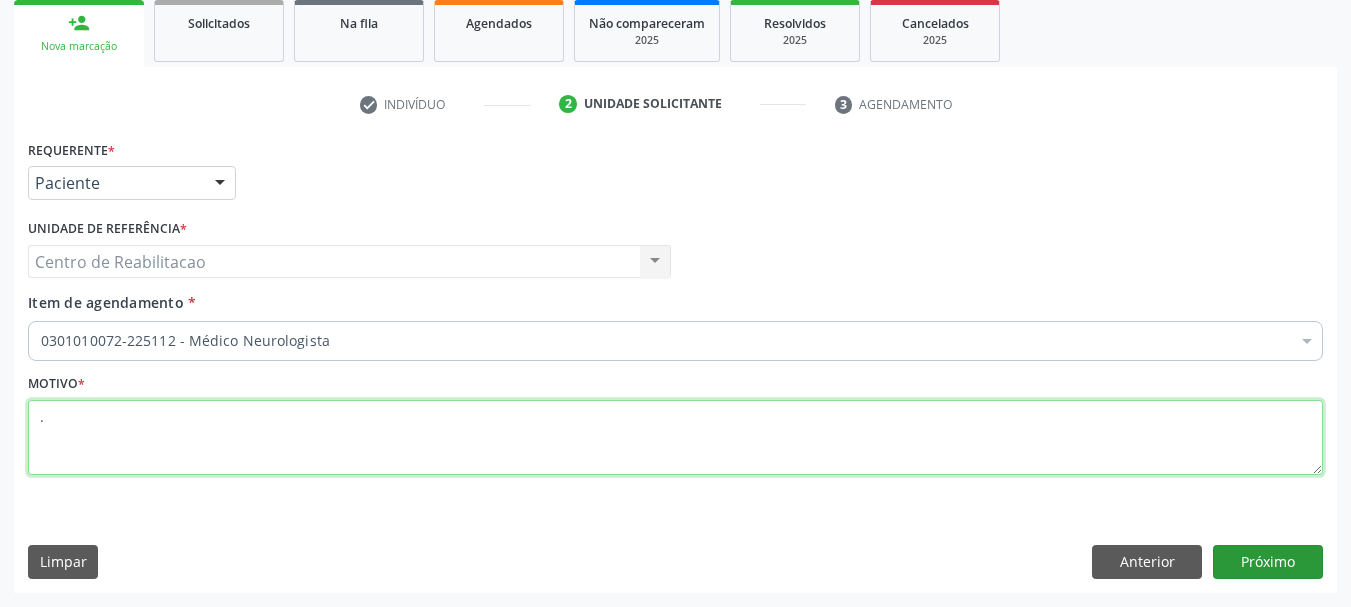 type on "." 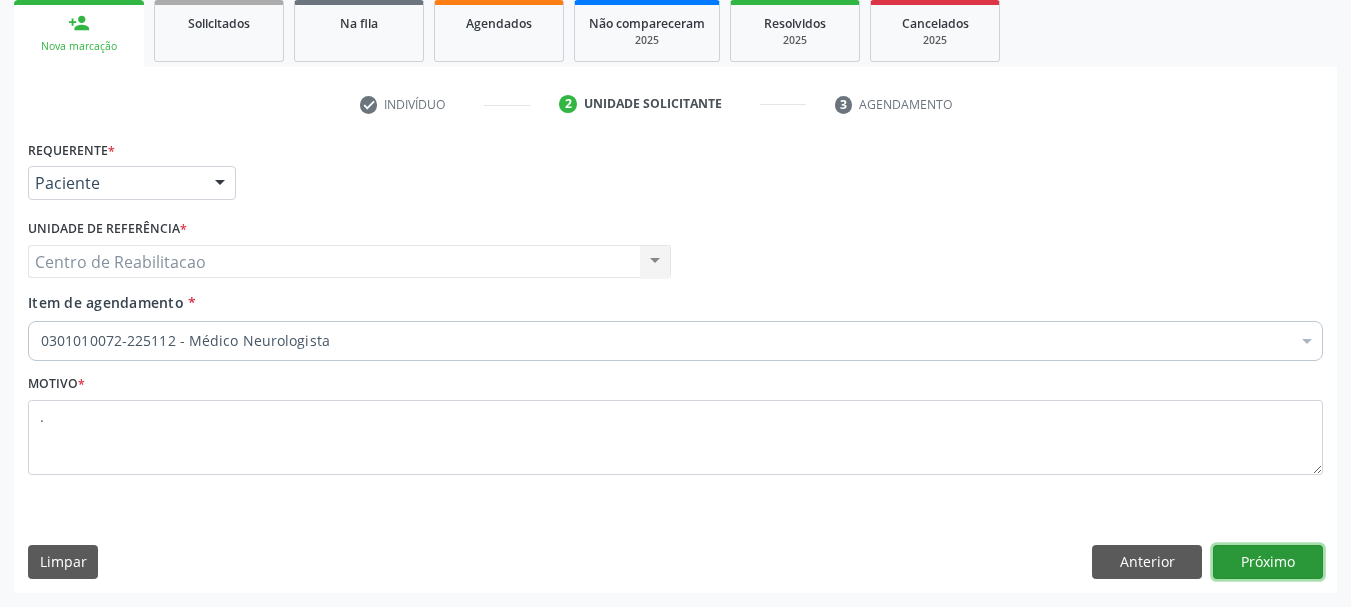 click on "Próximo" at bounding box center (1268, 562) 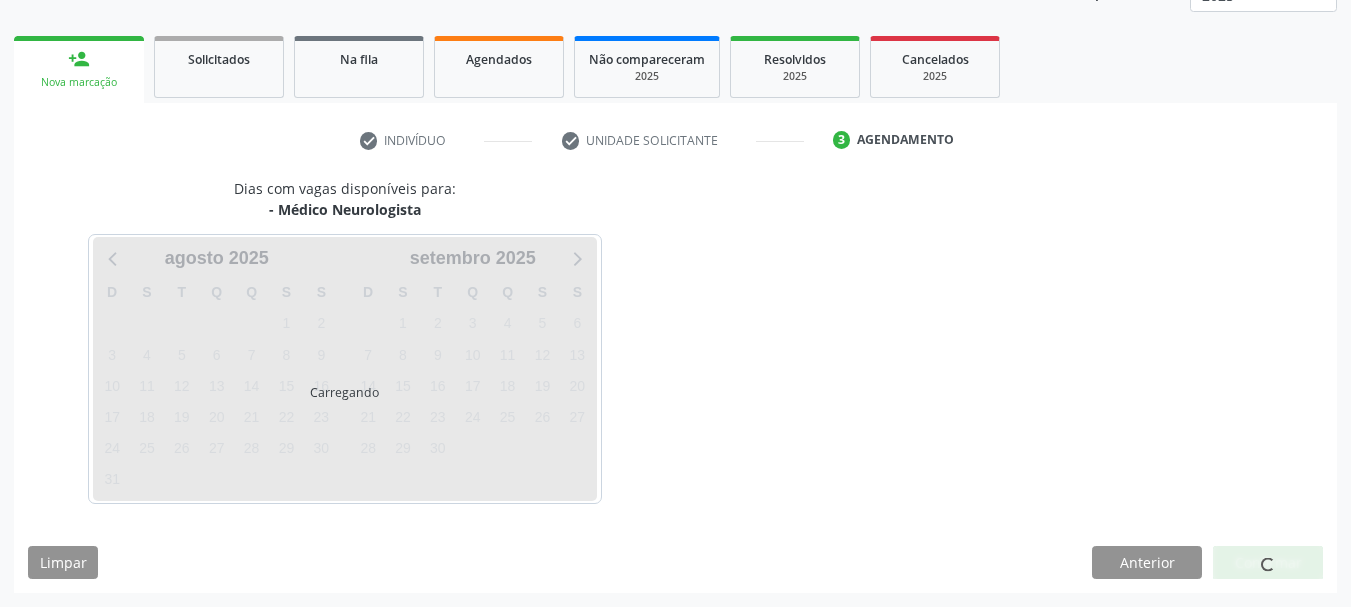 scroll, scrollTop: 263, scrollLeft: 0, axis: vertical 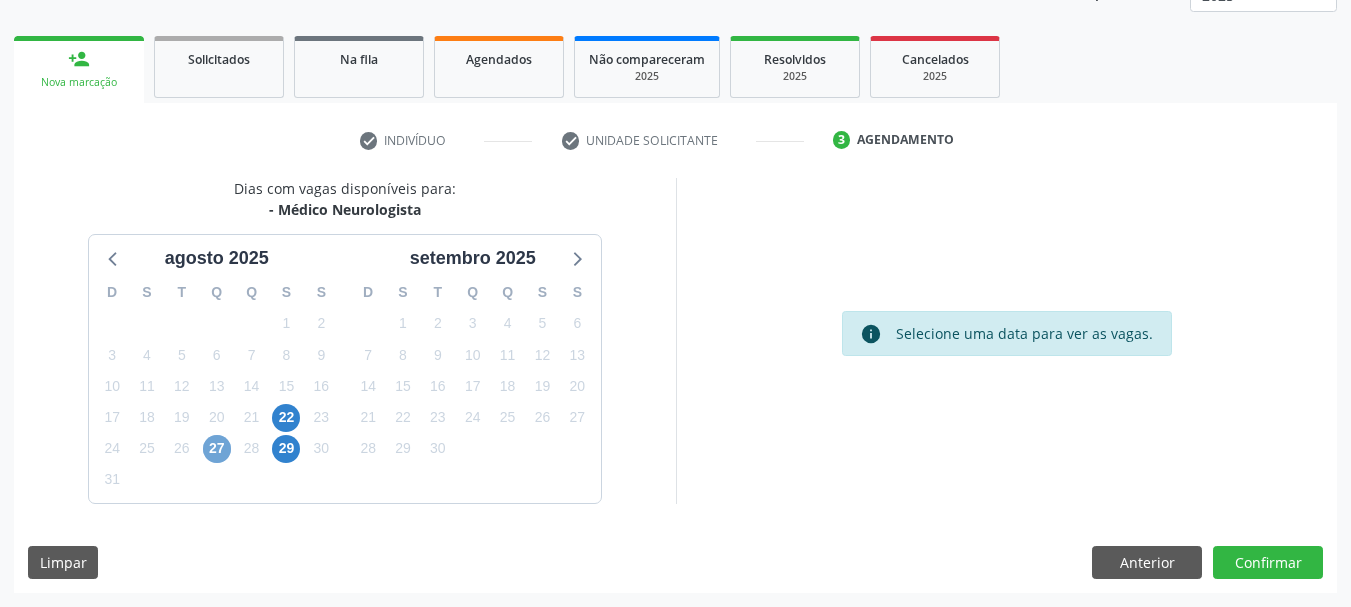 click on "27" at bounding box center (217, 449) 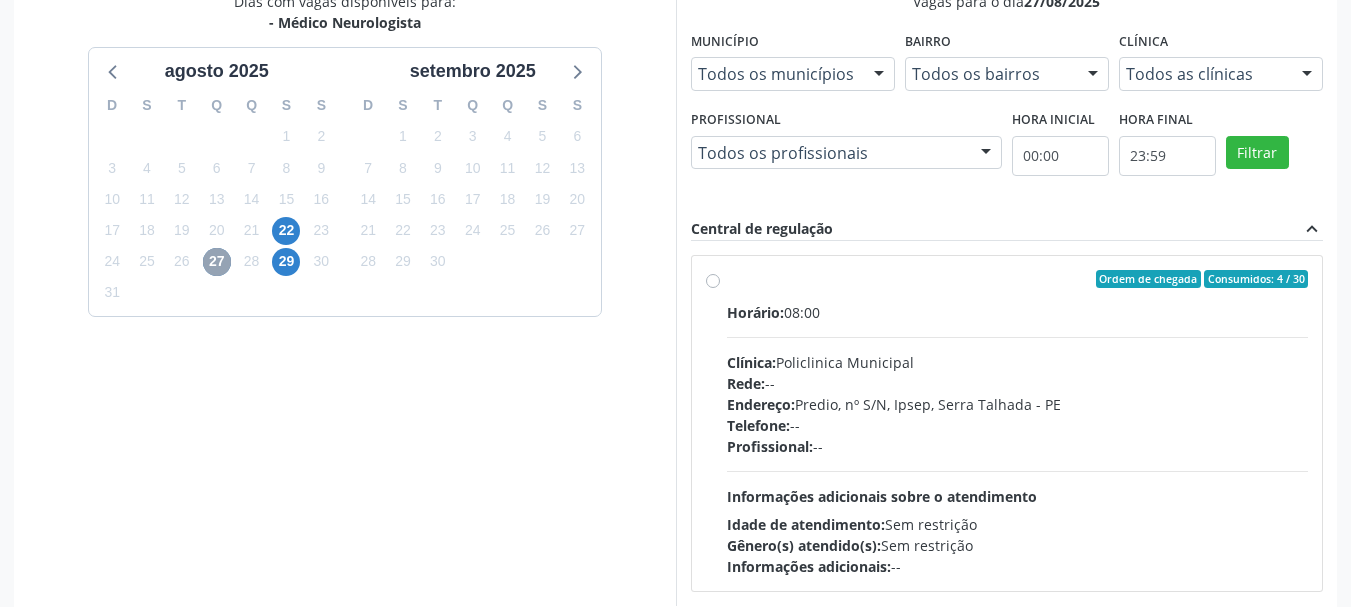scroll, scrollTop: 463, scrollLeft: 0, axis: vertical 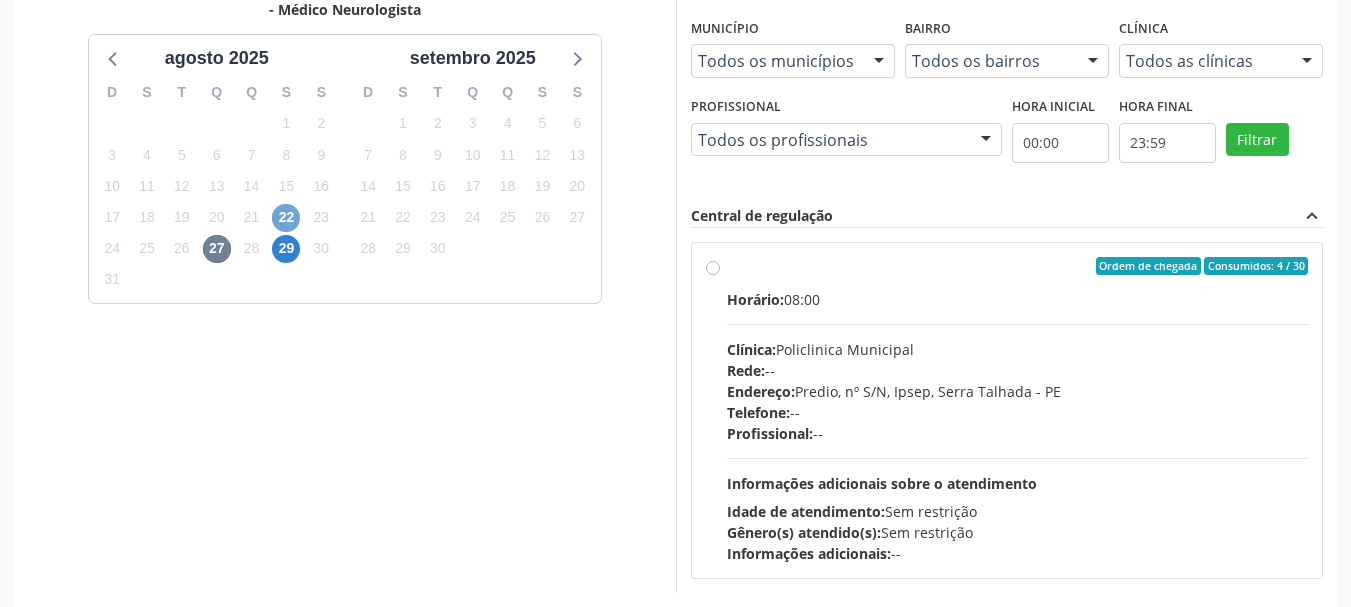 click on "22" at bounding box center [286, 218] 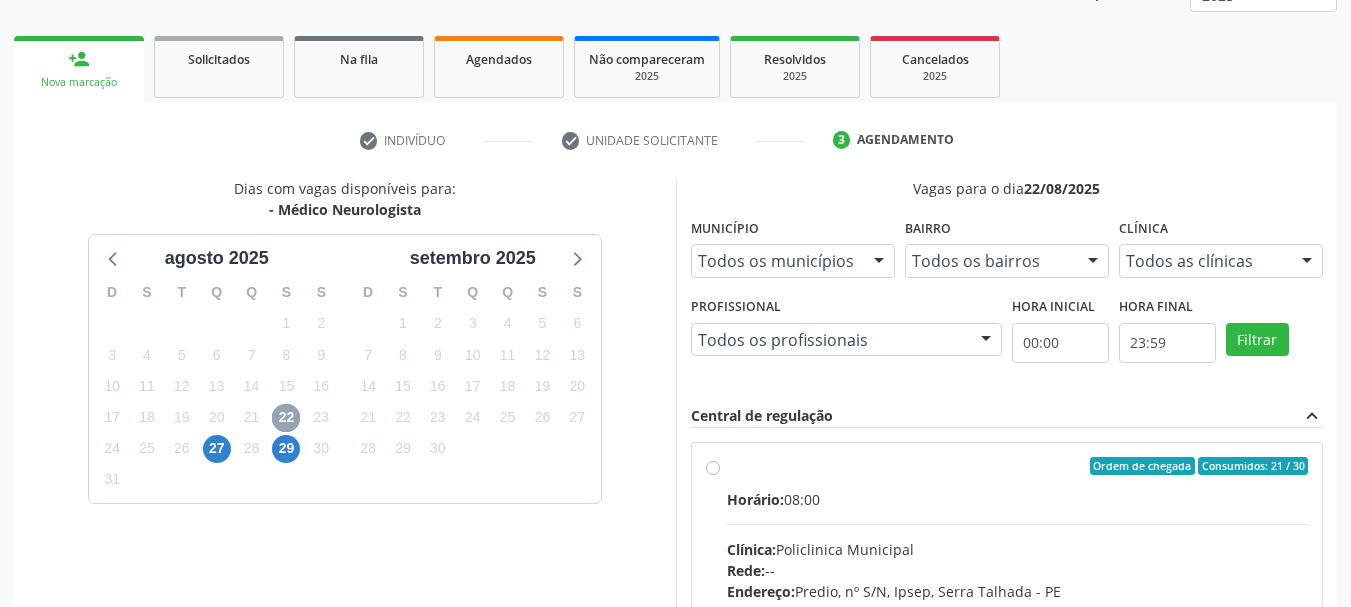 scroll, scrollTop: 463, scrollLeft: 0, axis: vertical 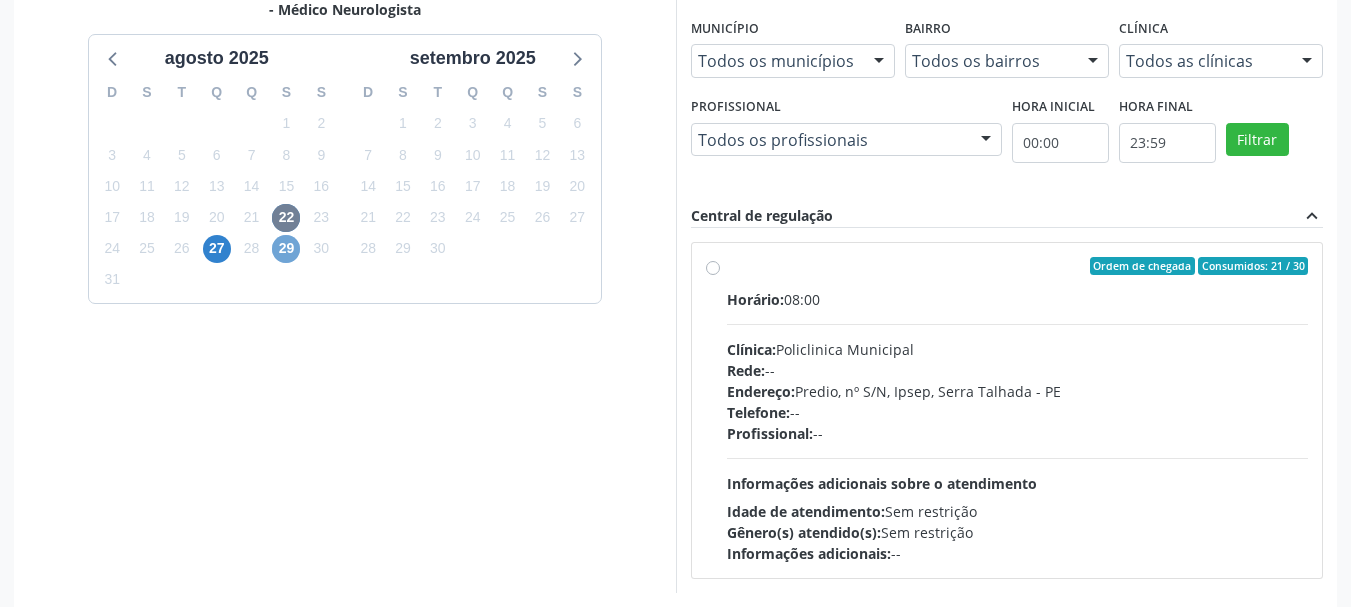 click on "29" at bounding box center [286, 249] 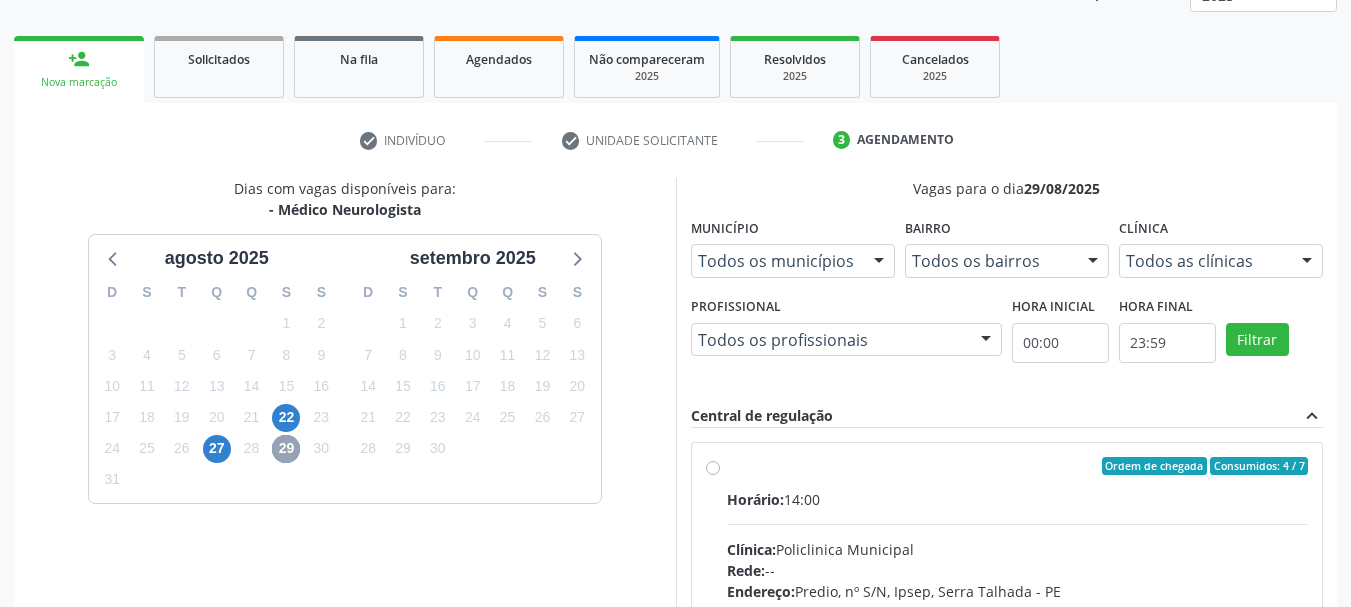 scroll, scrollTop: 463, scrollLeft: 0, axis: vertical 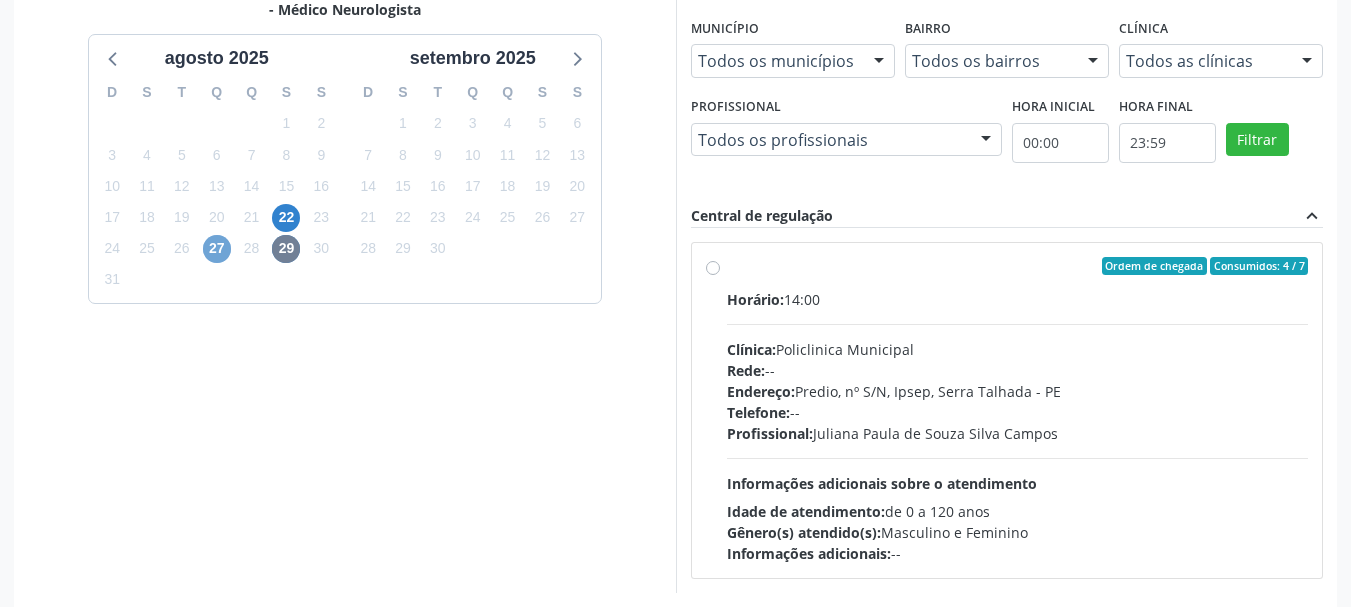 click on "27" at bounding box center (217, 249) 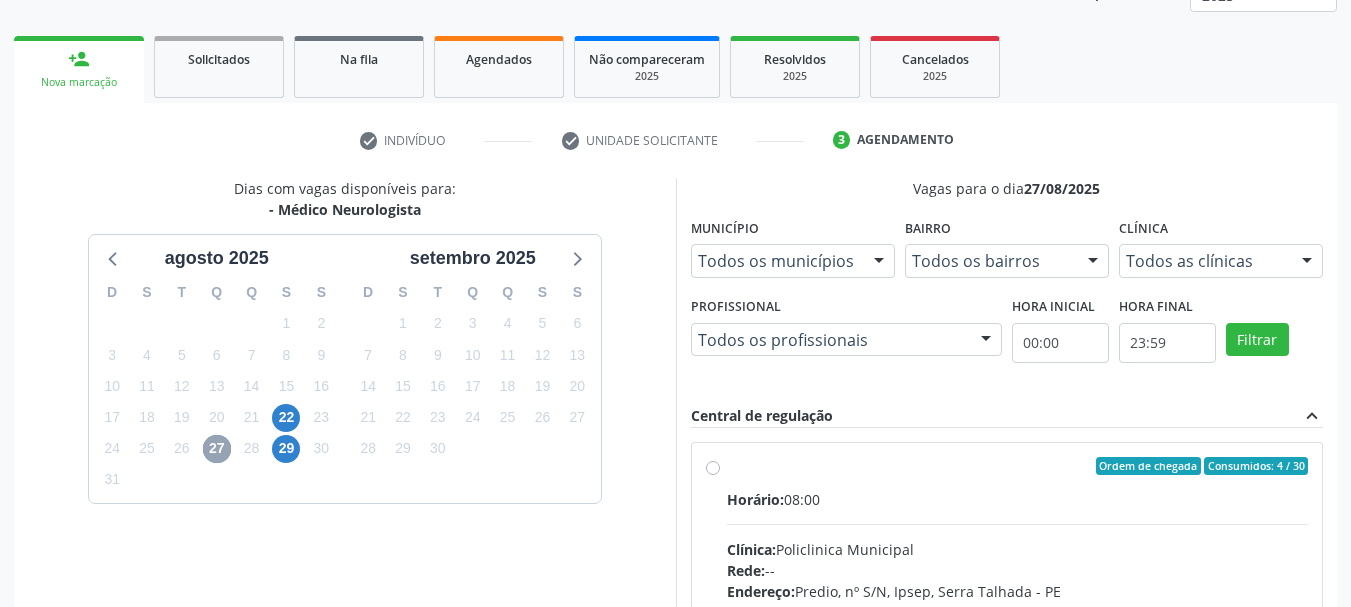 scroll, scrollTop: 463, scrollLeft: 0, axis: vertical 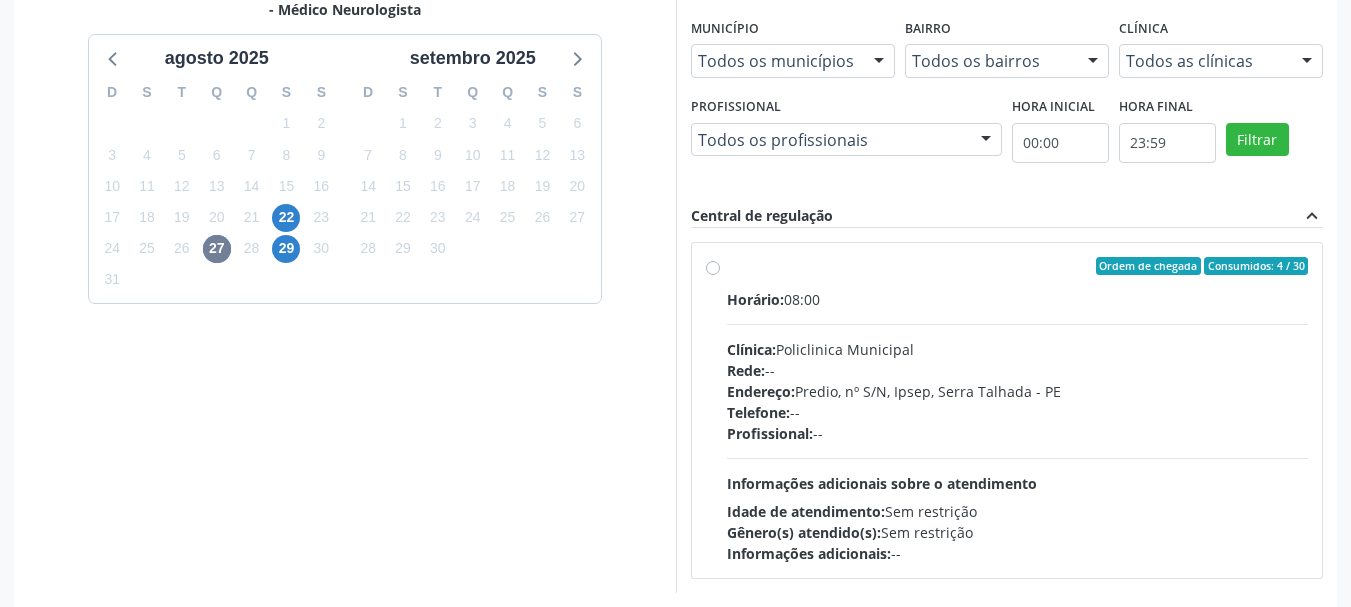 click on "Ordem de chegada
Consumidos: 4 / 30
Horário:   08:00
Clínica:  Policlinica Municipal
Rede:
--
Endereço:   Predio, nº S/N, Ipsep, [CITY] - [STATE]
Telefone:   --
Profissional:
--
Informações adicionais sobre o atendimento
Idade de atendimento:
Sem restrição
Gênero(s) atendido(s):
Sem restrição
Informações adicionais:
--" at bounding box center [1018, 410] 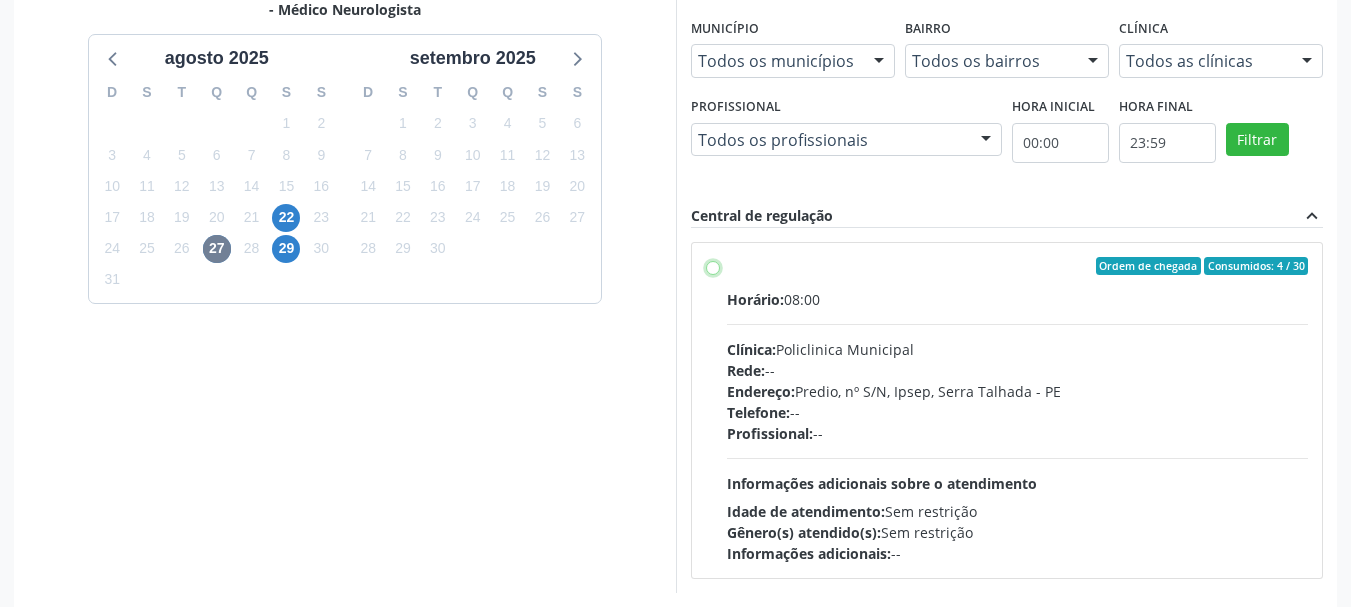 click on "Ordem de chegada
Consumidos: 4 / 30
Horário:   08:00
Clínica:  Policlinica Municipal
Rede:
--
Endereço:   Predio, nº S/N, Ipsep, [CITY] - [STATE]
Telefone:   --
Profissional:
--
Informações adicionais sobre o atendimento
Idade de atendimento:
Sem restrição
Gênero(s) atendido(s):
Sem restrição
Informações adicionais:
--" at bounding box center [713, 266] 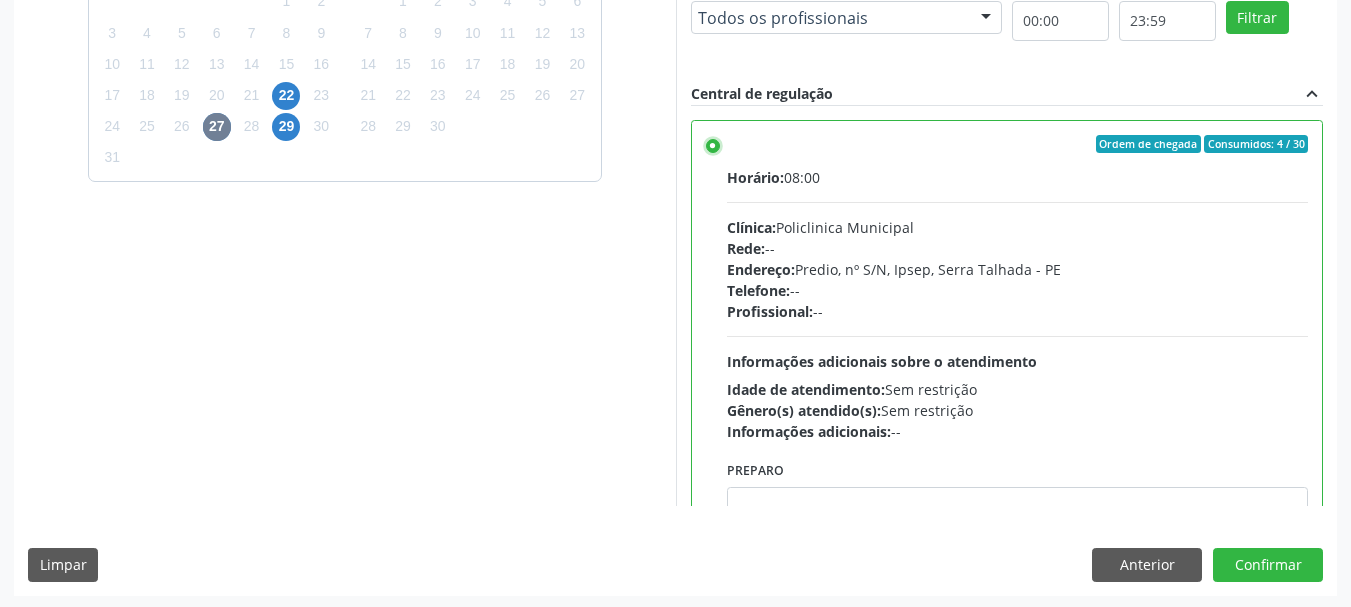 scroll, scrollTop: 588, scrollLeft: 0, axis: vertical 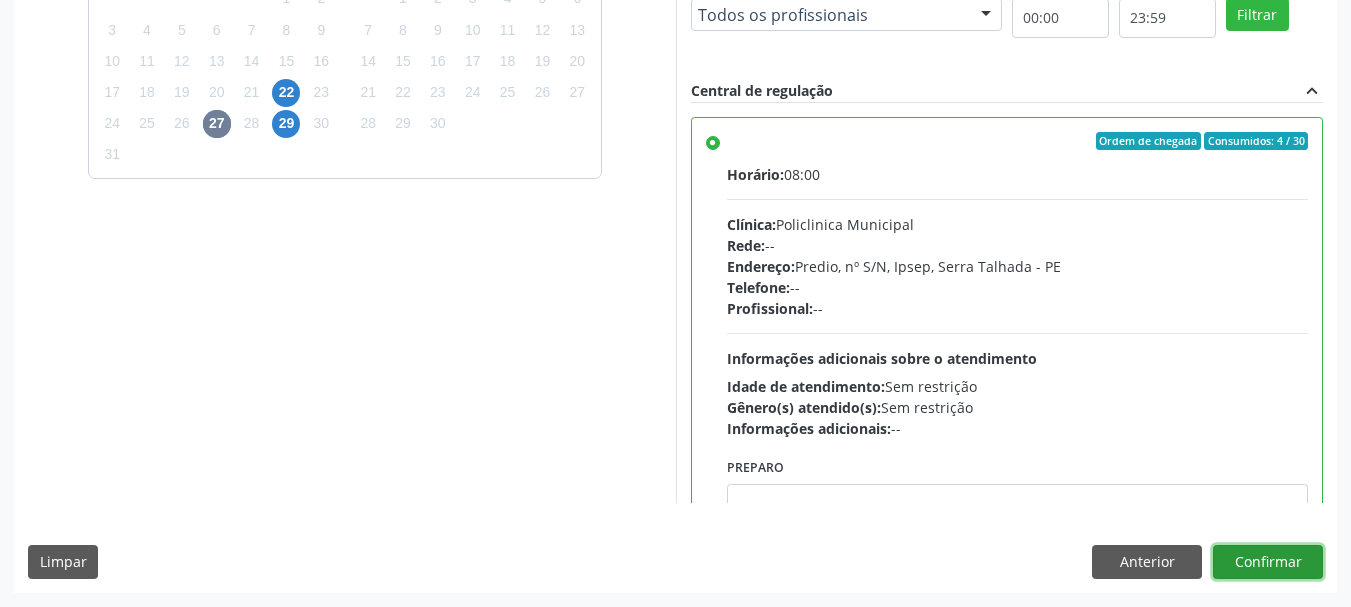 drag, startPoint x: 1311, startPoint y: 567, endPoint x: 365, endPoint y: 327, distance: 975.96924 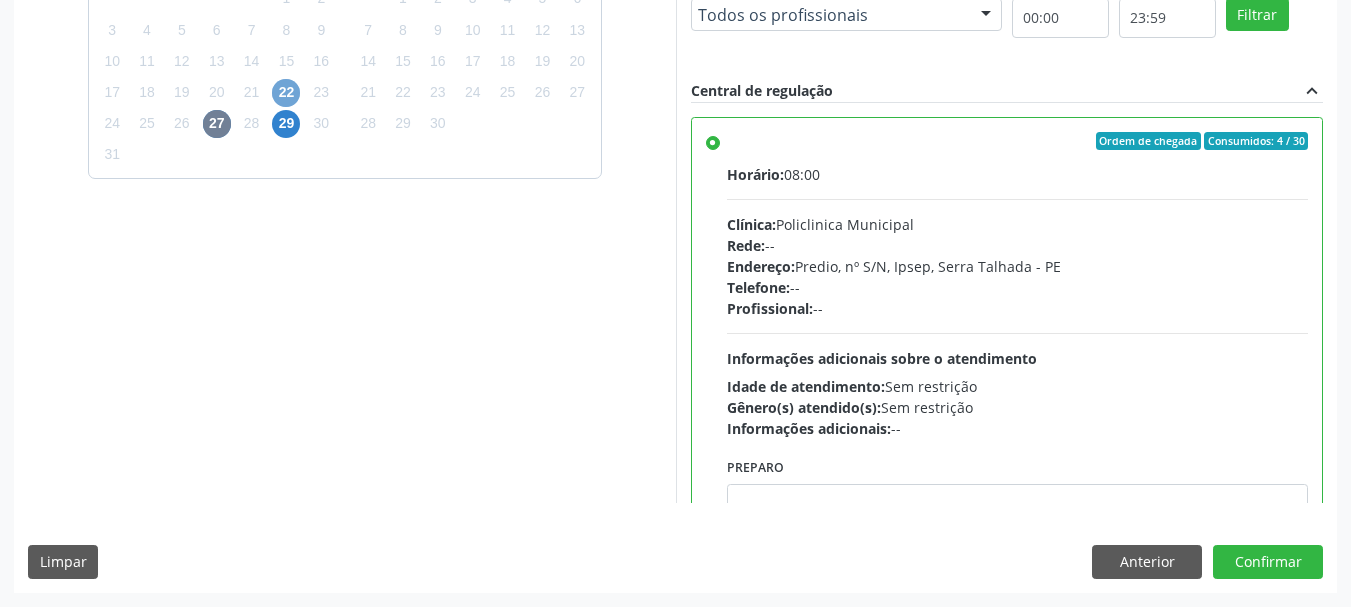click on "22" at bounding box center (286, 93) 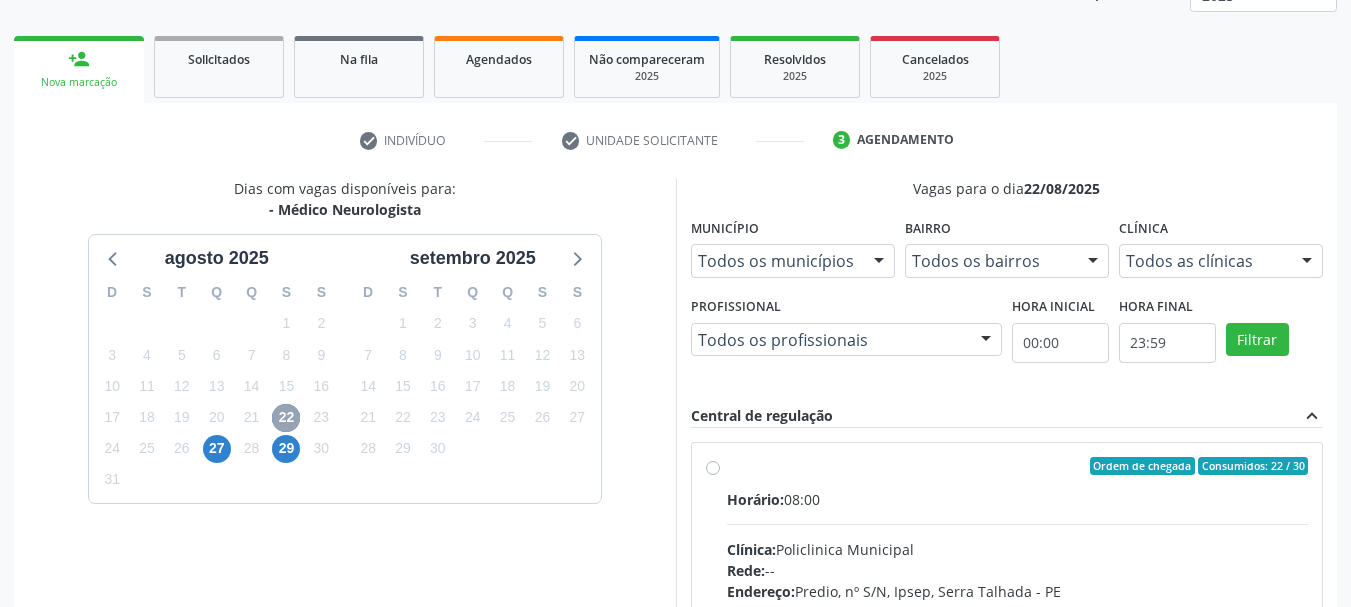 scroll, scrollTop: 552, scrollLeft: 0, axis: vertical 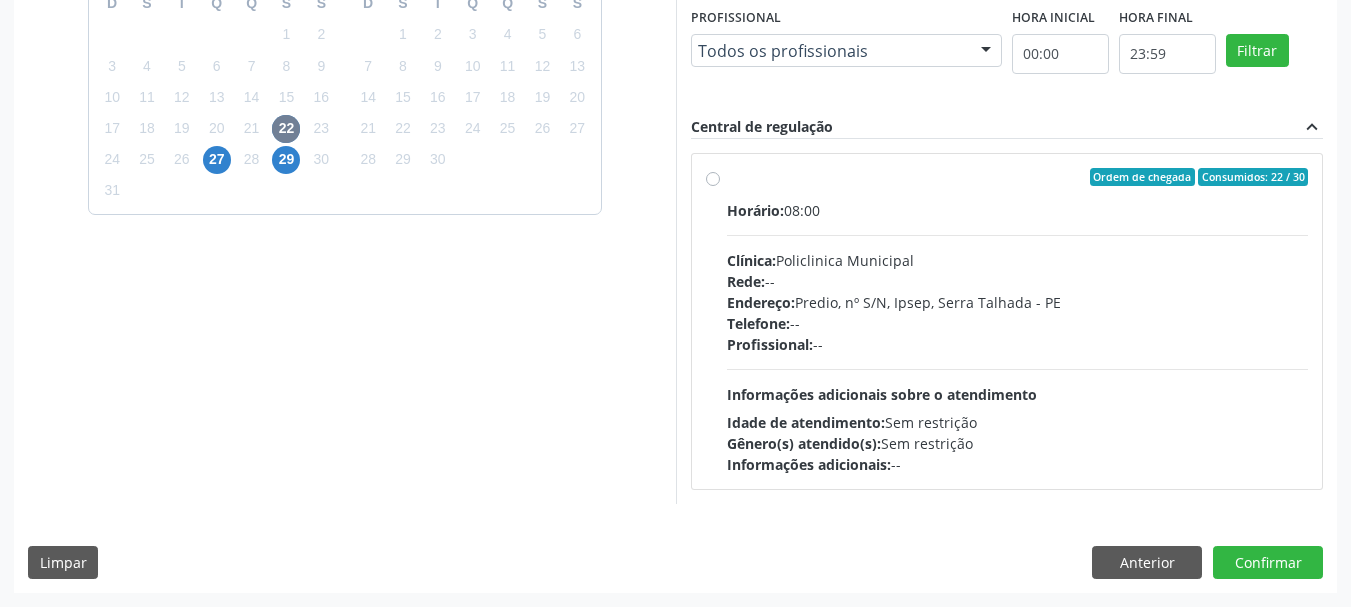click on "Ordem de chegada
Consumidos: 22 / 30
Horário:   08:00
Clínica:  Policlinica Municipal
Rede:
--
Endereço:   Predio, nº S/N, Ipsep, Serra Talhada - PE
Telefone:   --
Profissional:
--
Informações adicionais sobre o atendimento
Idade de atendimento:
Sem restrição
Gênero(s) atendido(s):
Sem restrição
Informações adicionais:
--" at bounding box center (1018, 321) 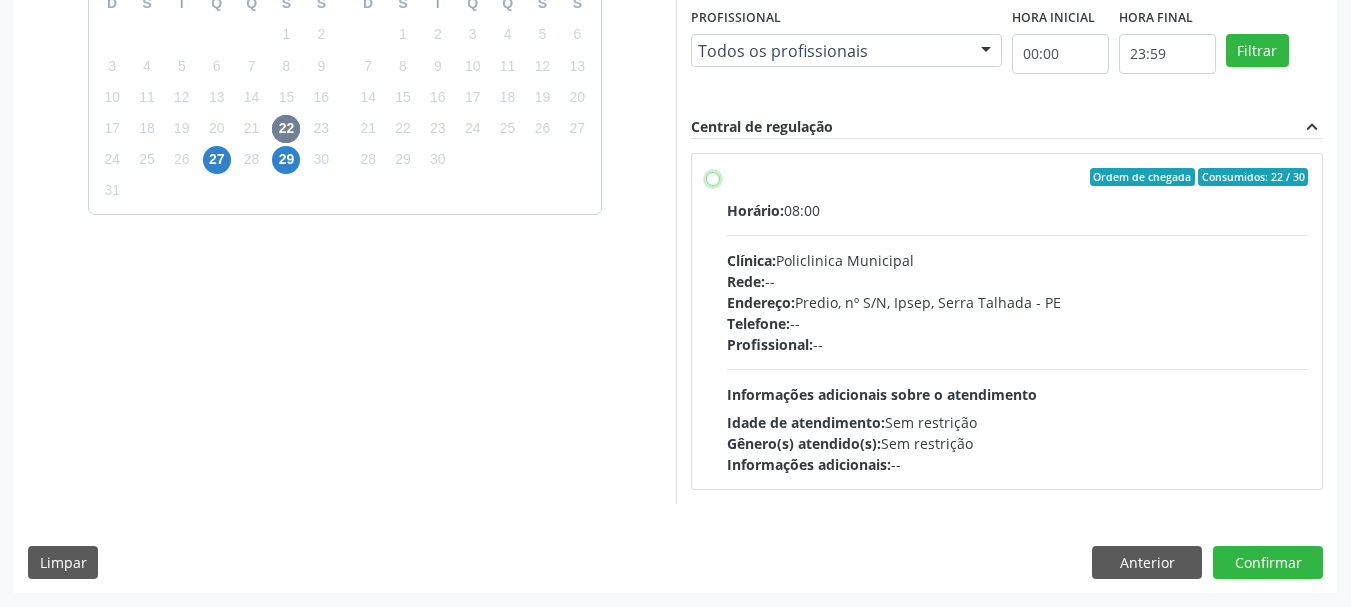 click on "Ordem de chegada
Consumidos: 22 / 30
Horário:   08:00
Clínica:  Policlinica Municipal
Rede:
--
Endereço:   Predio, nº S/N, Ipsep, Serra Talhada - PE
Telefone:   --
Profissional:
--
Informações adicionais sobre o atendimento
Idade de atendimento:
Sem restrição
Gênero(s) atendido(s):
Sem restrição
Informações adicionais:
--" at bounding box center (713, 177) 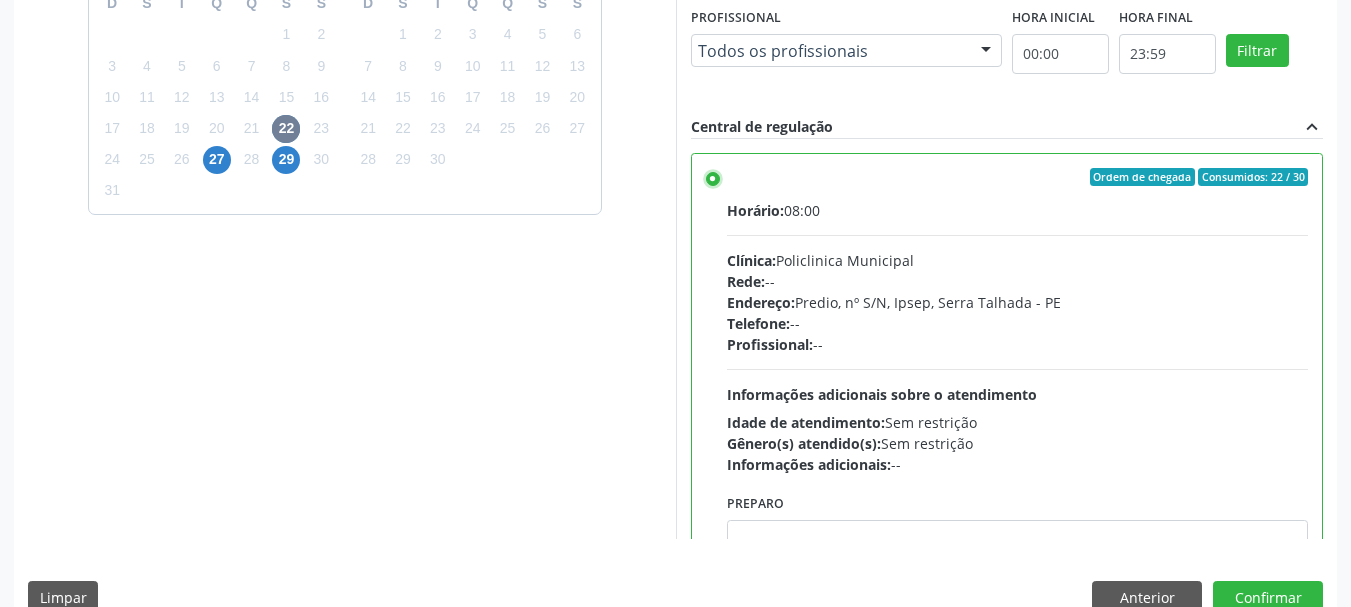 scroll, scrollTop: 588, scrollLeft: 0, axis: vertical 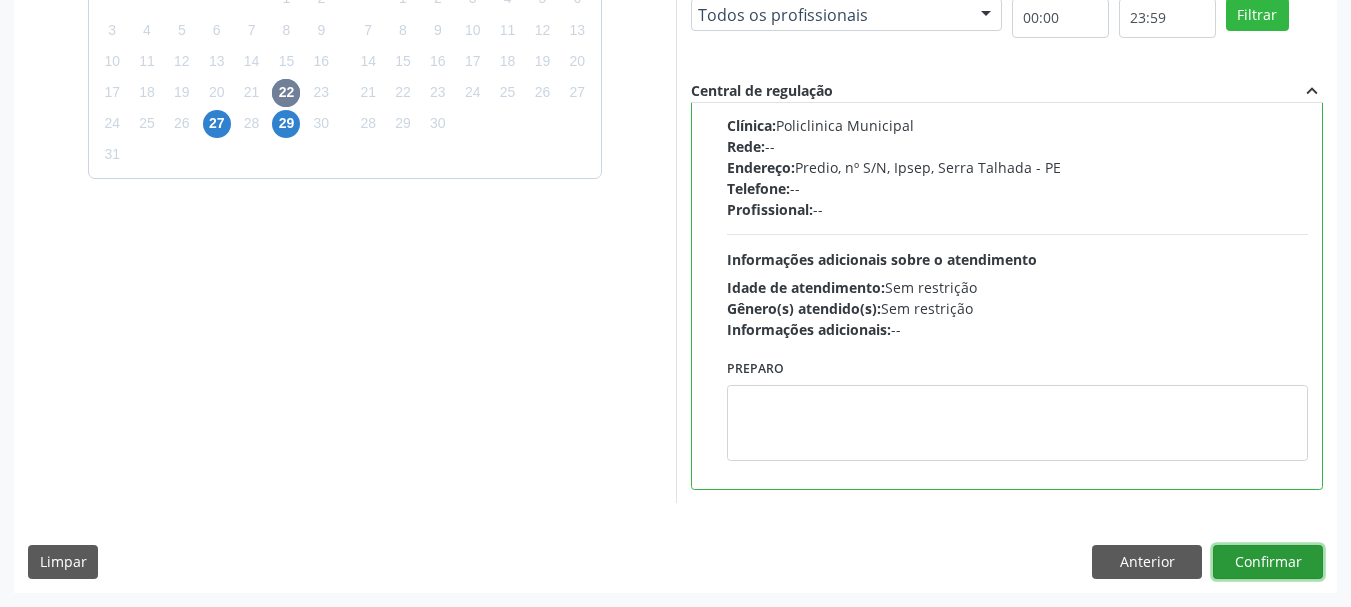 click on "Confirmar" at bounding box center [1268, 562] 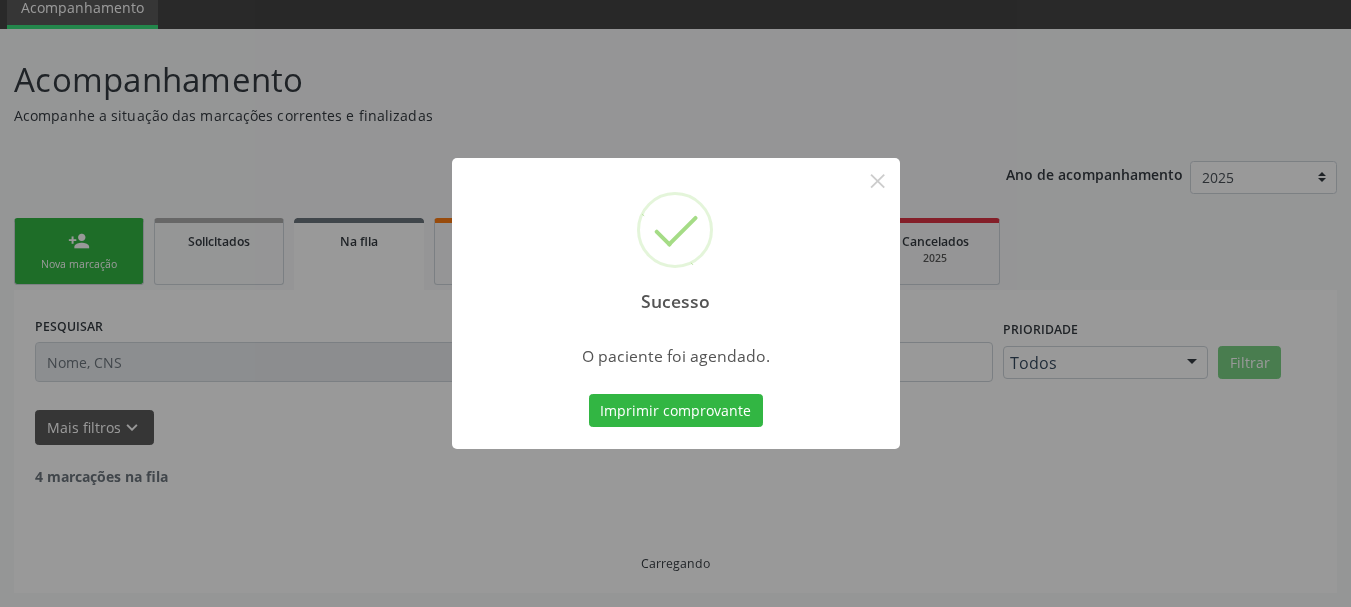 scroll, scrollTop: 60, scrollLeft: 0, axis: vertical 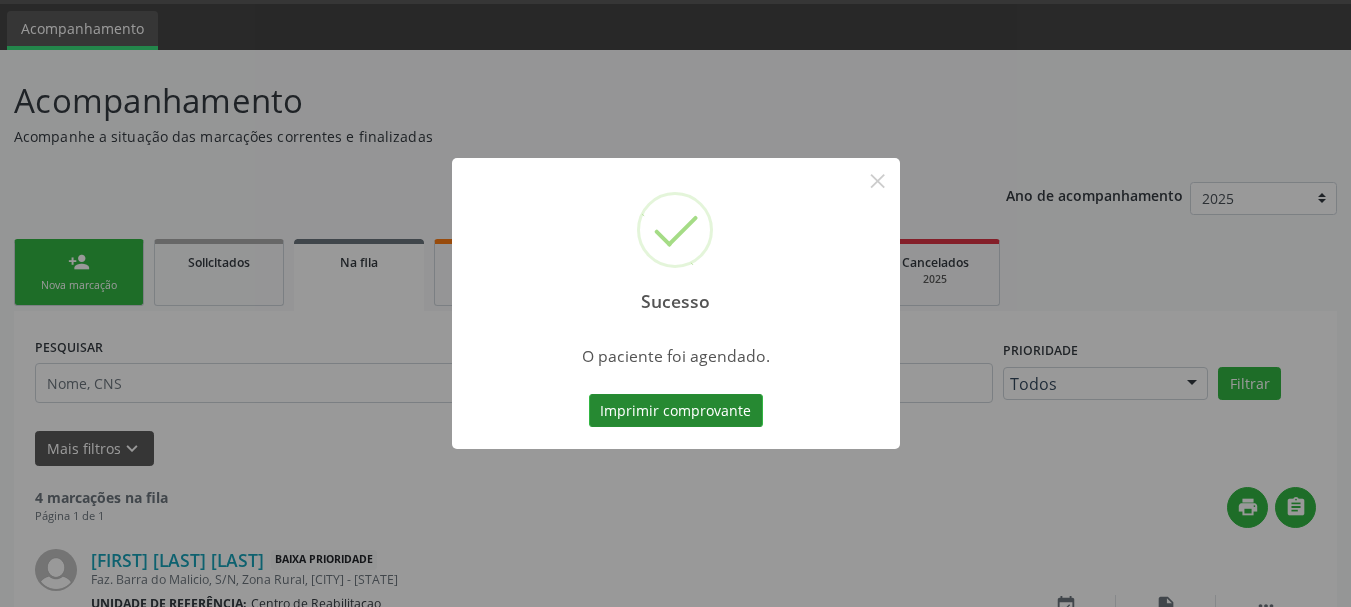 click on "Imprimir comprovante" at bounding box center (676, 411) 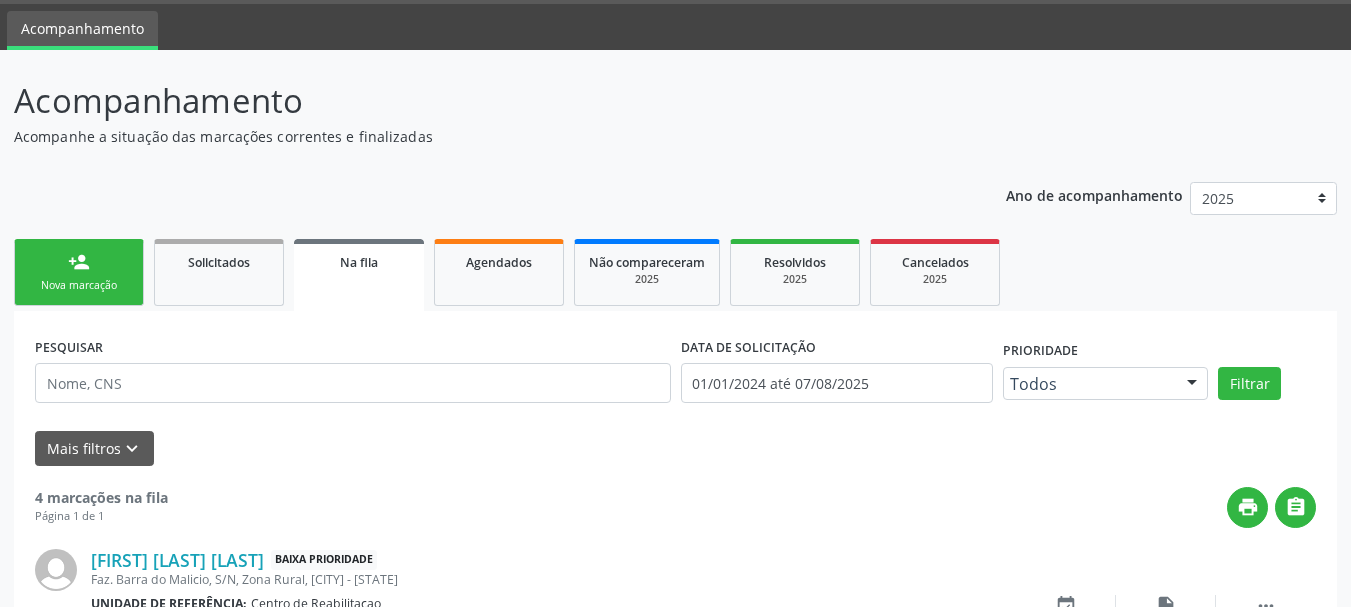 click on "person_add
Nova marcação" at bounding box center [79, 272] 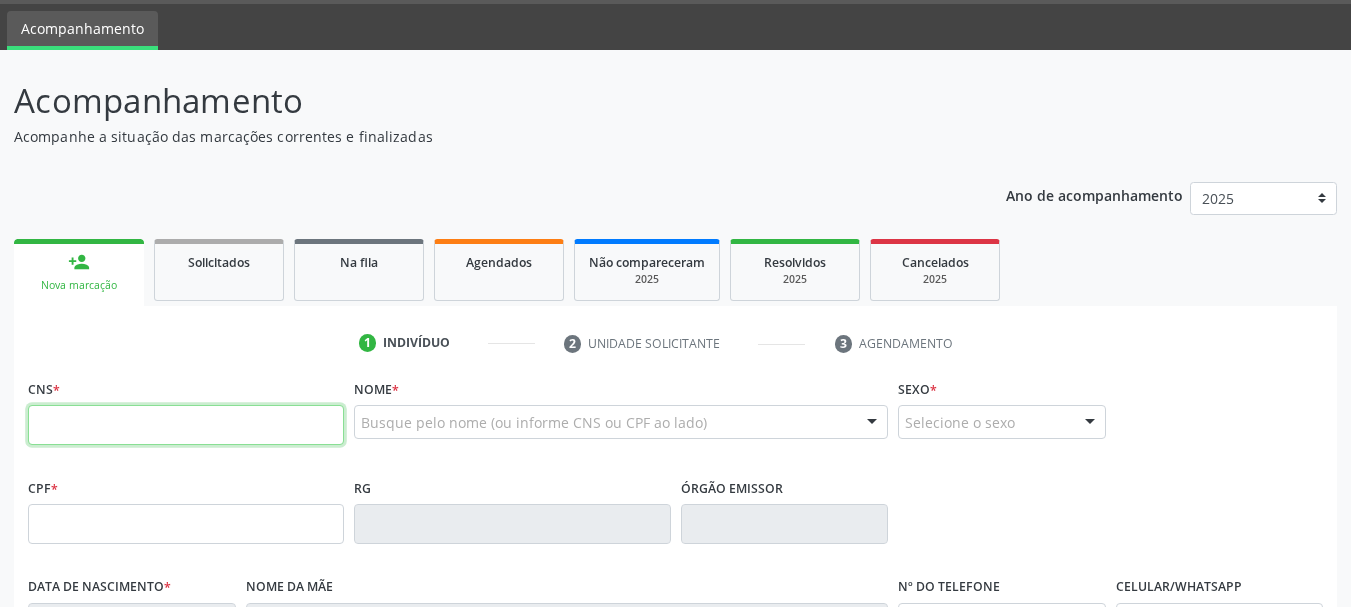 click at bounding box center (186, 425) 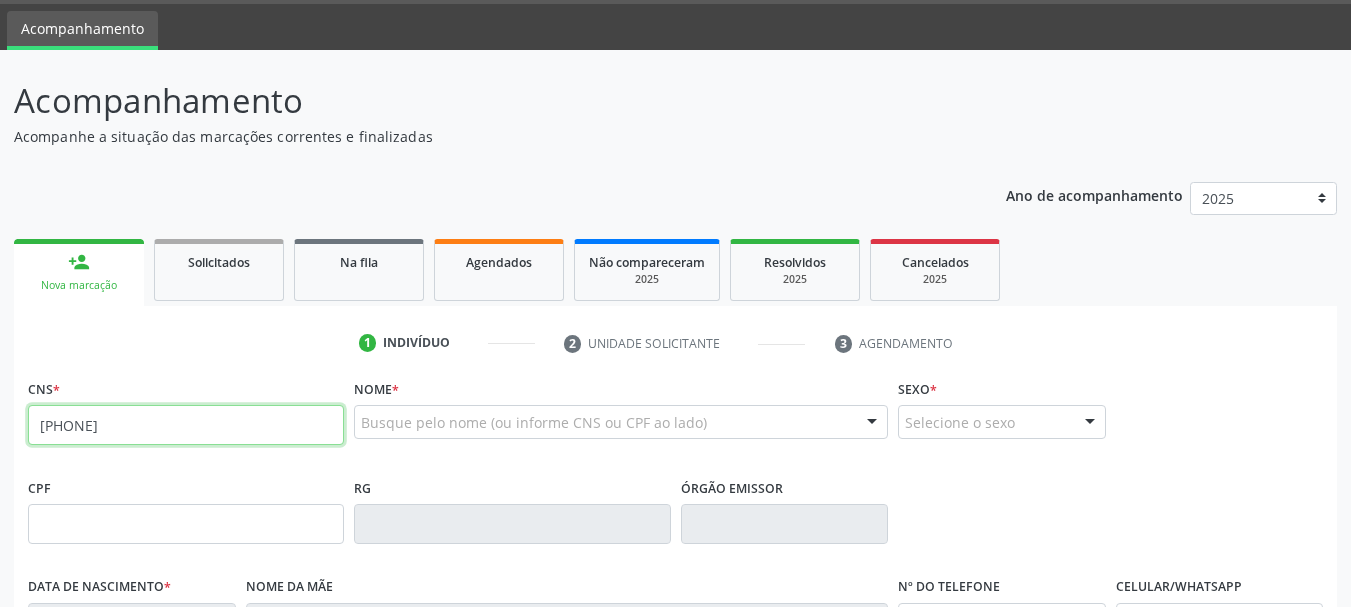 type on "[PHONE]" 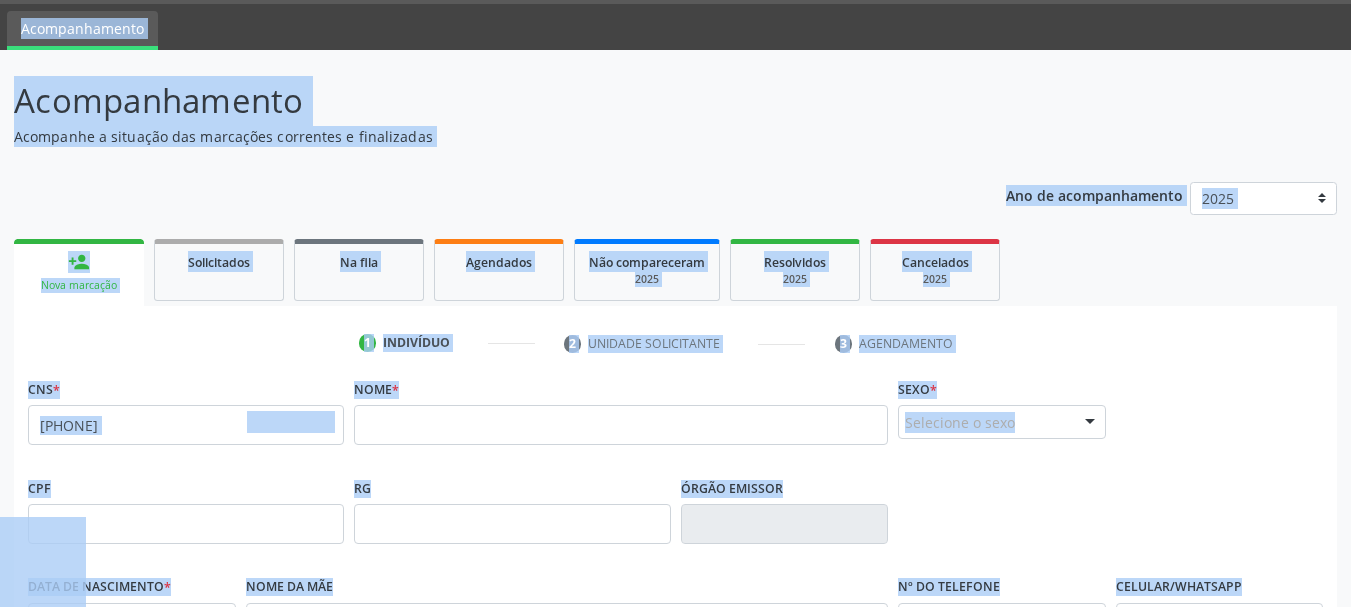 click on "none" at bounding box center [291, 422] 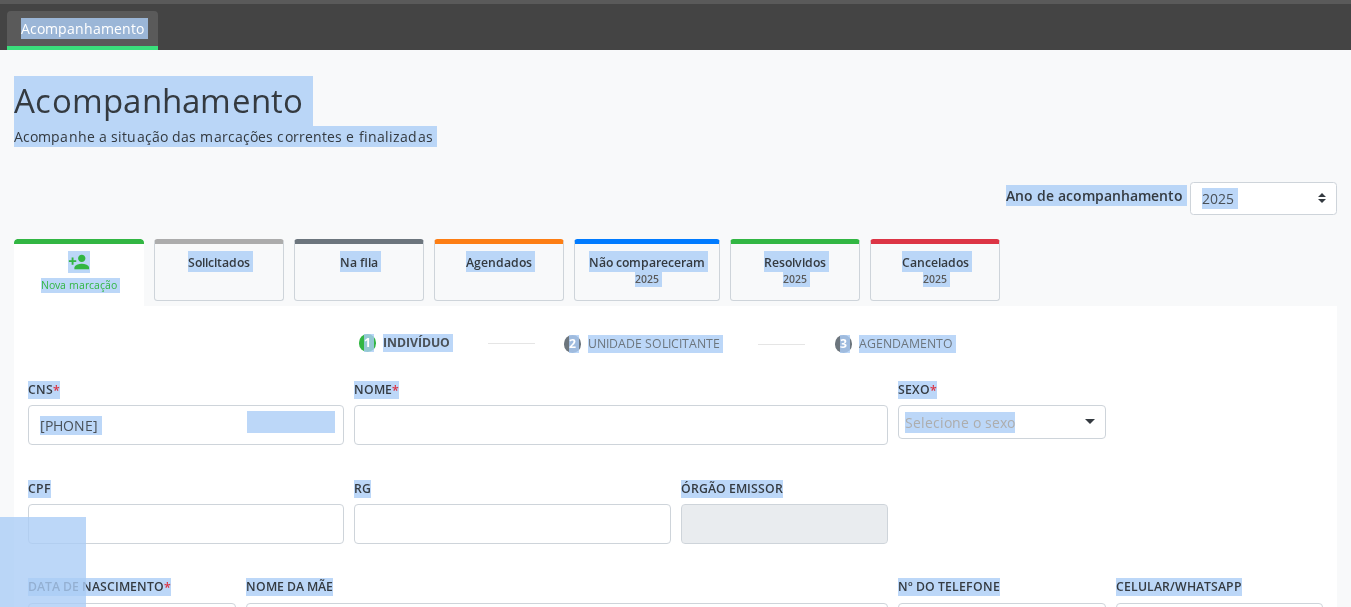 click on "none" at bounding box center [291, 422] 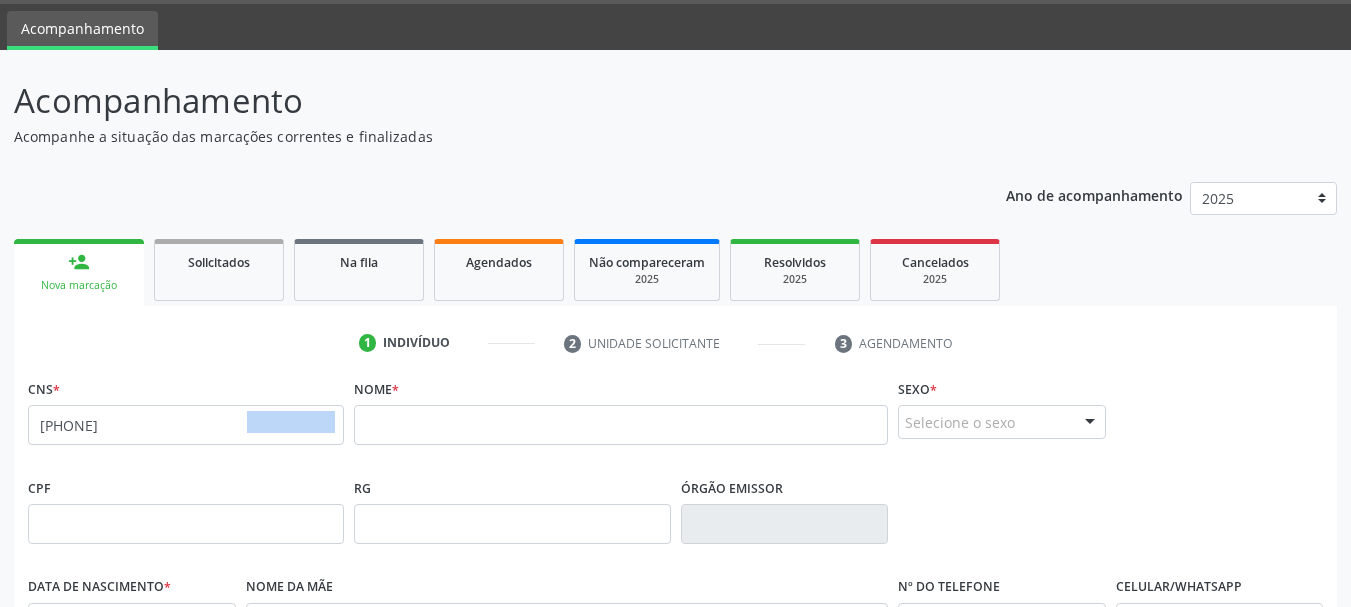 click on "none" at bounding box center [291, 422] 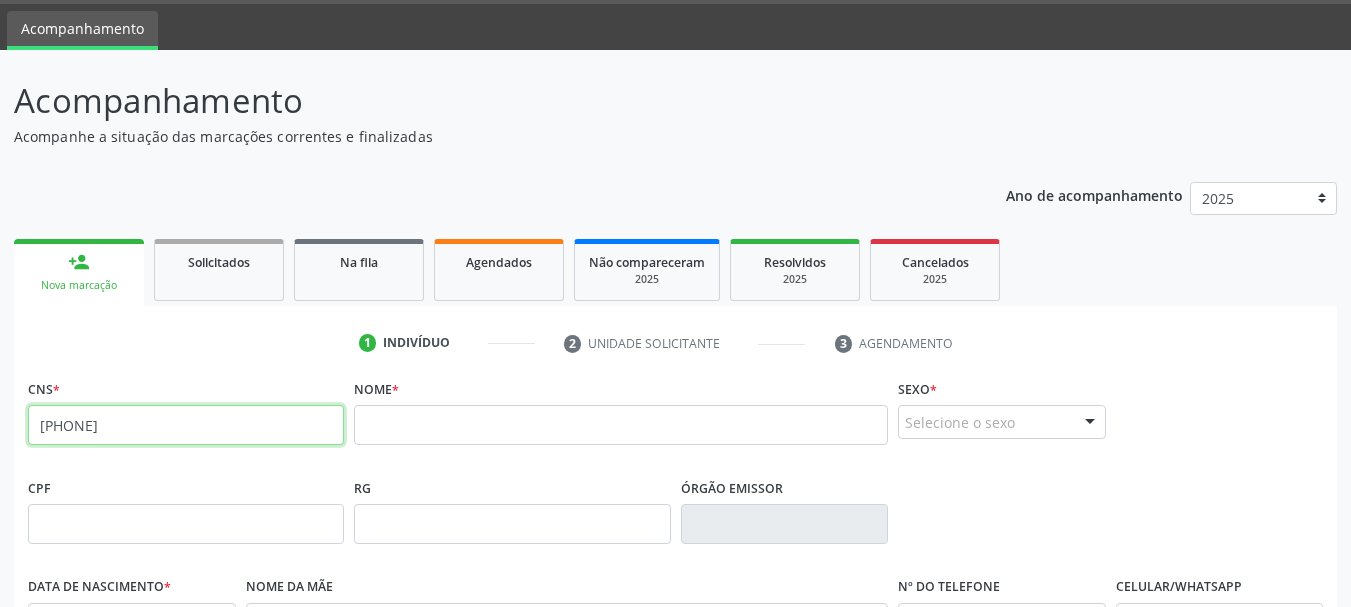 click on "[PHONE]" at bounding box center (186, 425) 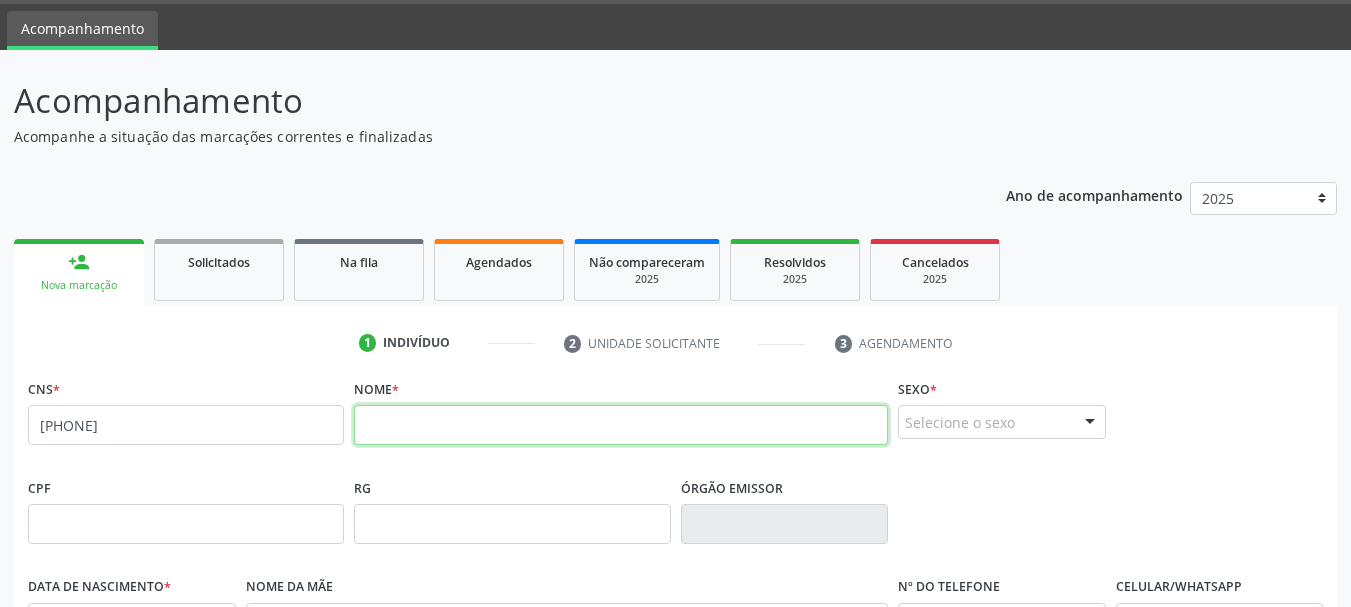 click at bounding box center (621, 425) 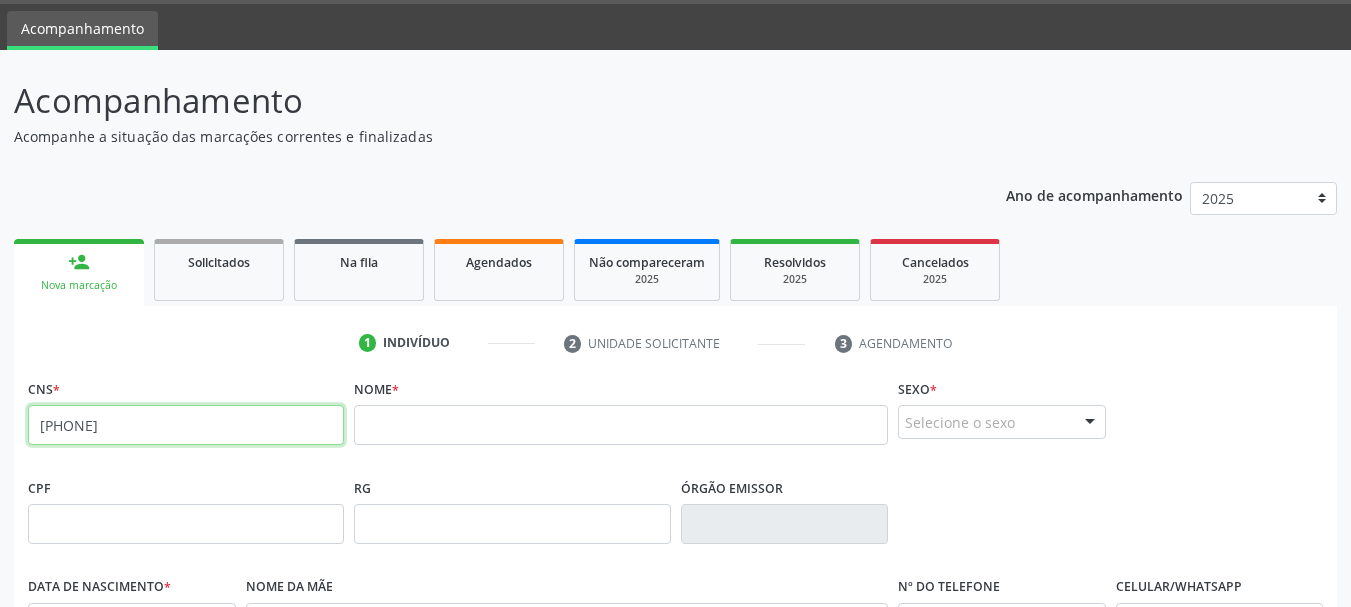 click on "[PHONE]" at bounding box center (186, 425) 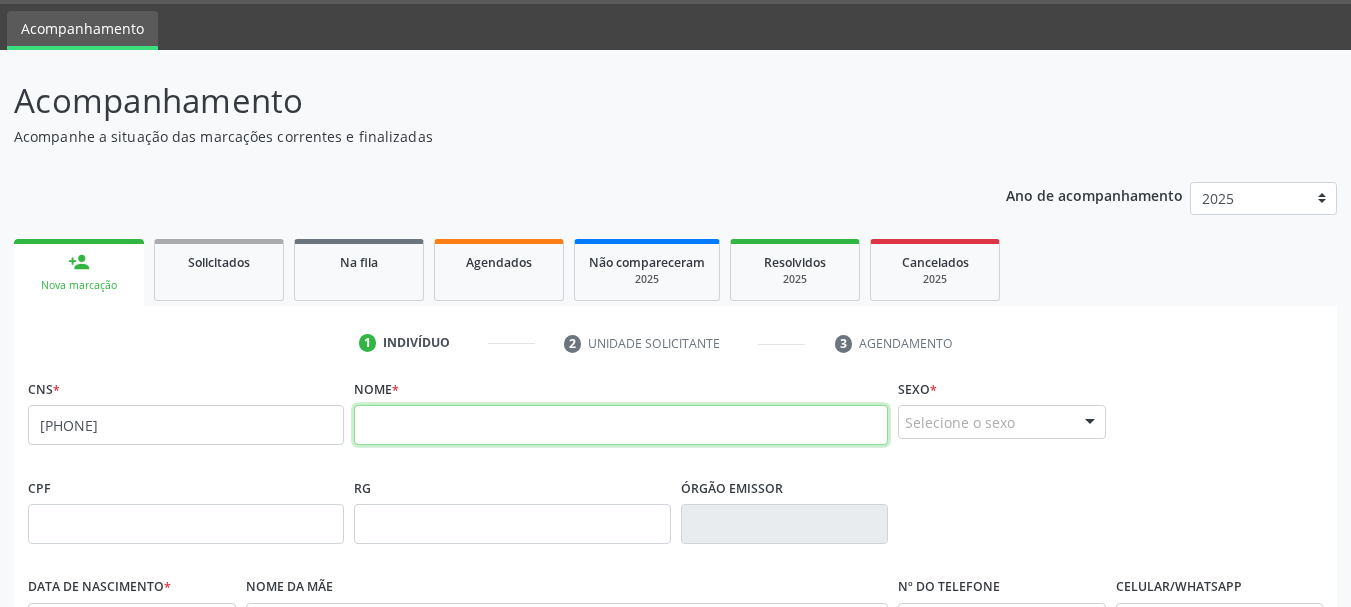 click at bounding box center [621, 425] 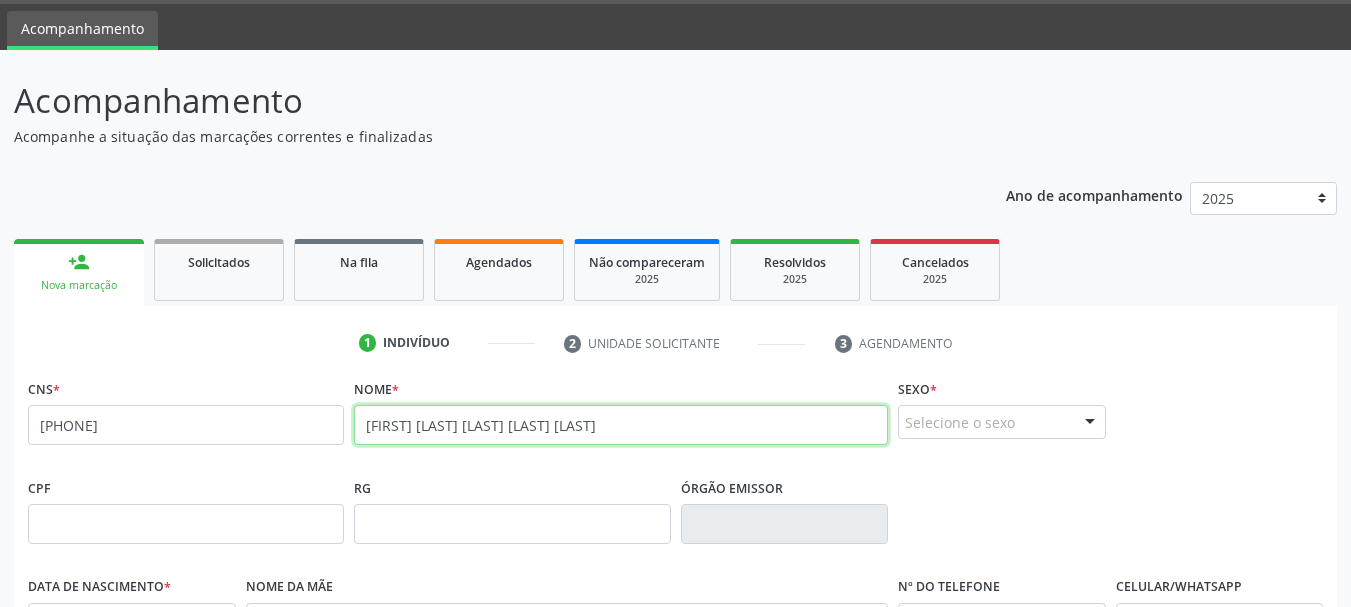 type on "[FIRST] [LAST] [LAST] [LAST] [LAST]" 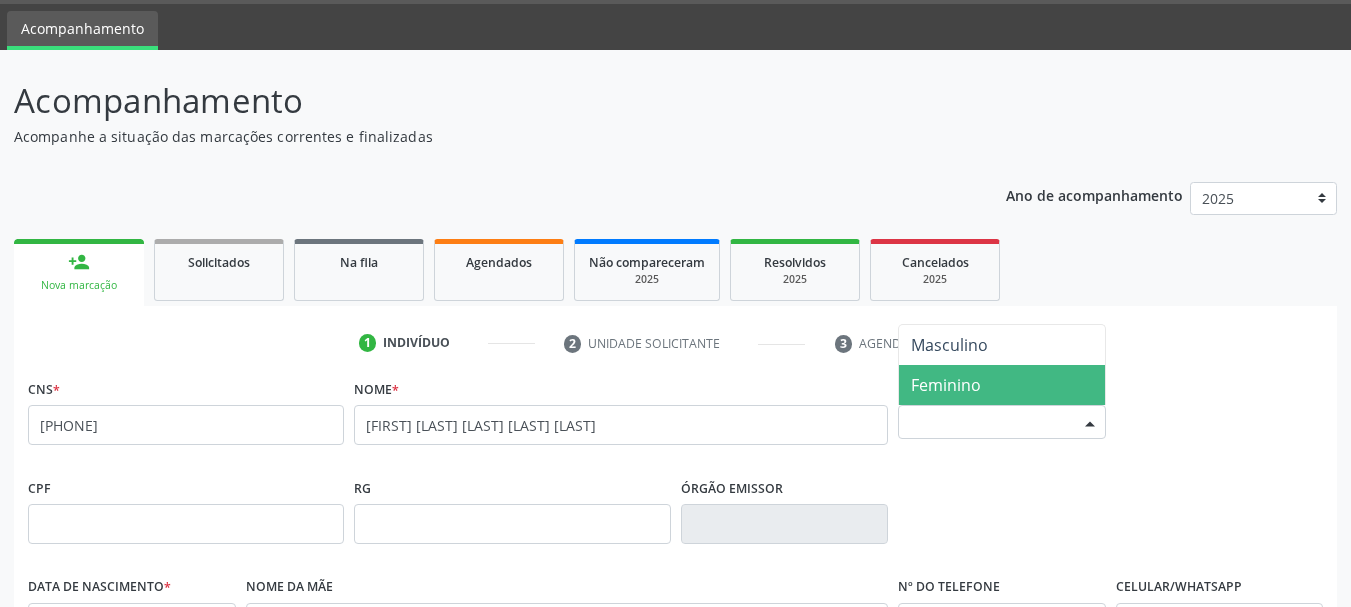click on "Feminino" at bounding box center (1002, 385) 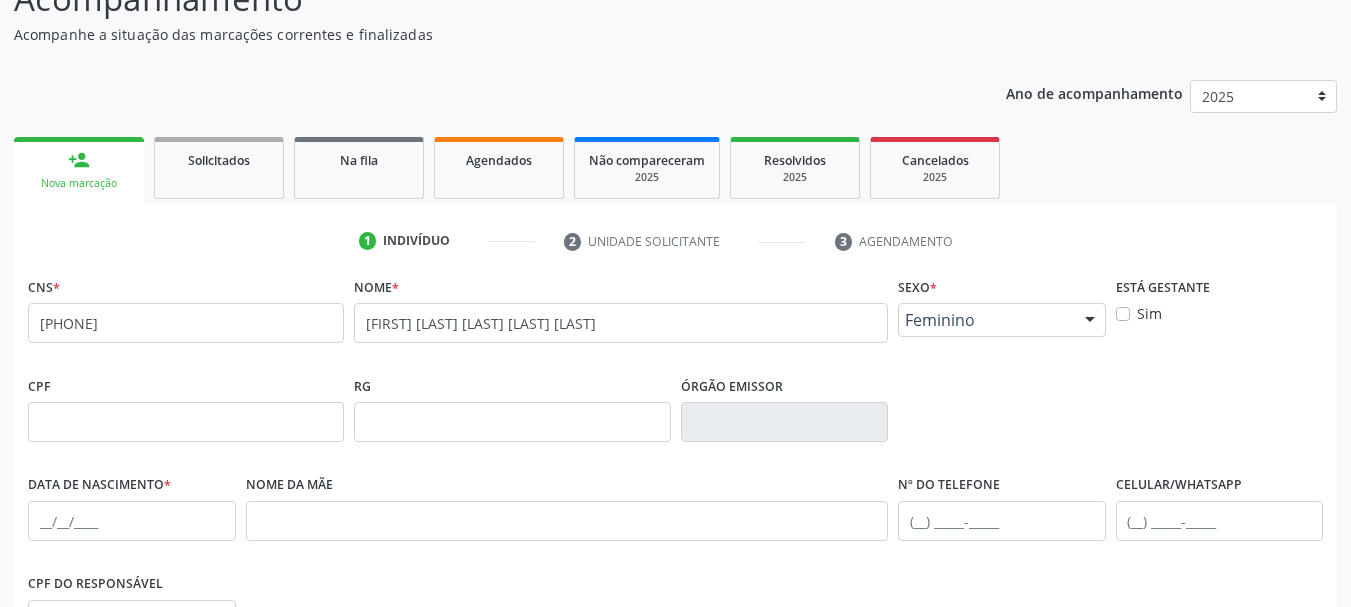 scroll, scrollTop: 260, scrollLeft: 0, axis: vertical 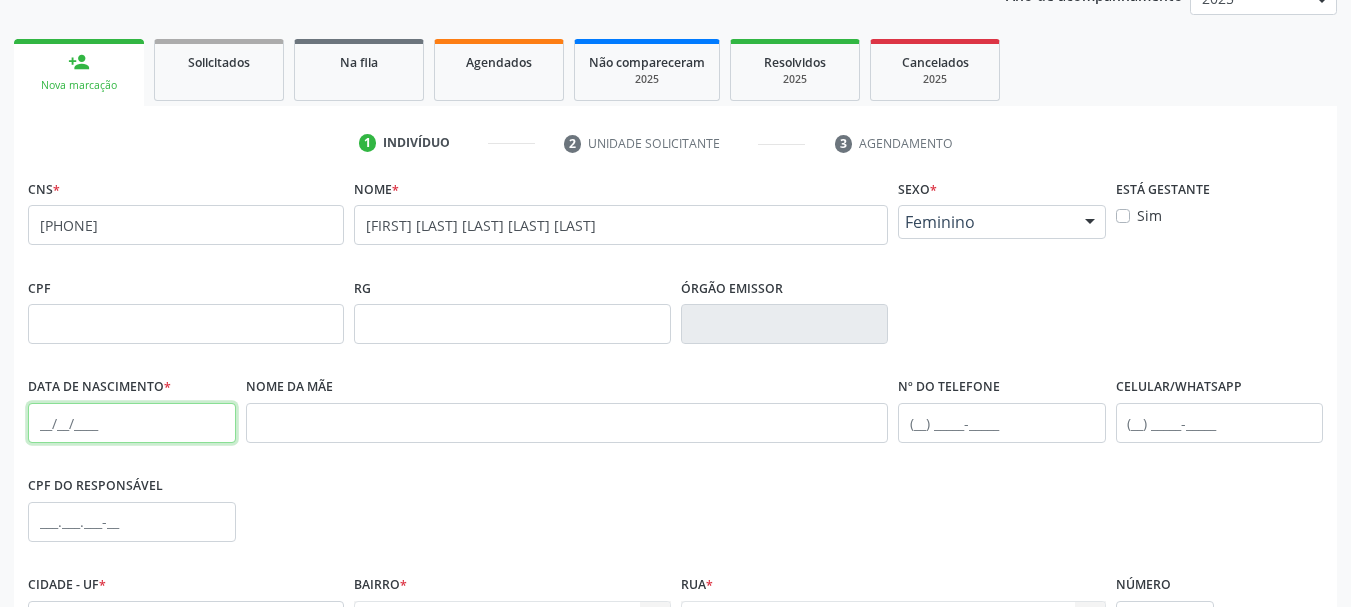 click at bounding box center [132, 423] 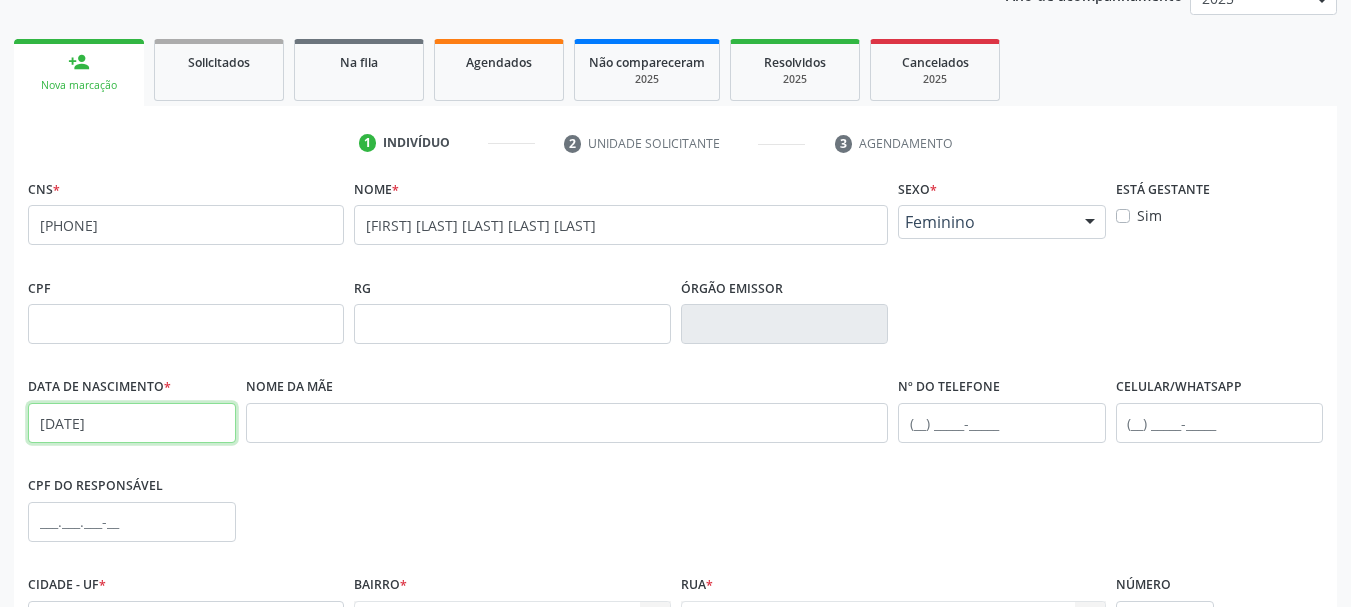 type on "[DATE]" 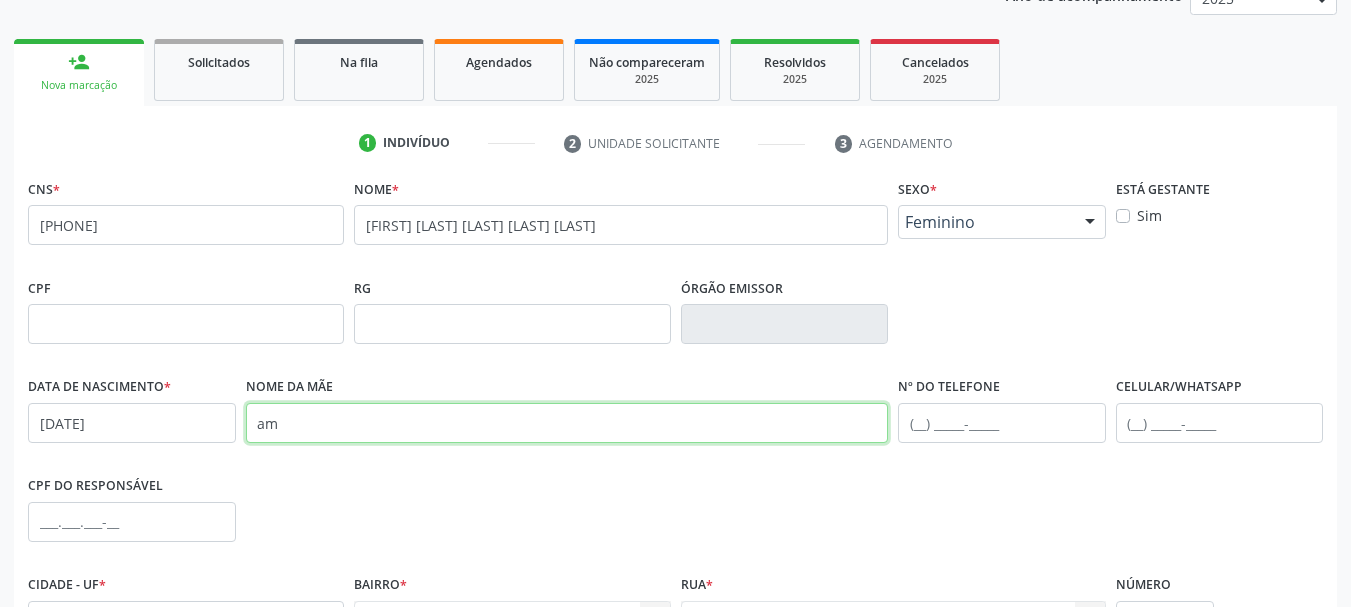 type on "a" 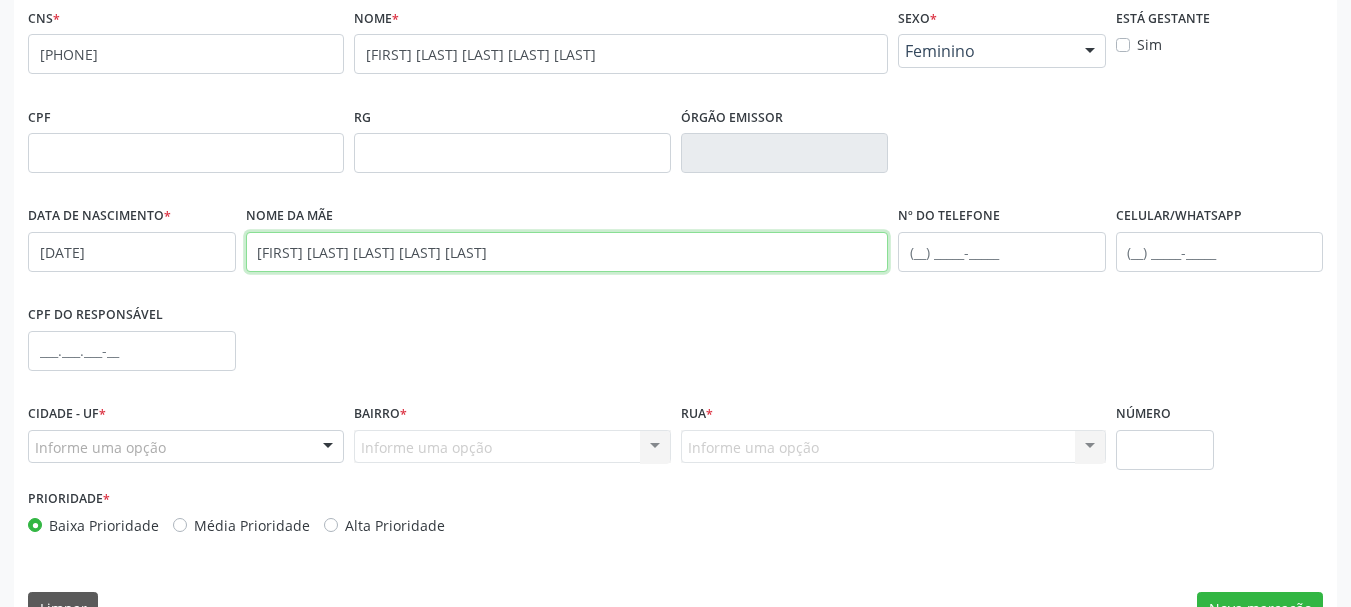 scroll, scrollTop: 460, scrollLeft: 0, axis: vertical 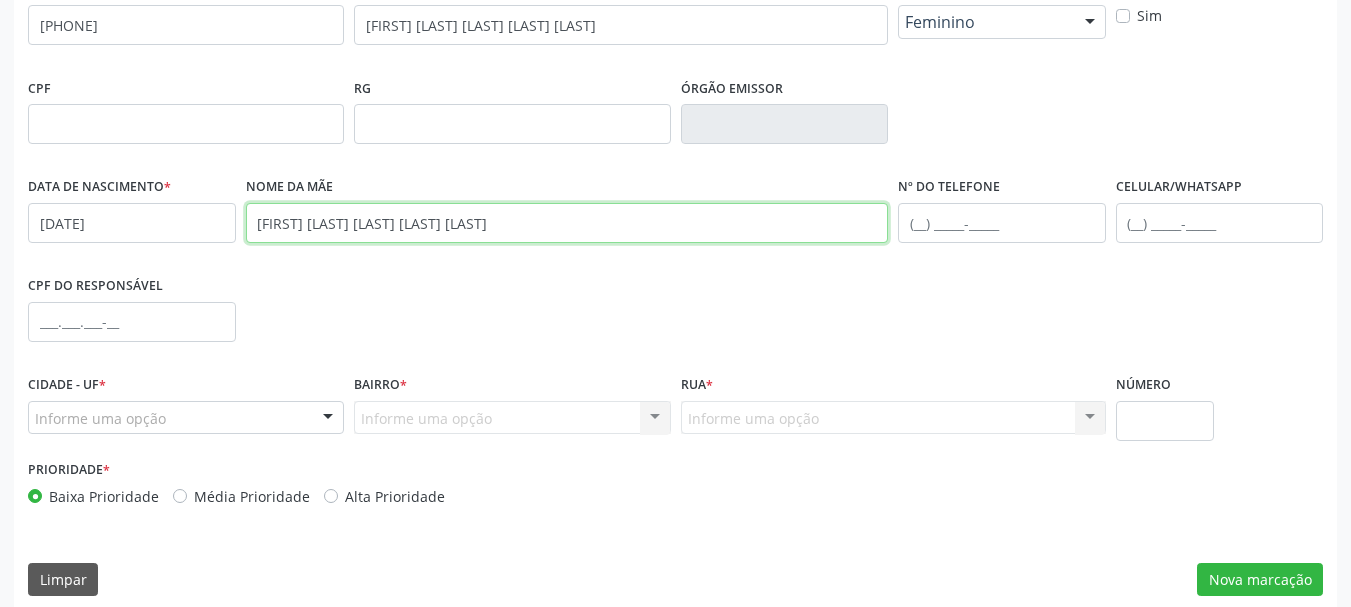 type on "[FIRST] [LAST] [LAST] [LAST] [LAST]" 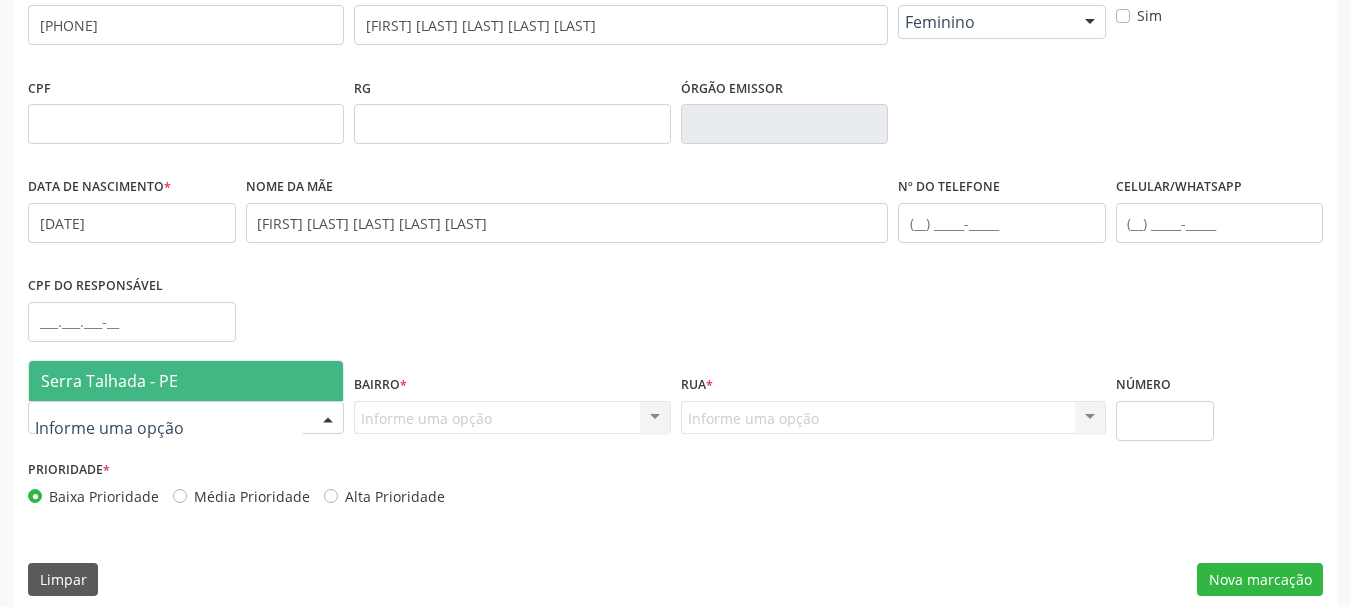 click on "Serra Talhada - PE" at bounding box center [109, 381] 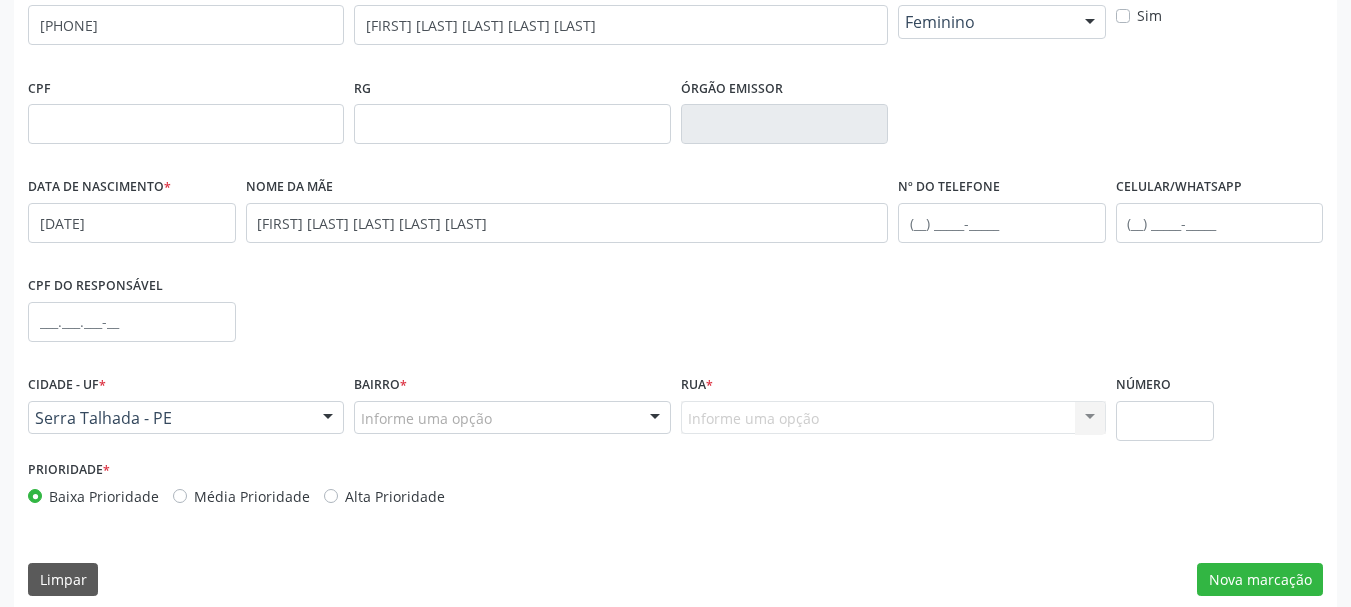 click on "Informe uma opção" at bounding box center (512, 418) 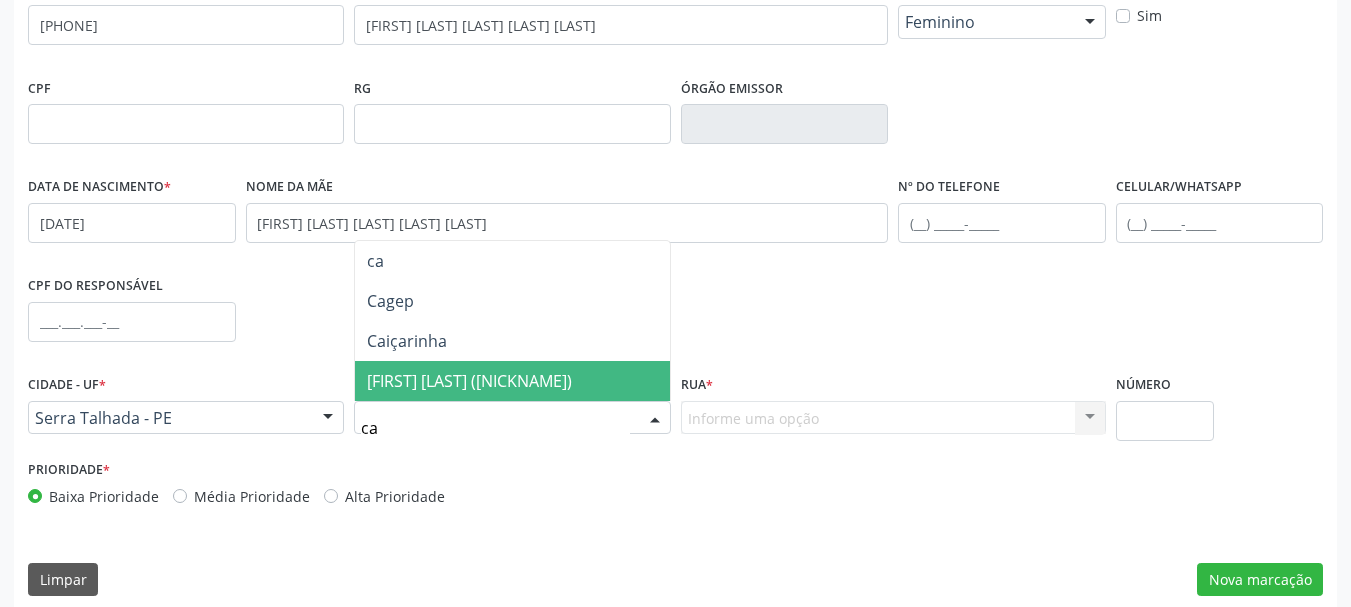 type on "cag" 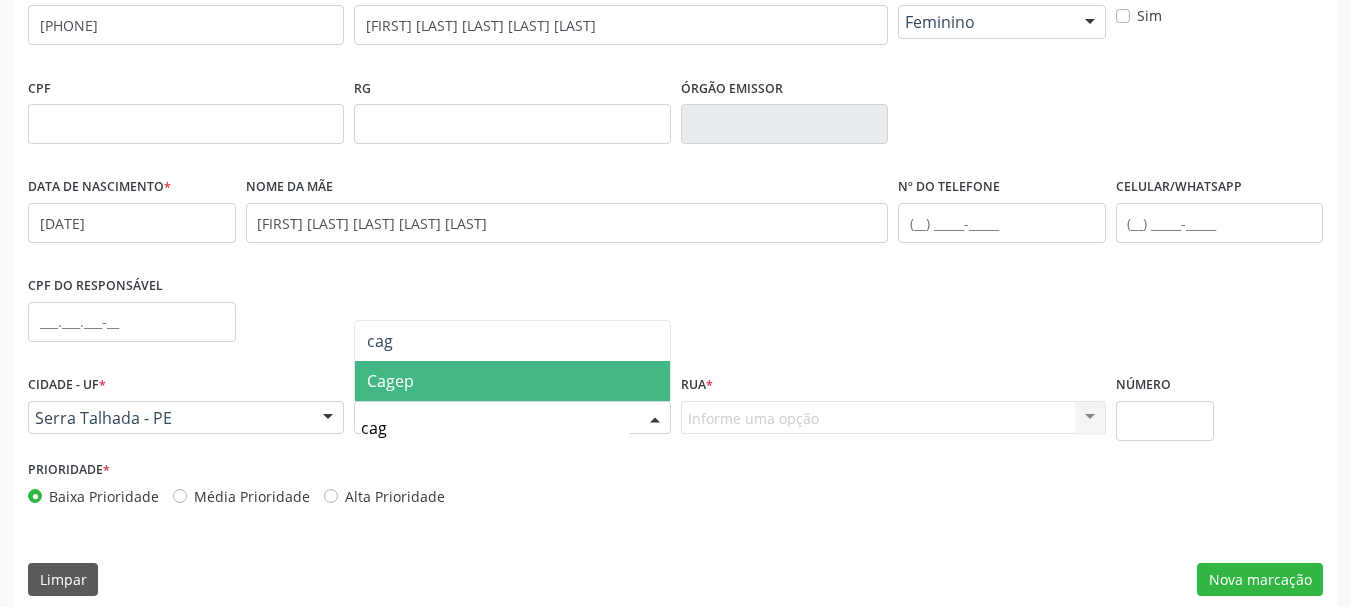 click on "Cagep" at bounding box center (512, 381) 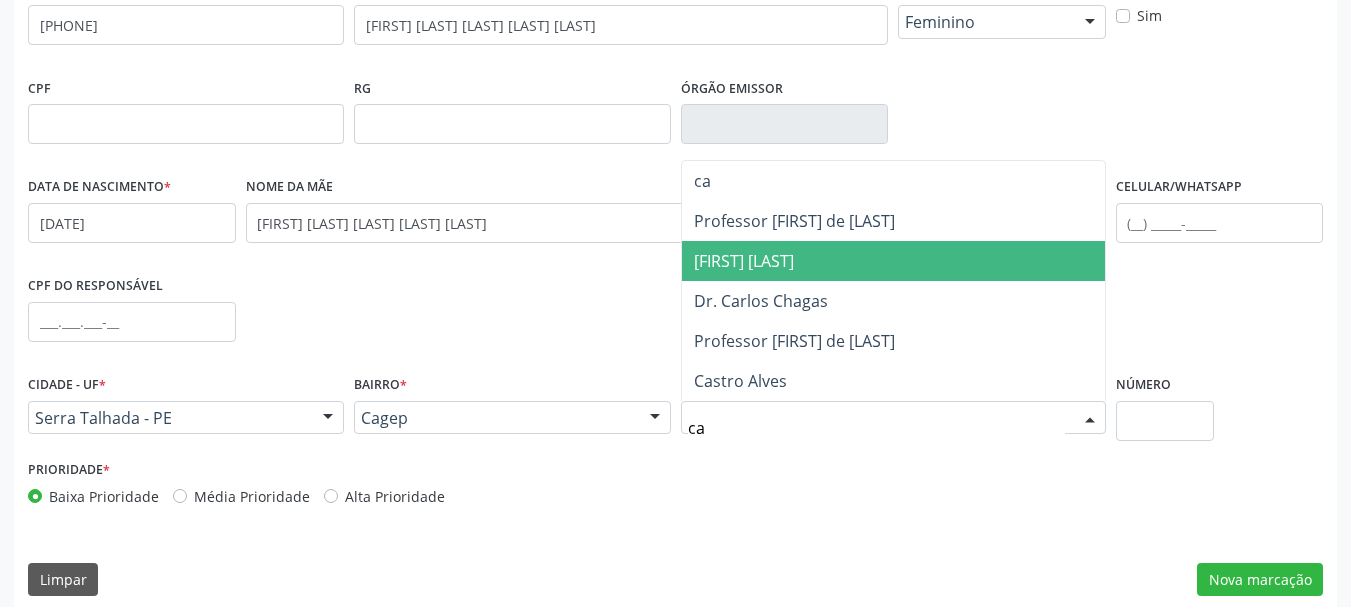 scroll, scrollTop: 0, scrollLeft: 0, axis: both 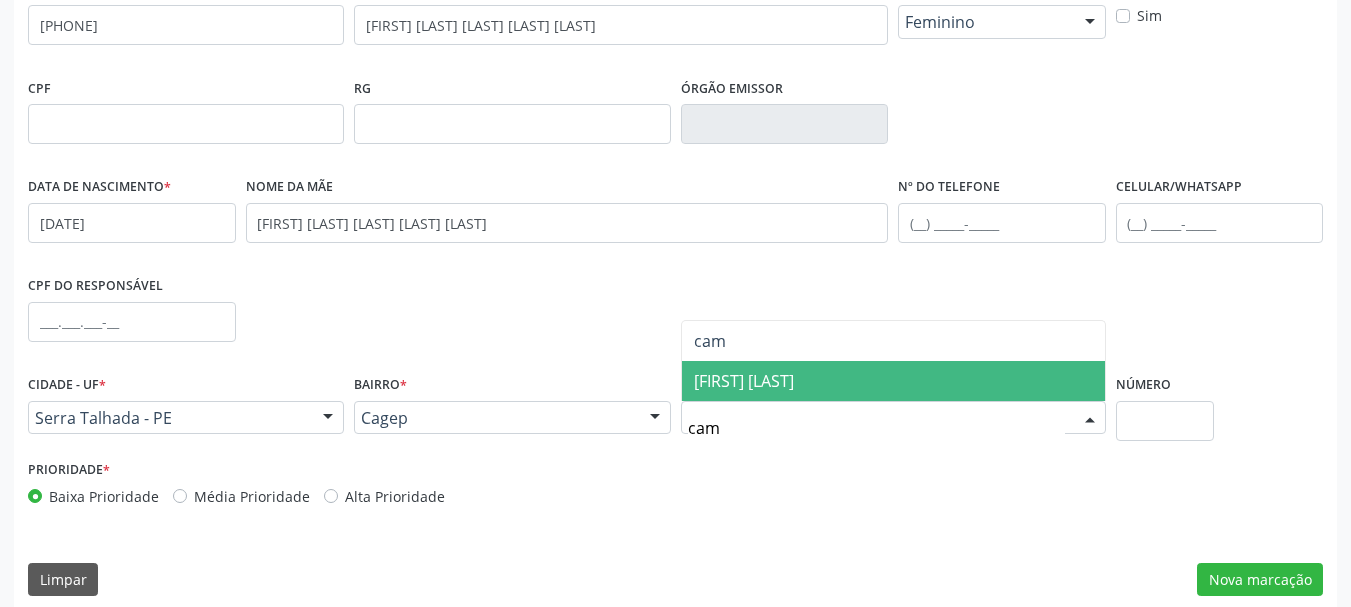 click on "[FIRST] [LAST]" at bounding box center [893, 381] 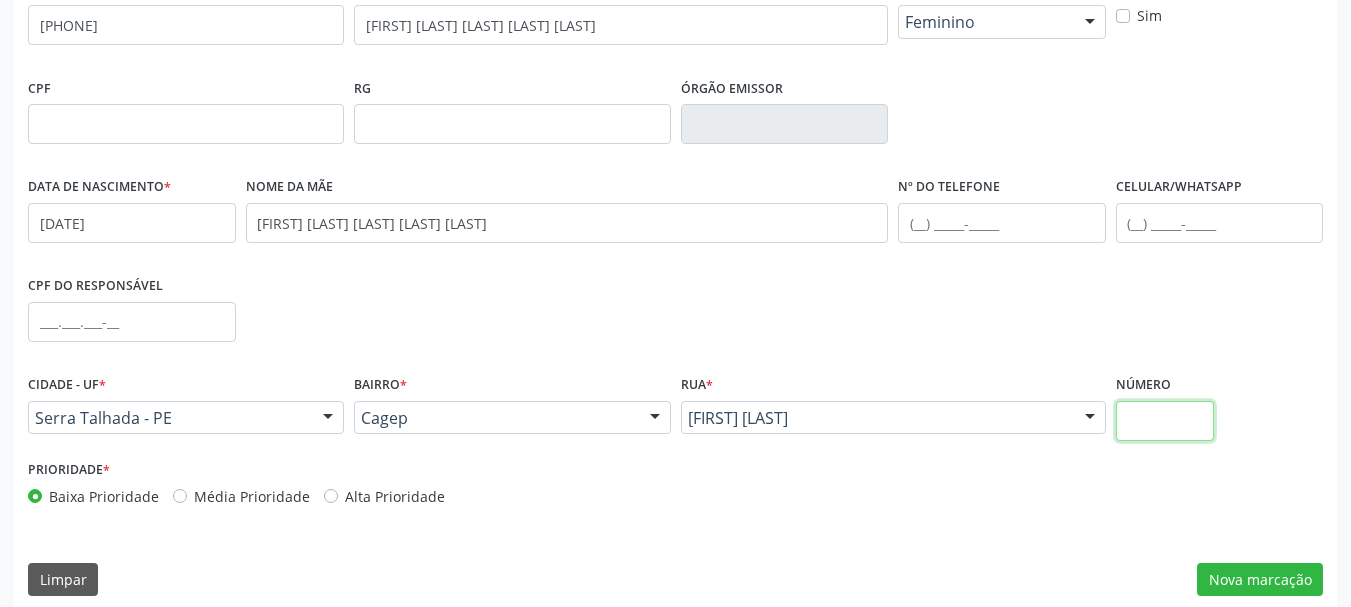 click at bounding box center (1165, 421) 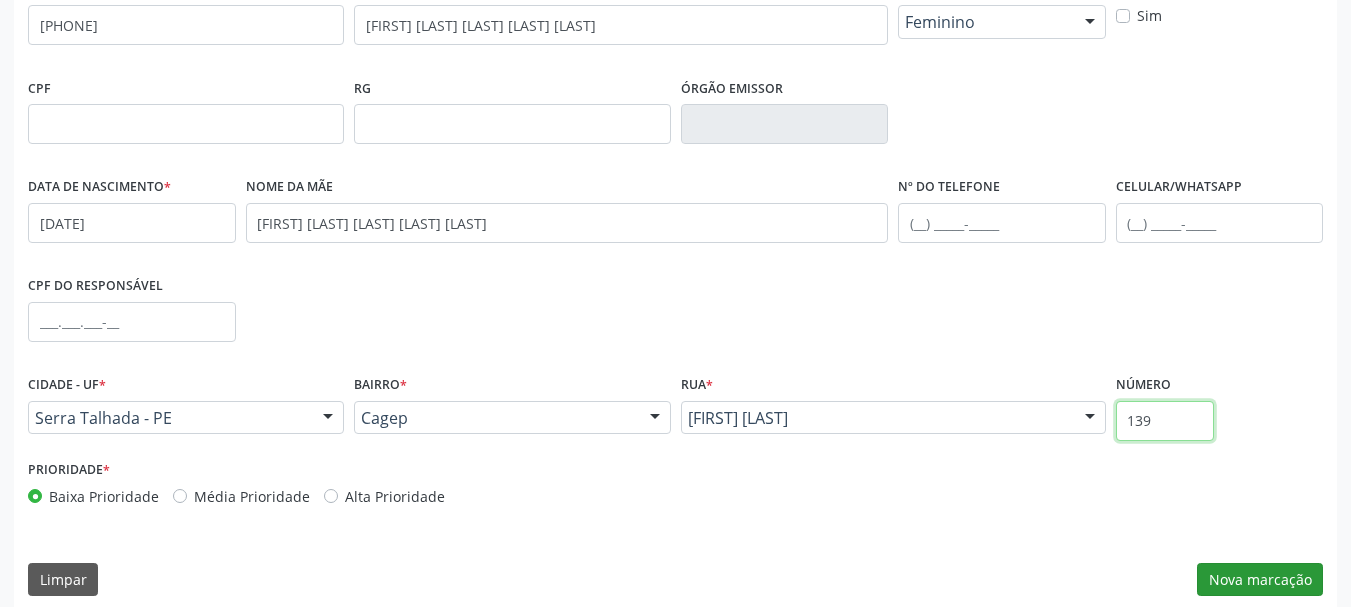 type on "139" 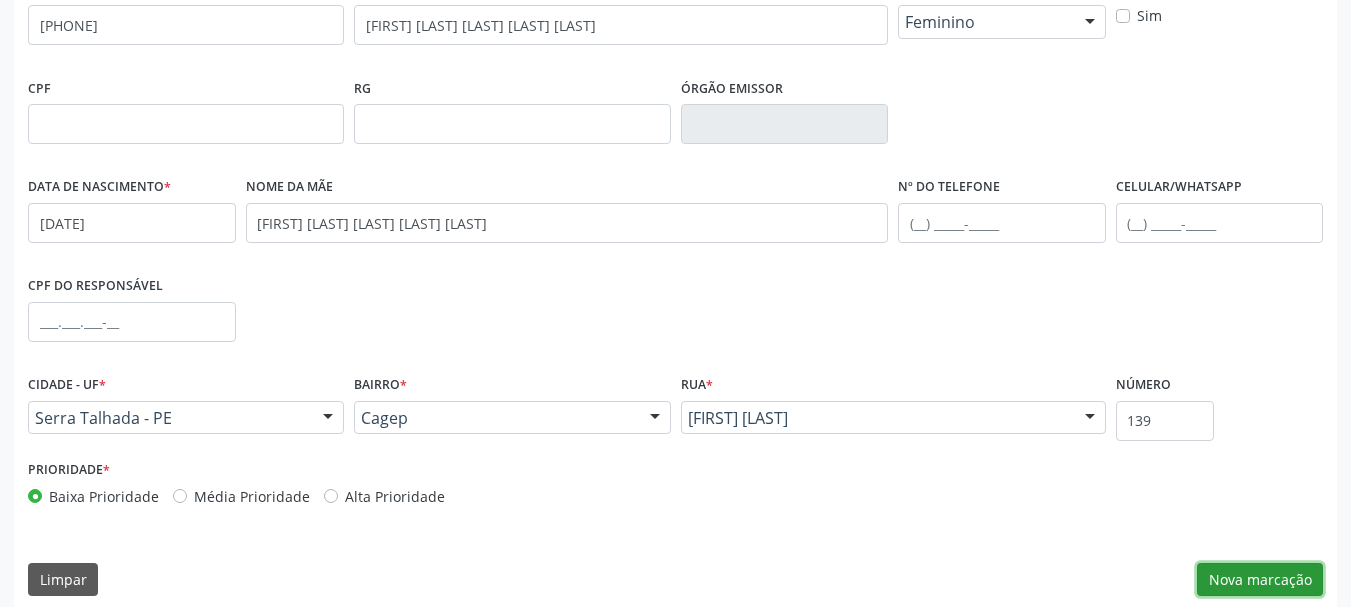 click on "Nova marcação" at bounding box center (1260, 580) 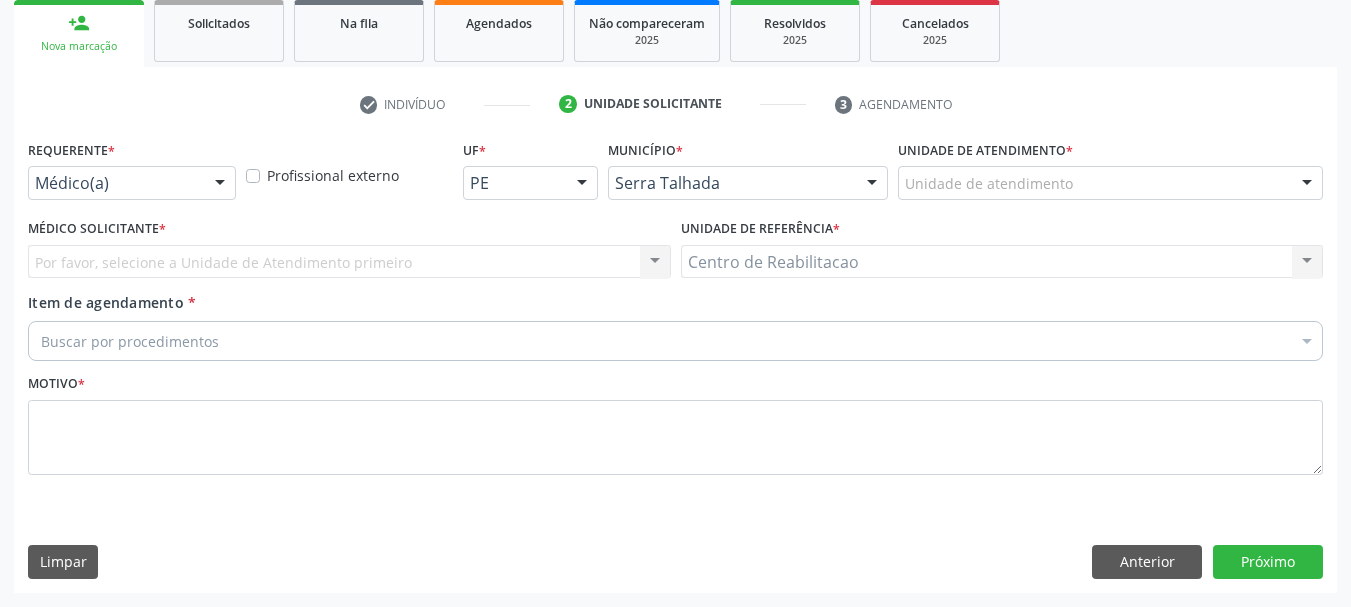 scroll, scrollTop: 299, scrollLeft: 0, axis: vertical 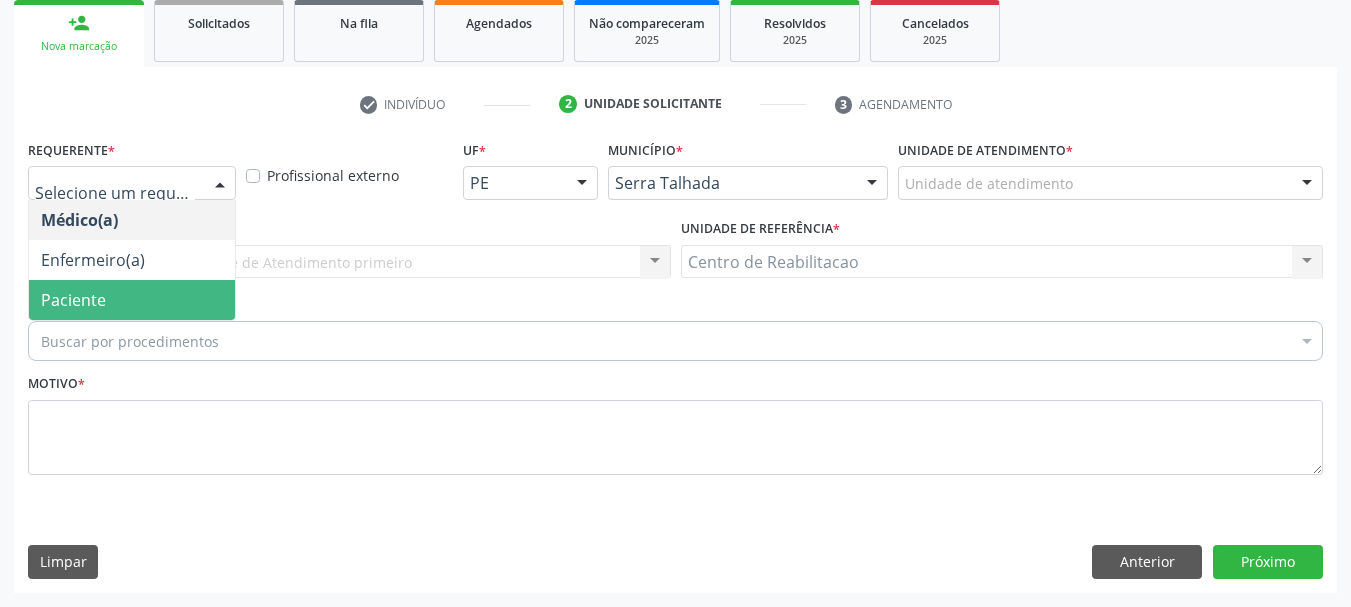 click on "Paciente" at bounding box center (132, 300) 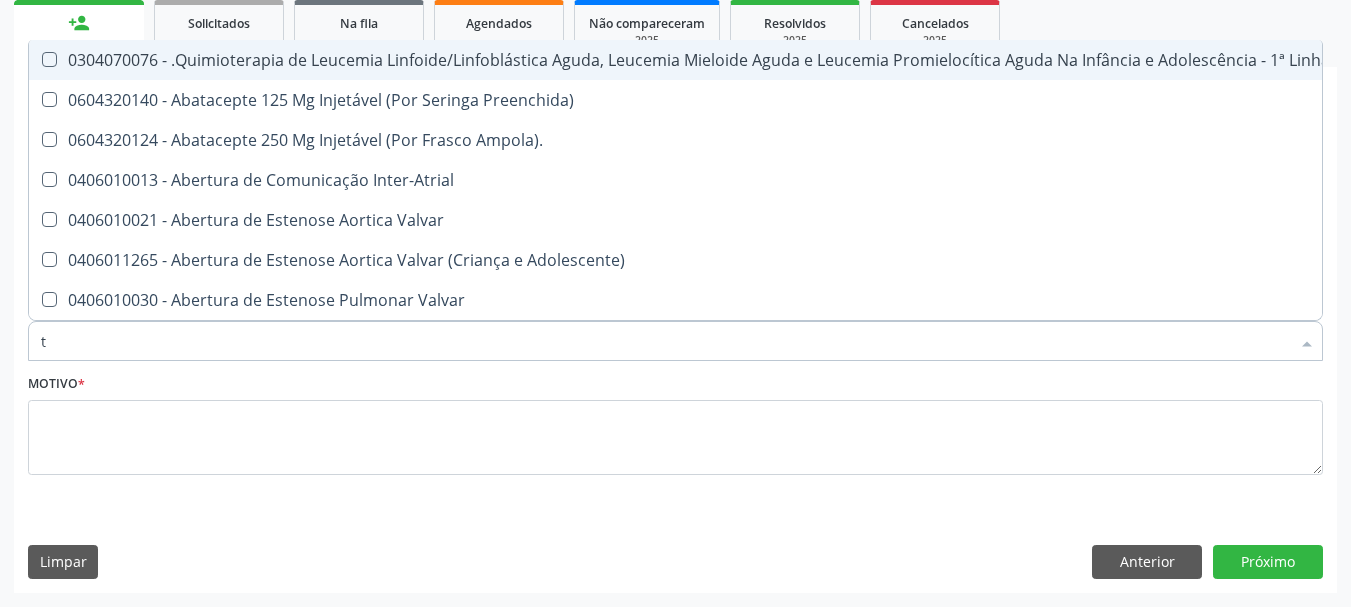 type on "tg" 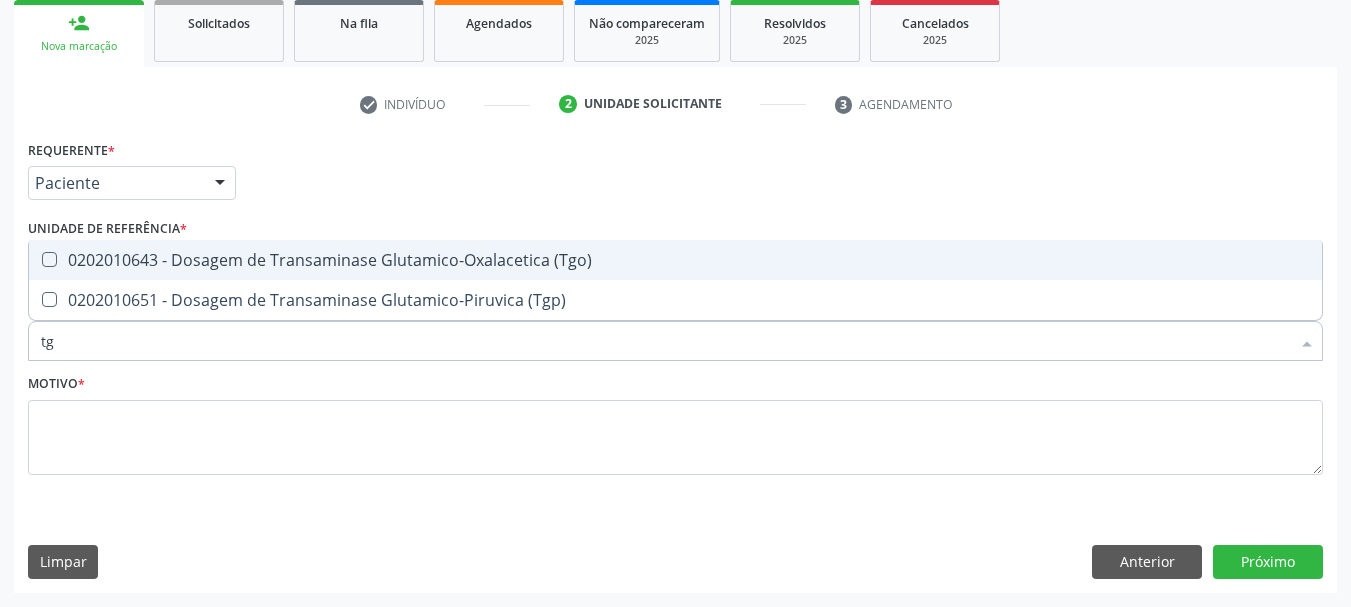 drag, startPoint x: 217, startPoint y: 267, endPoint x: 219, endPoint y: 301, distance: 34.058773 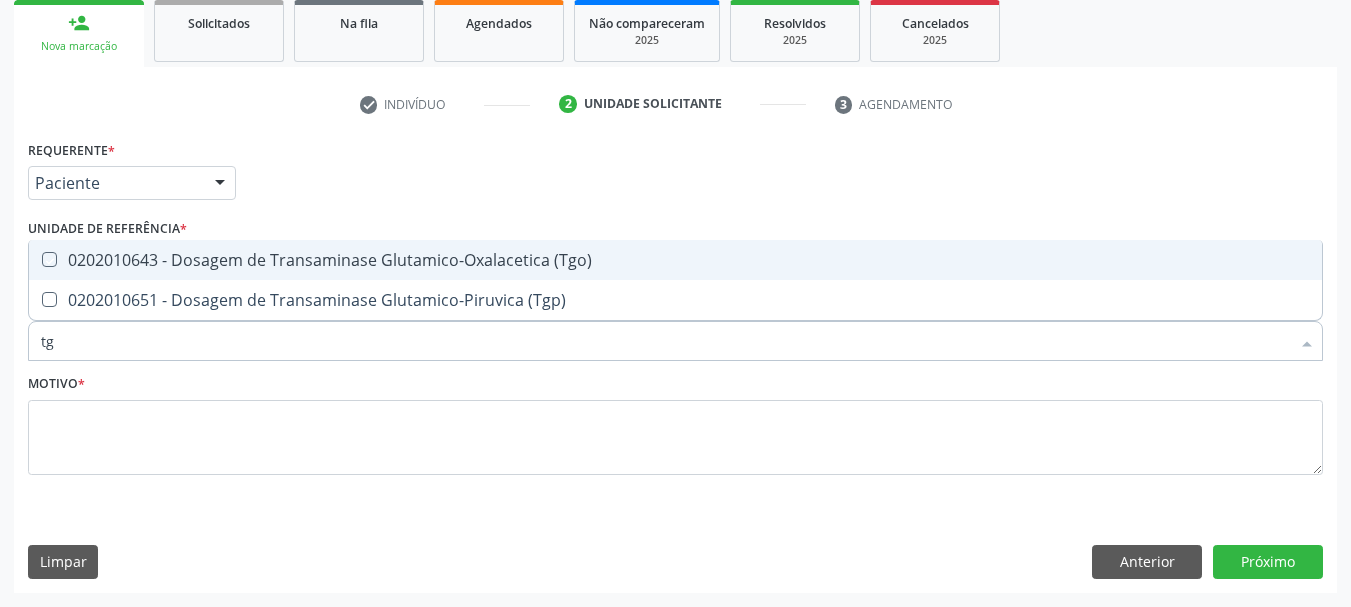 checkbox on "true" 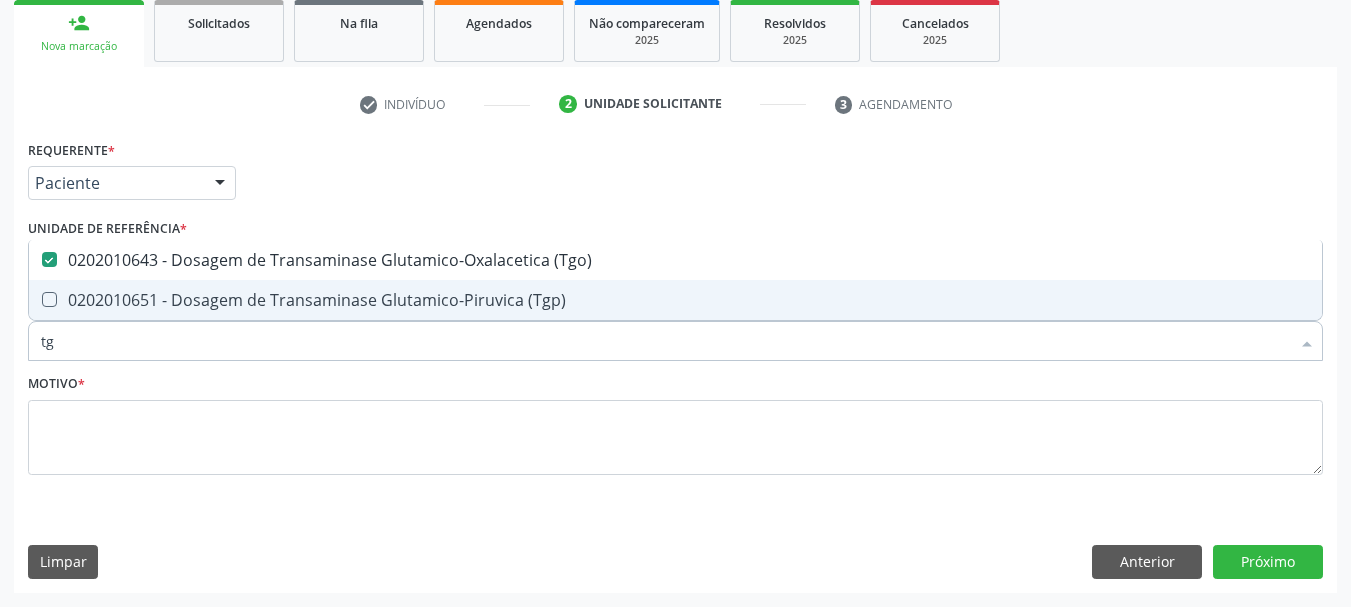 click on "0202010651 - Dosagem de Transaminase Glutamico-Piruvica (Tgp)" at bounding box center [675, 300] 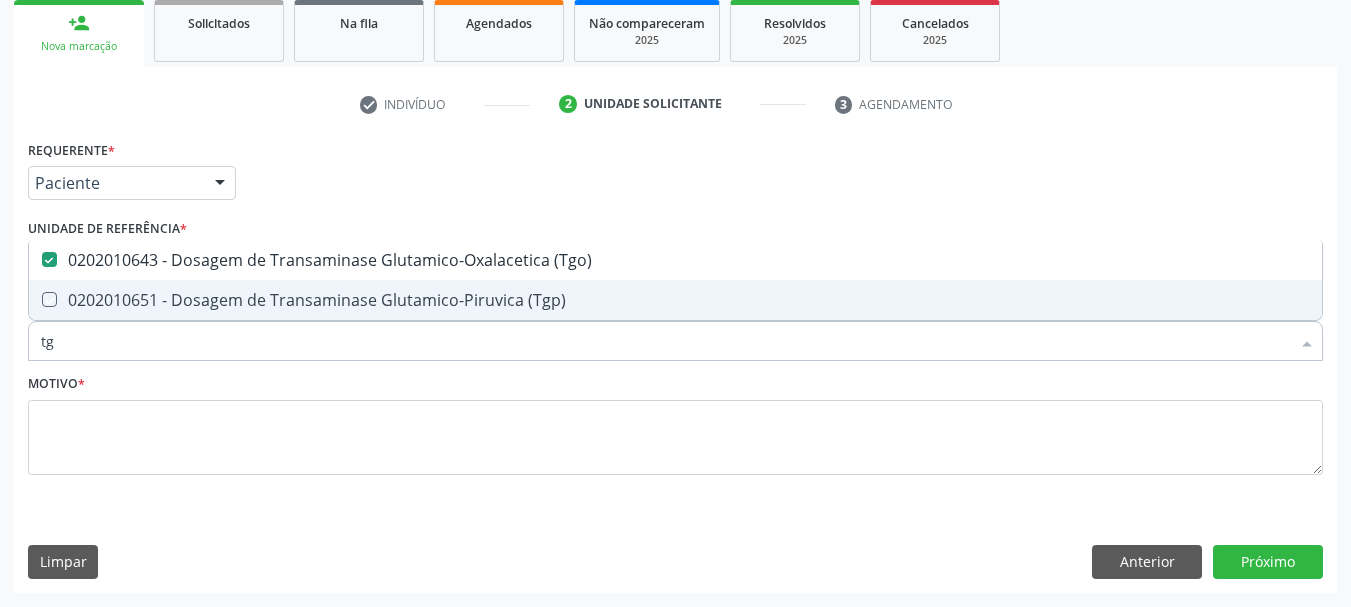 checkbox on "true" 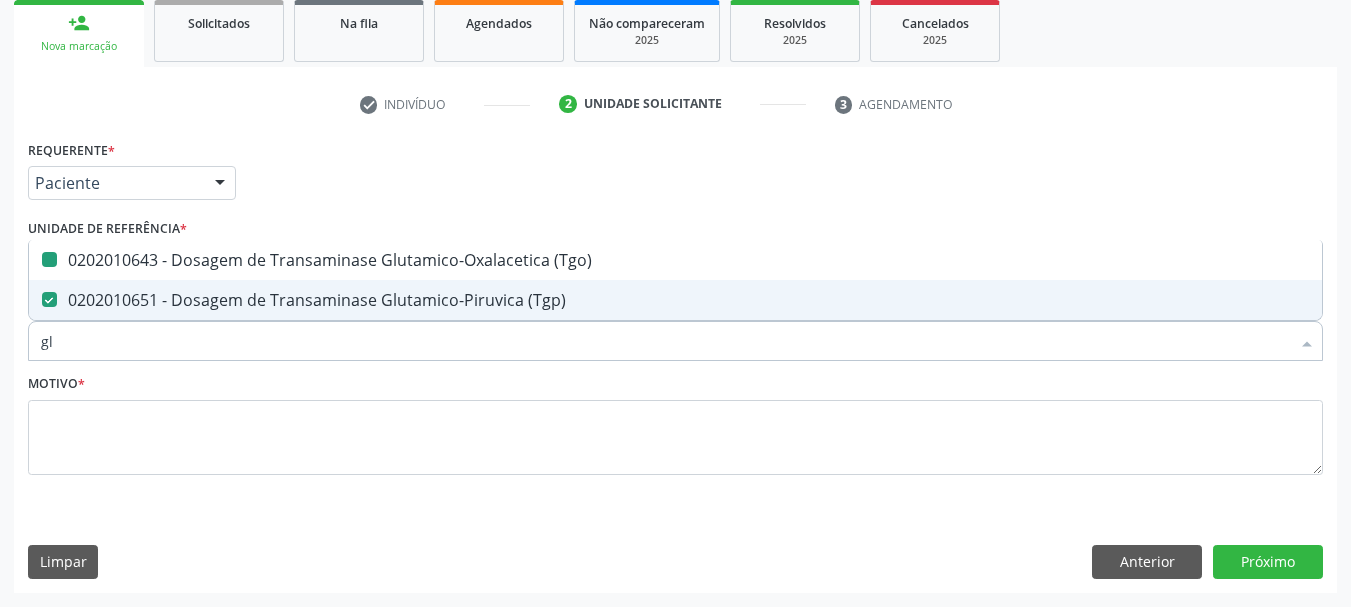 type on "gli" 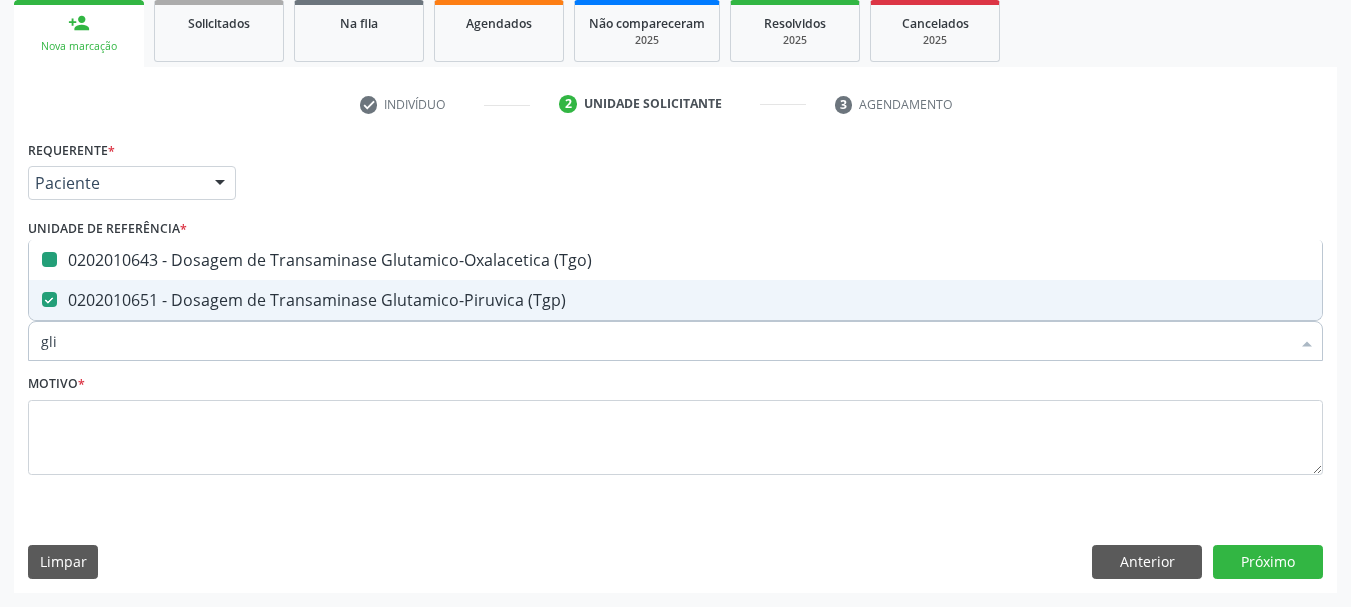 checkbox on "false" 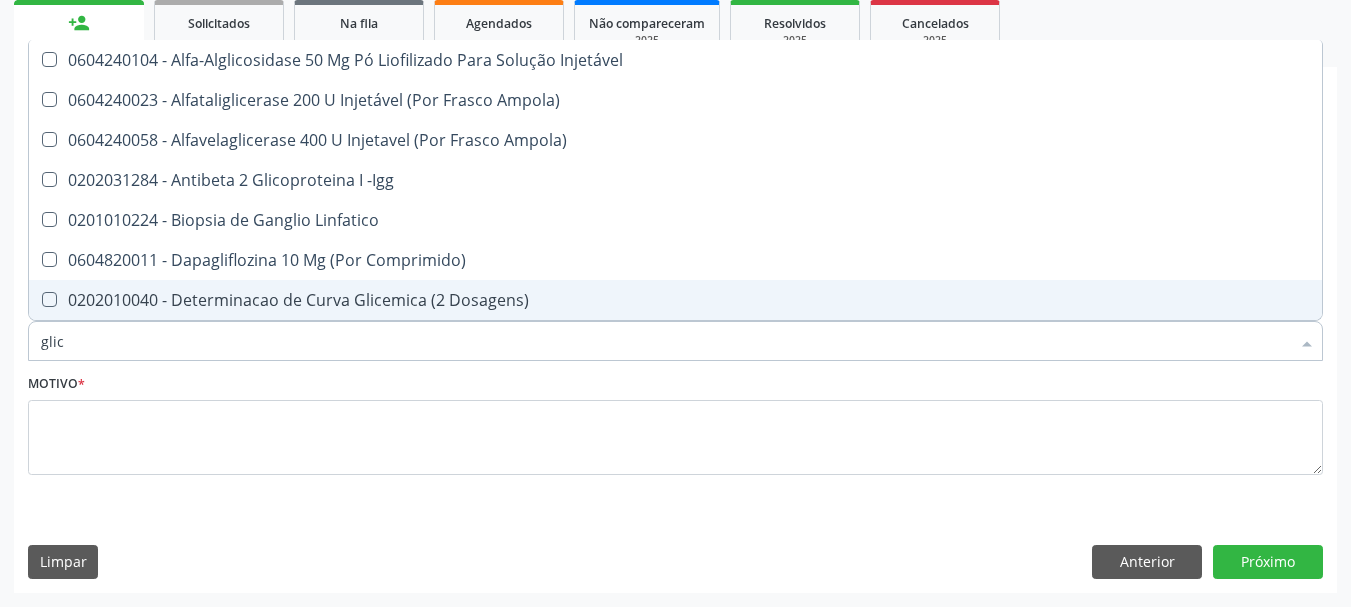 type on "glico" 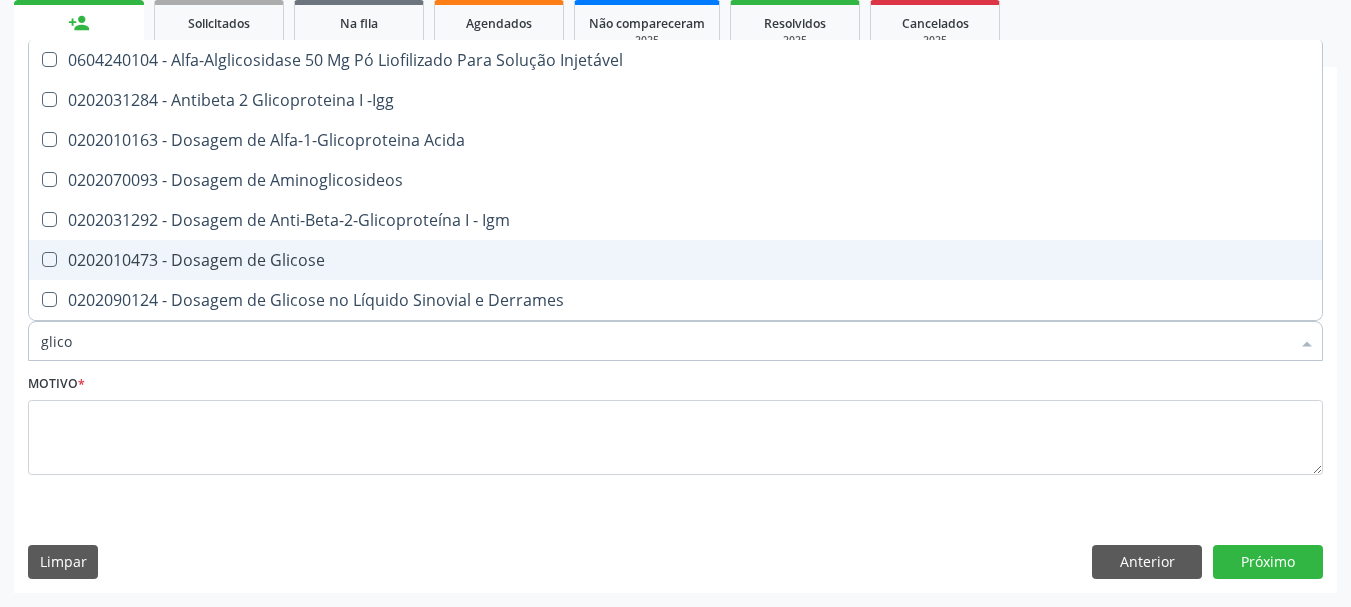 click on "0202010473 - Dosagem de Glicose" at bounding box center (675, 260) 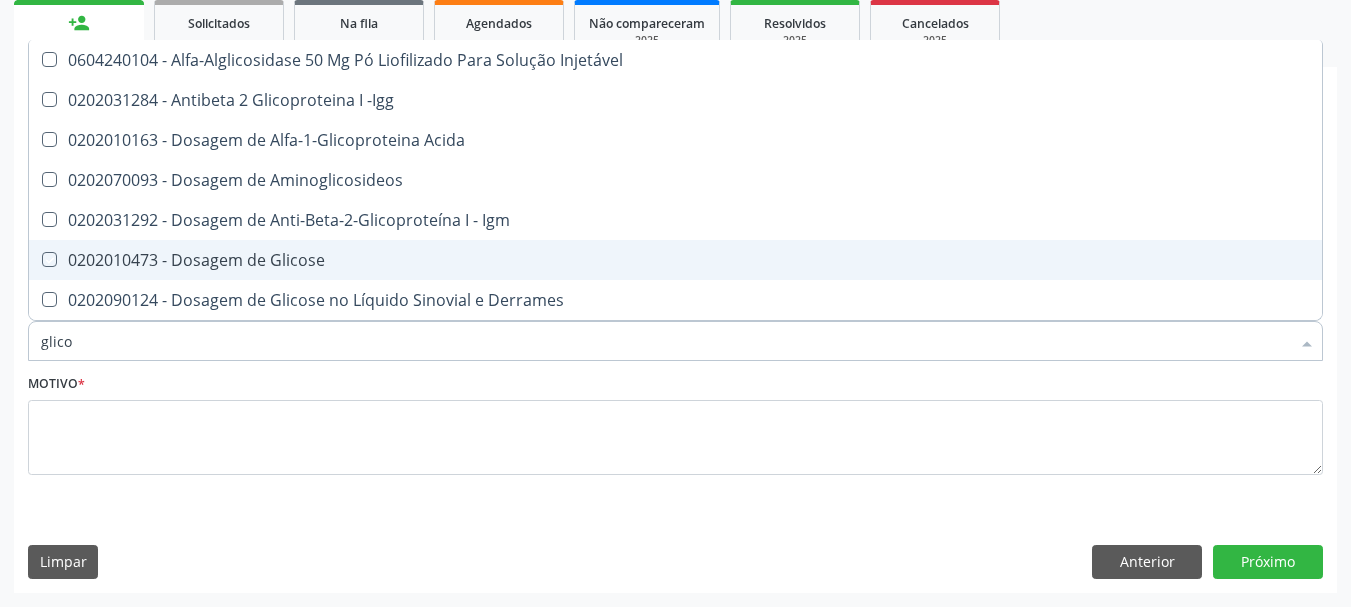 checkbox on "true" 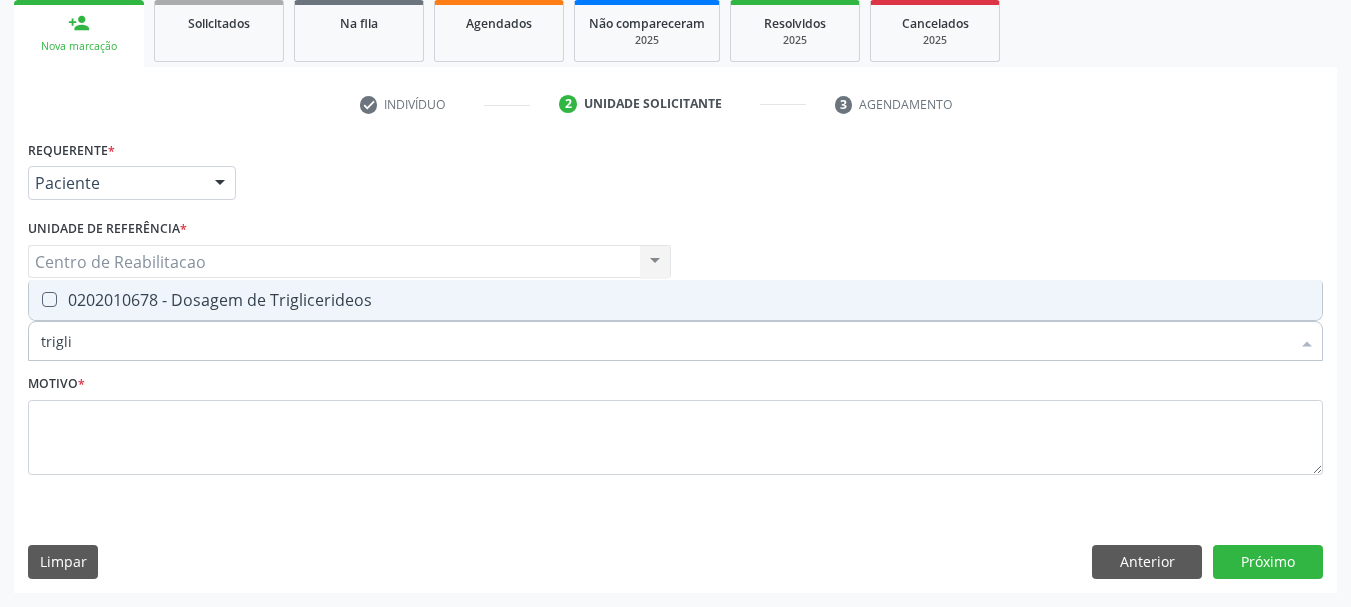 type on "triglic" 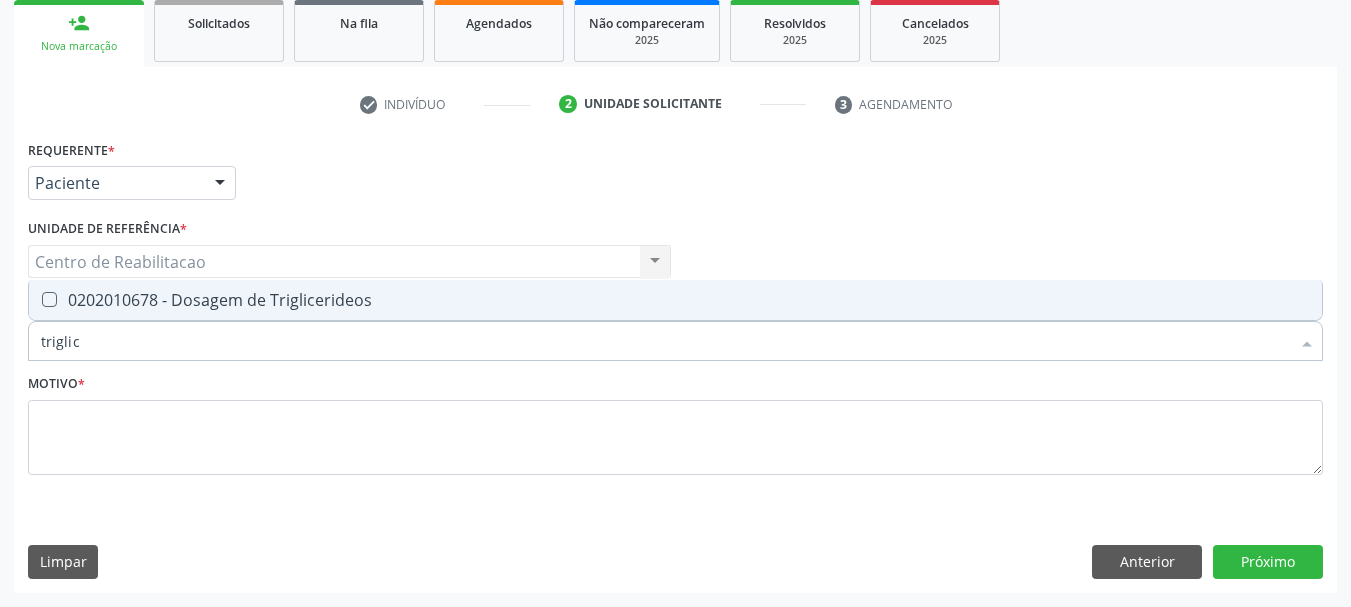 click on "0202010678 - Dosagem de Triglicerideos" at bounding box center [675, 300] 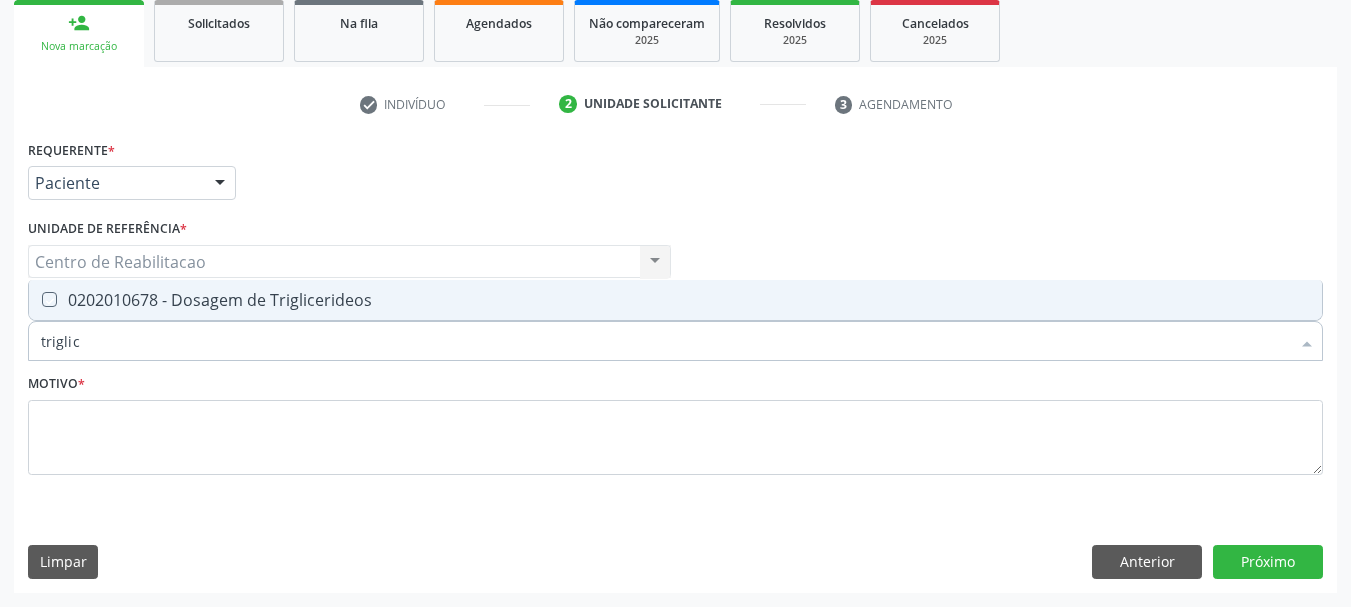 checkbox on "true" 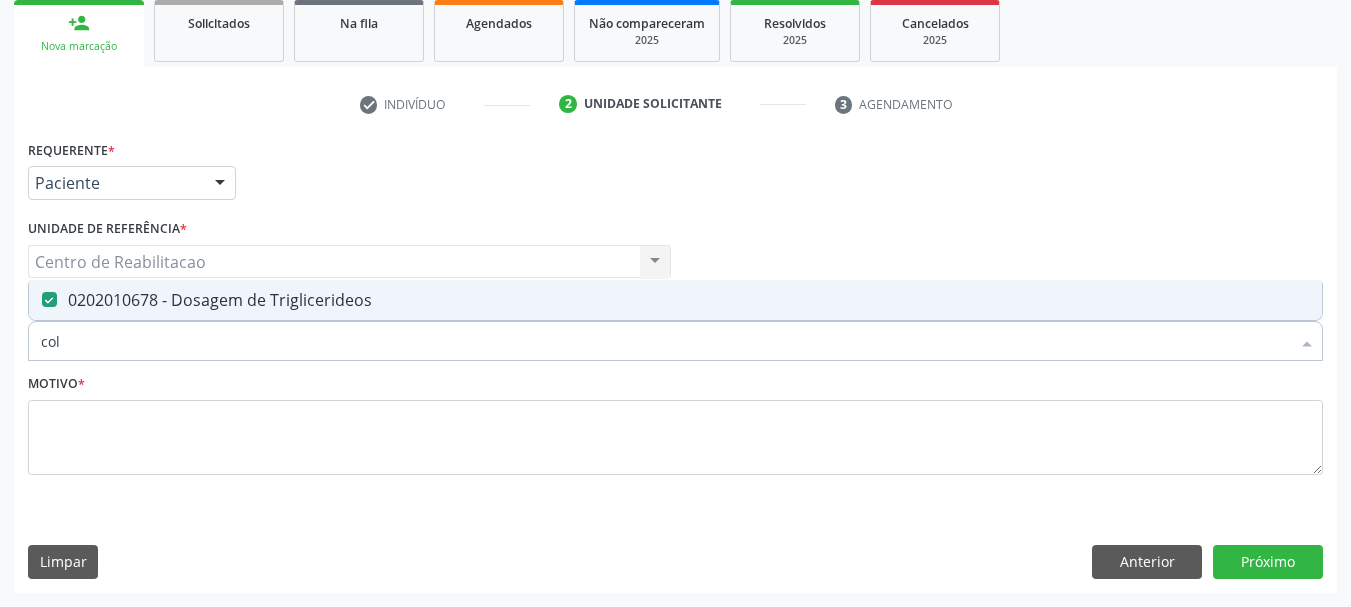 type on "cole" 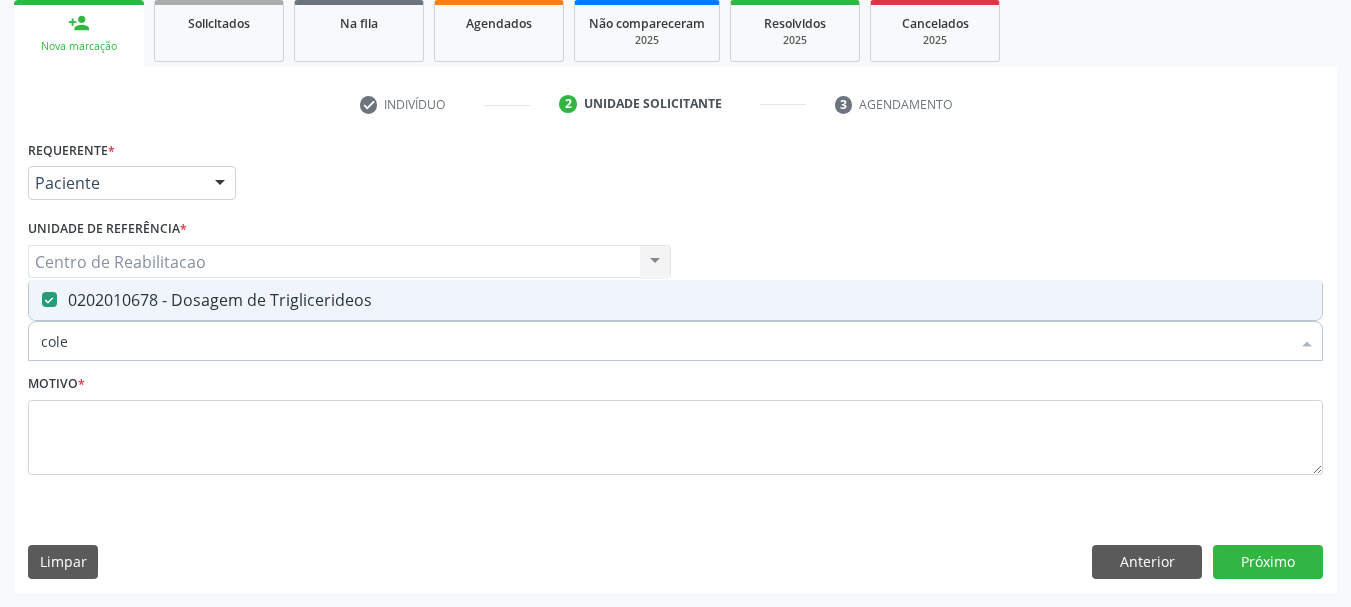 checkbox on "false" 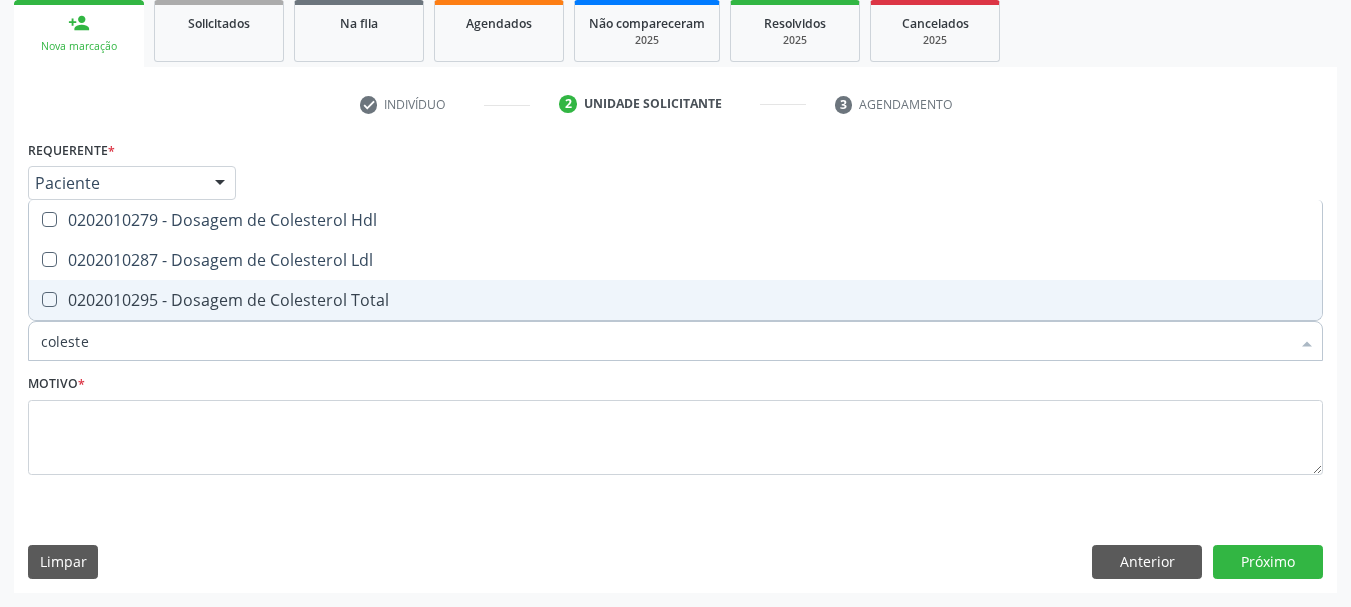 type on "colester" 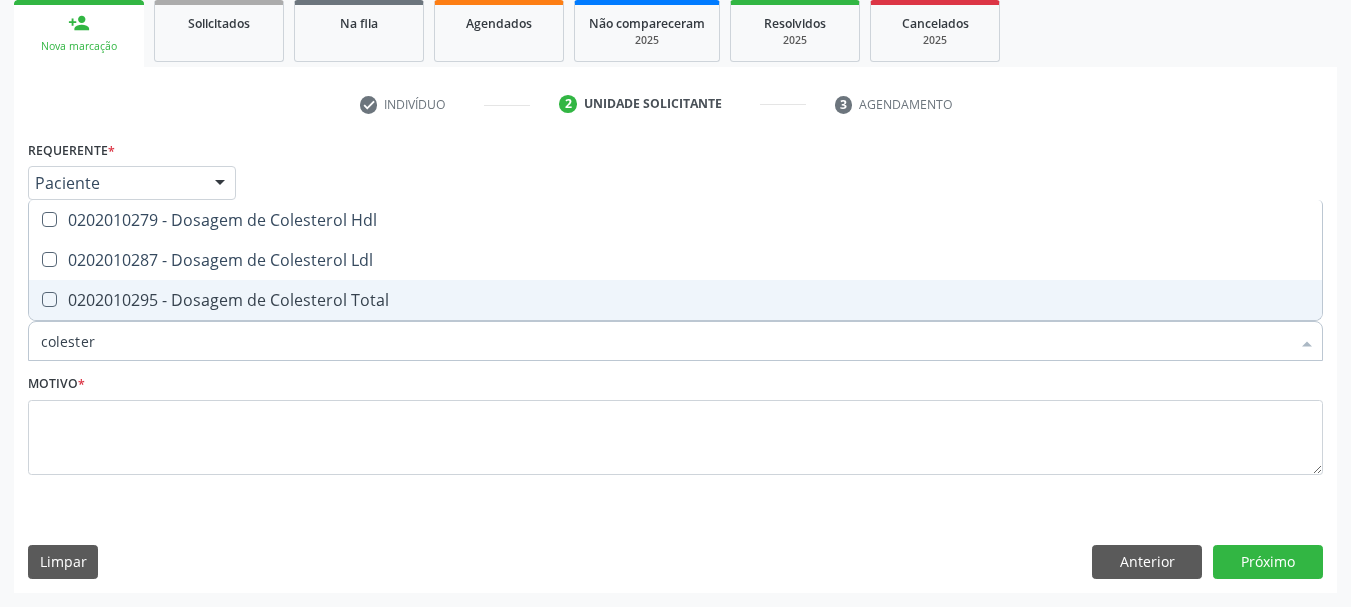 drag, startPoint x: 268, startPoint y: 299, endPoint x: 257, endPoint y: 299, distance: 11 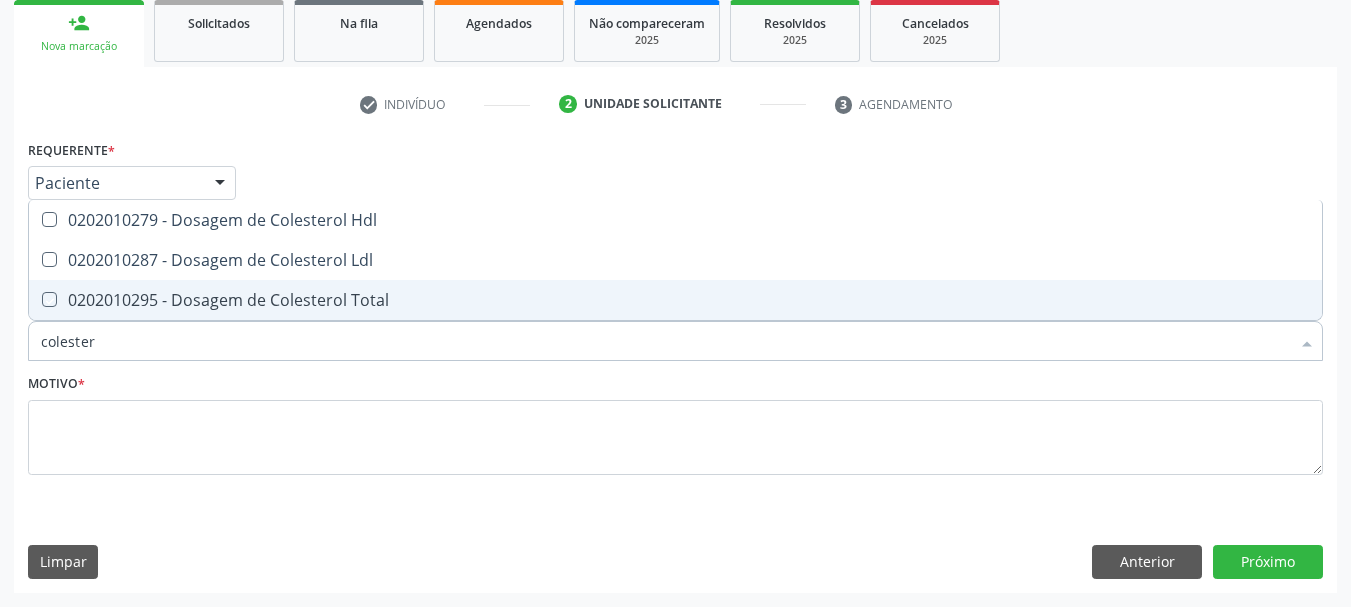 checkbox on "true" 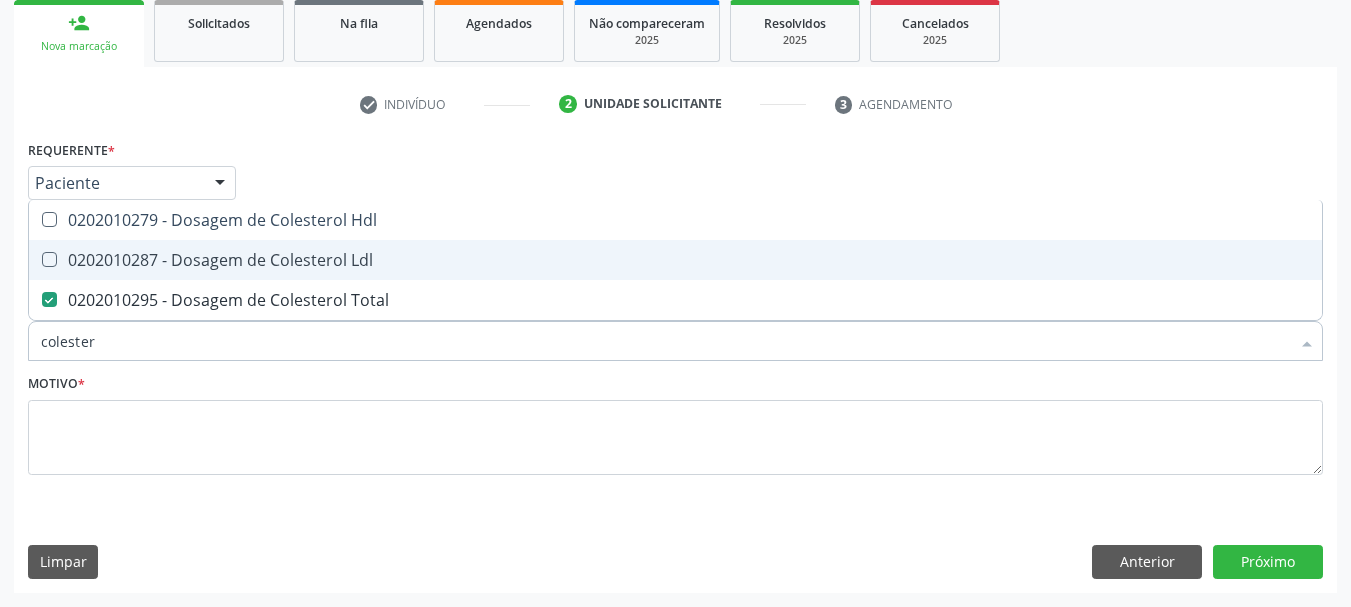 click on "0202010287 - Dosagem de Colesterol Ldl" at bounding box center (675, 260) 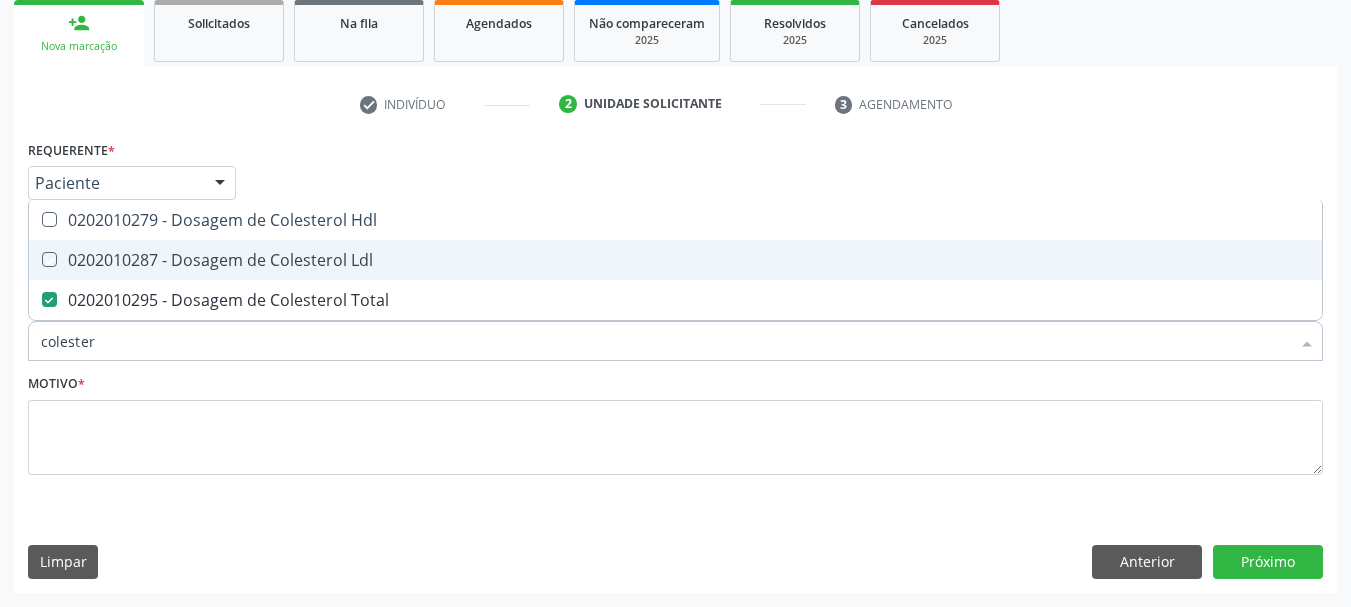 checkbox on "true" 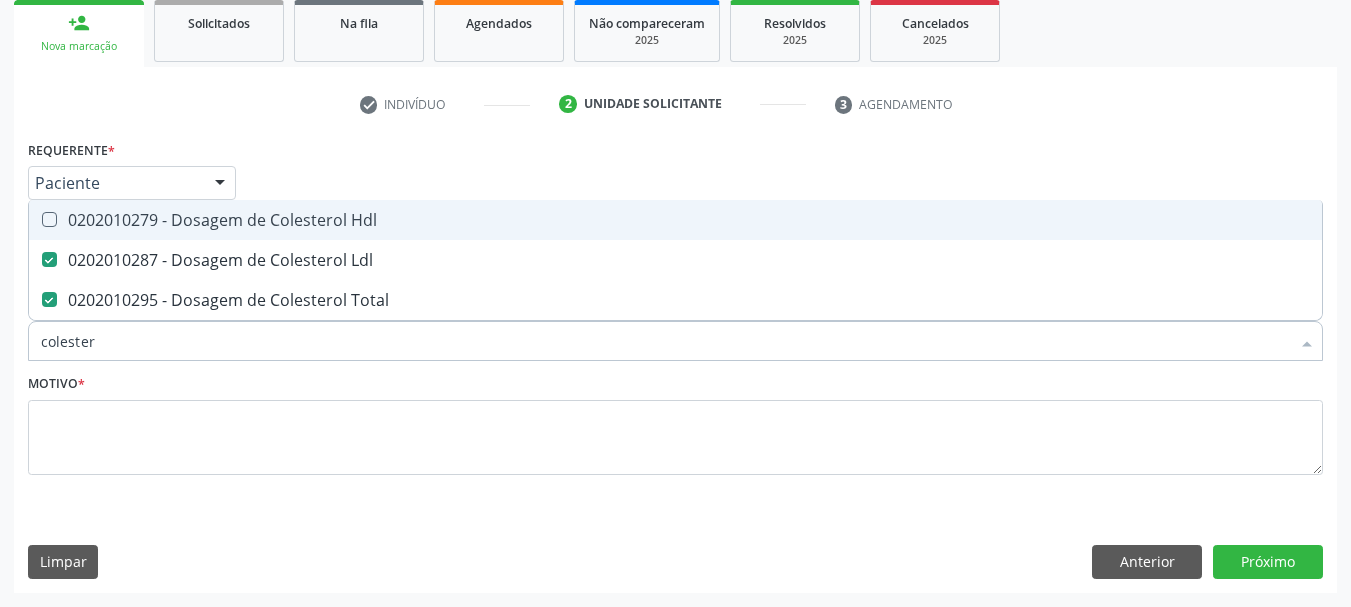 click on "0202010279 - Dosagem de Colesterol Hdl" at bounding box center (675, 220) 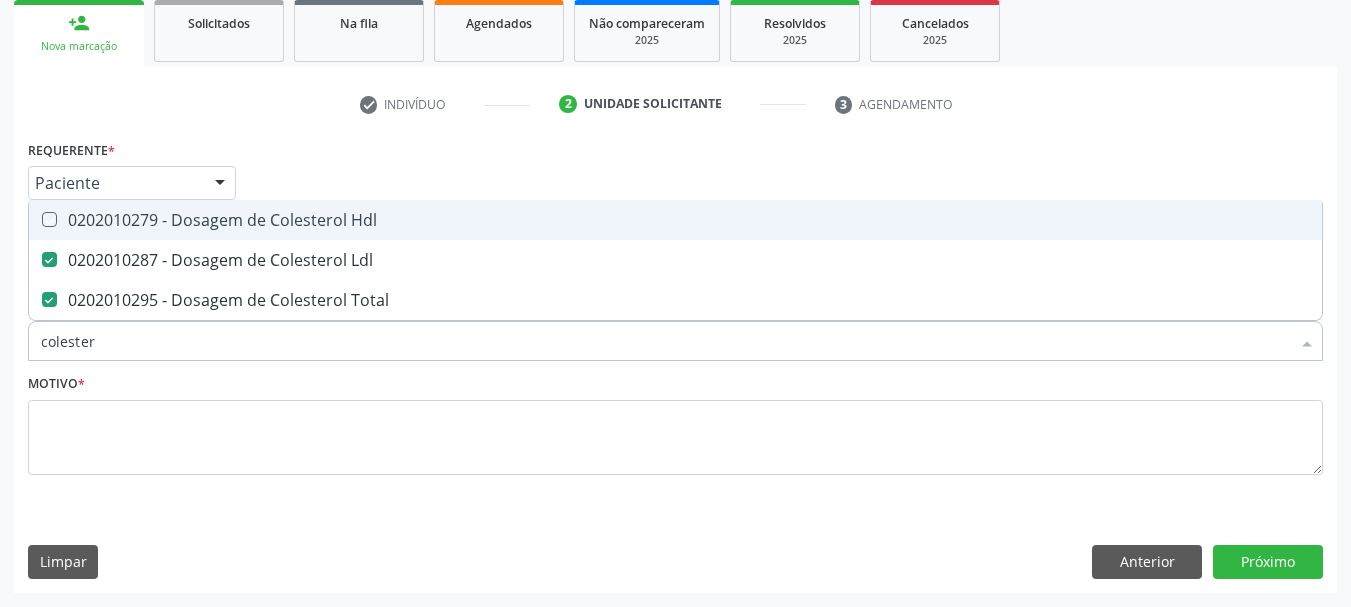 checkbox on "true" 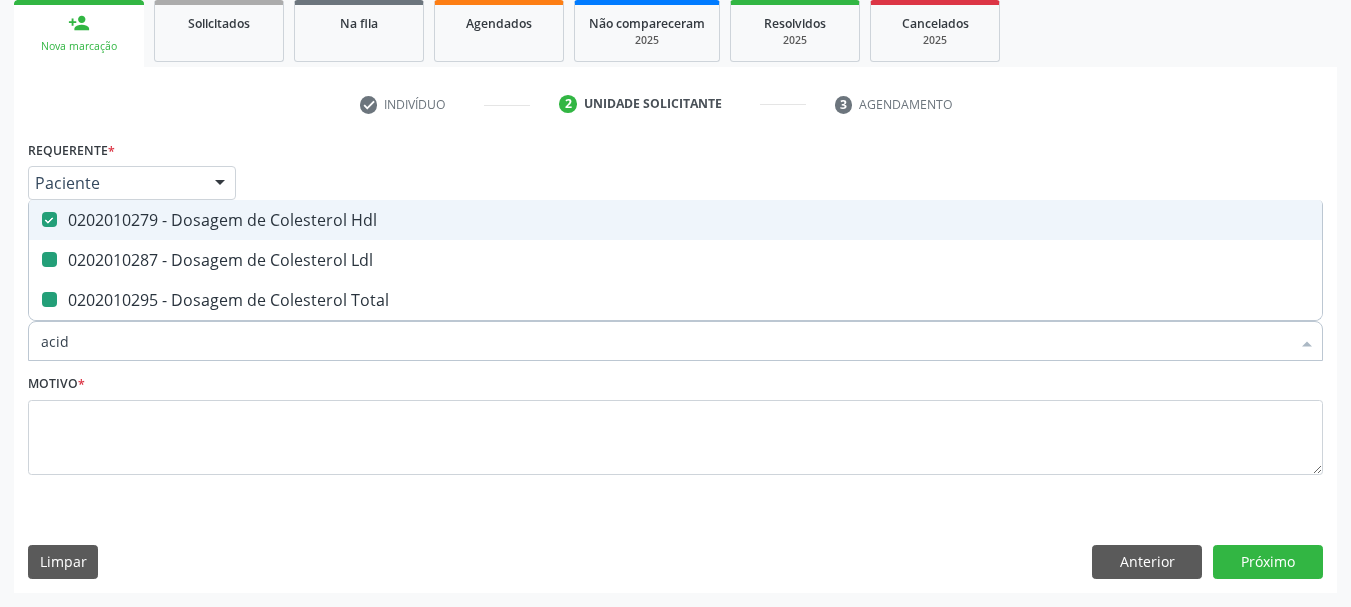 type on "acido" 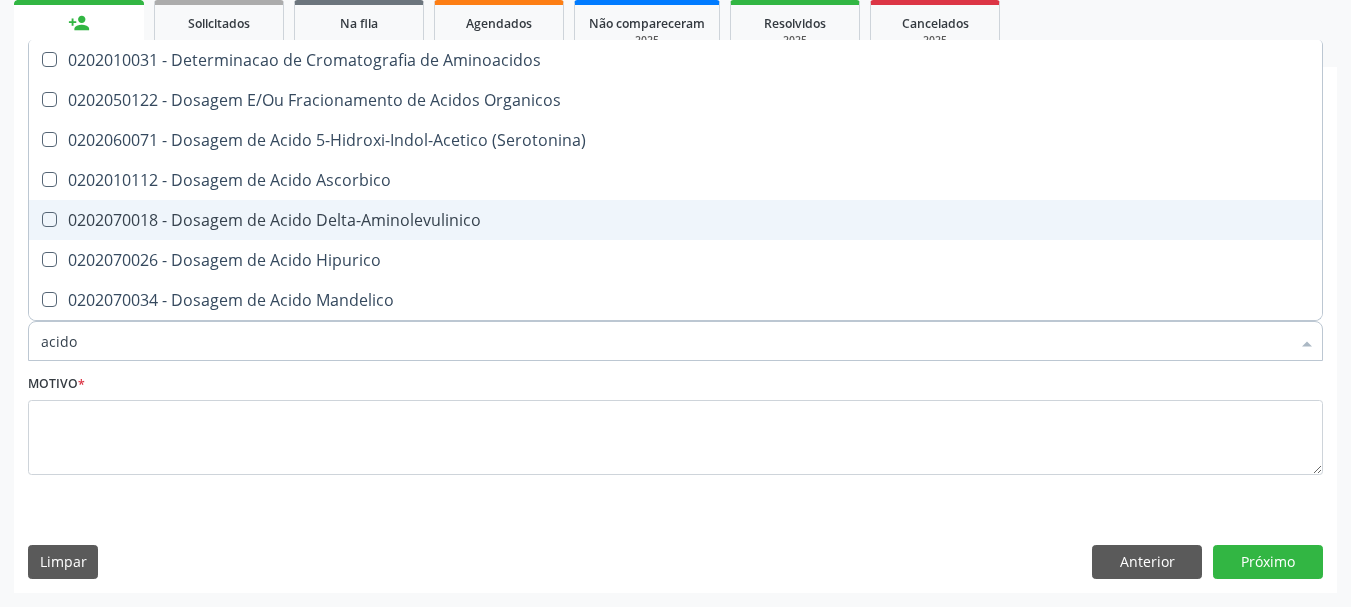 checkbox on "false" 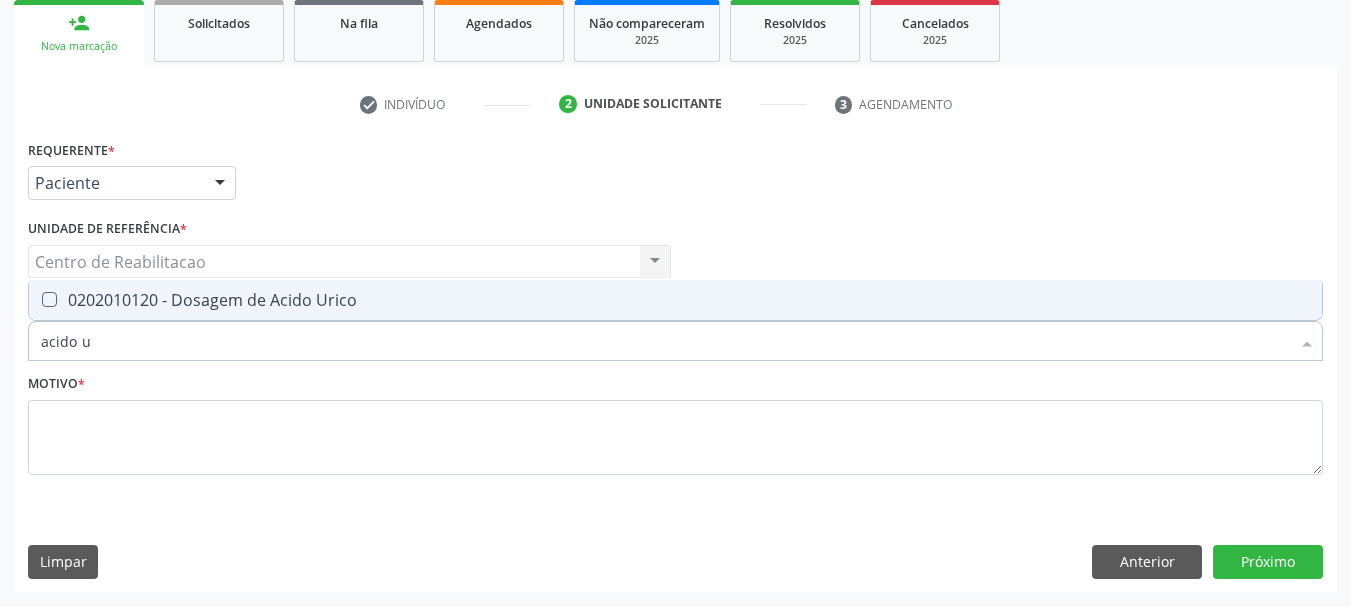 type on "acido ur" 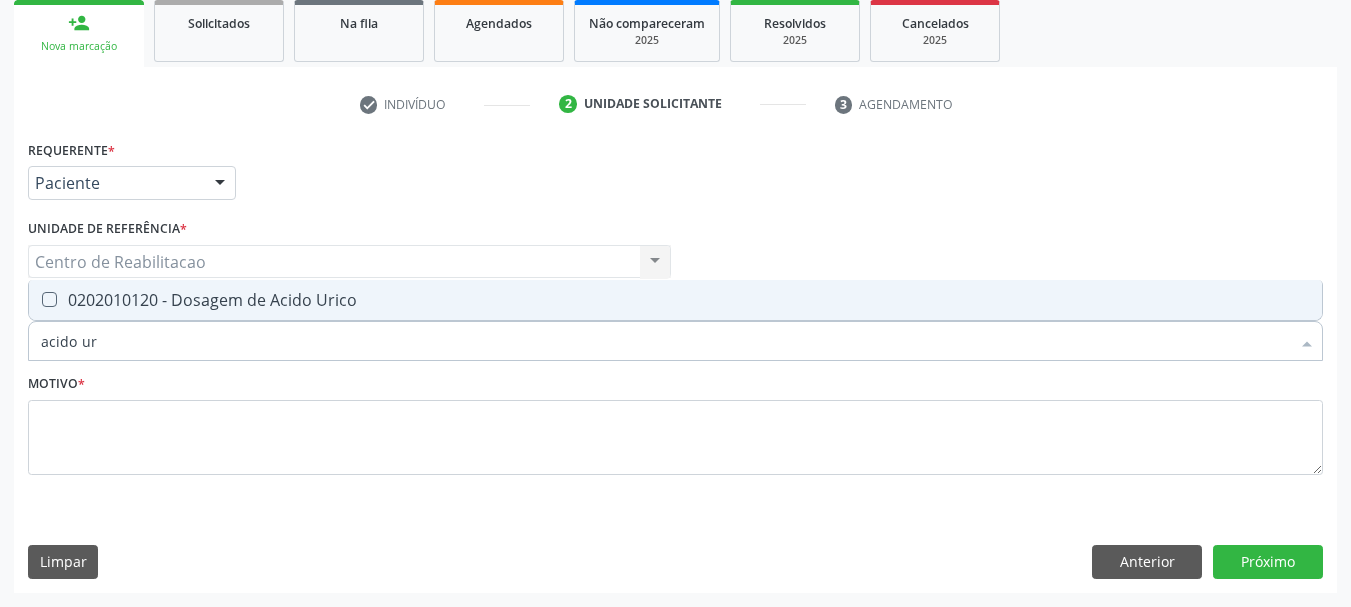 click on "0202010120 - Dosagem de Acido Urico" at bounding box center (675, 300) 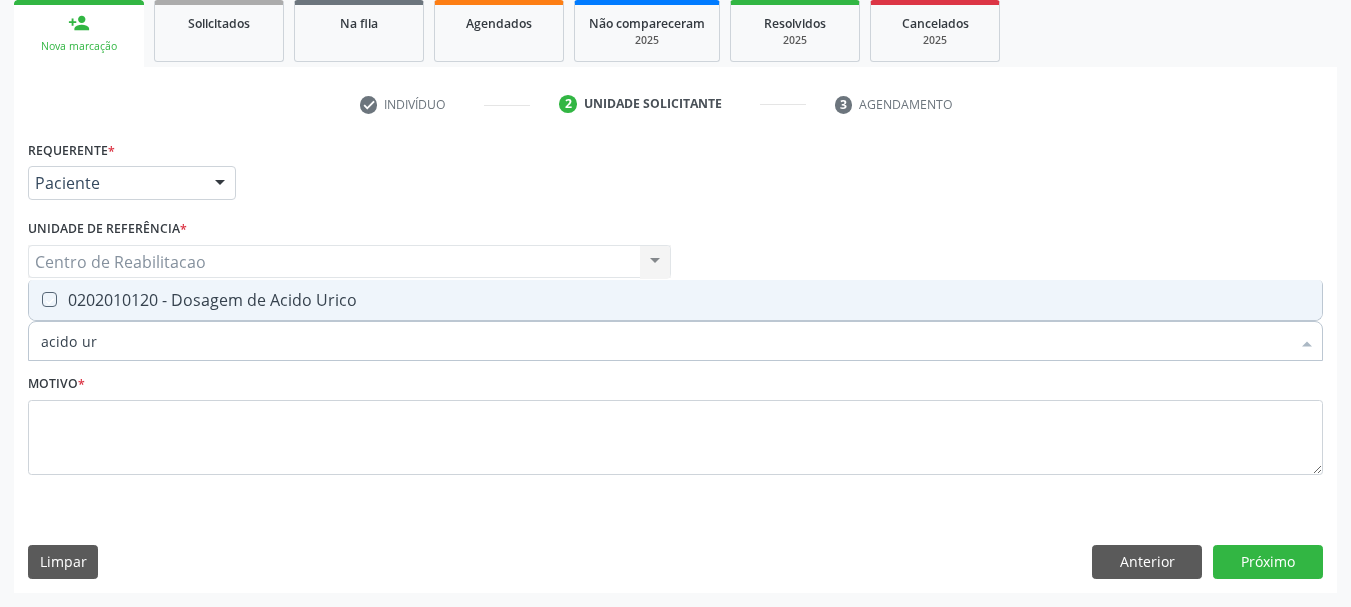 checkbox on "true" 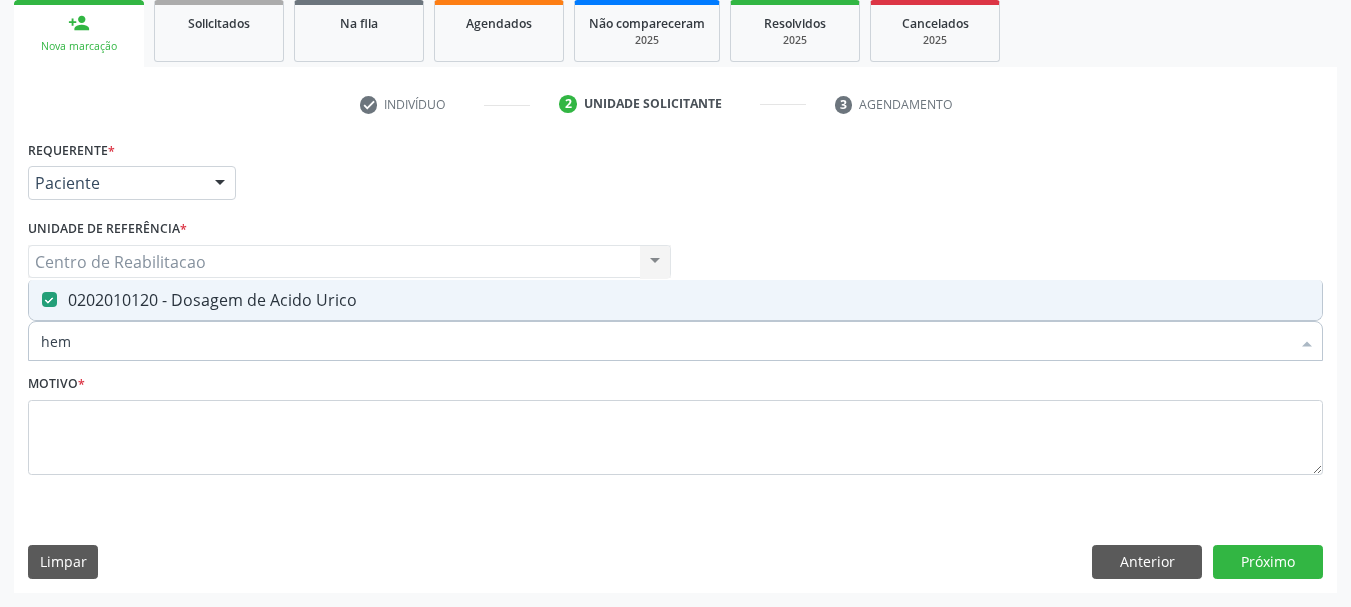 type on "hemo" 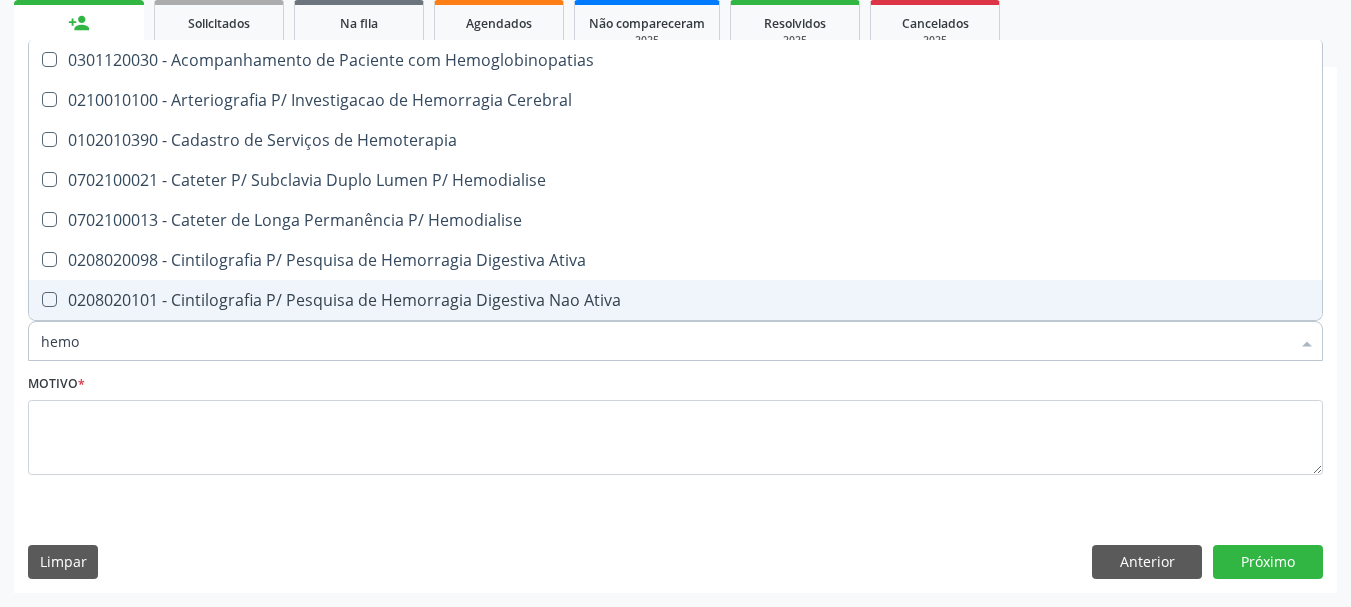 checkbox on "false" 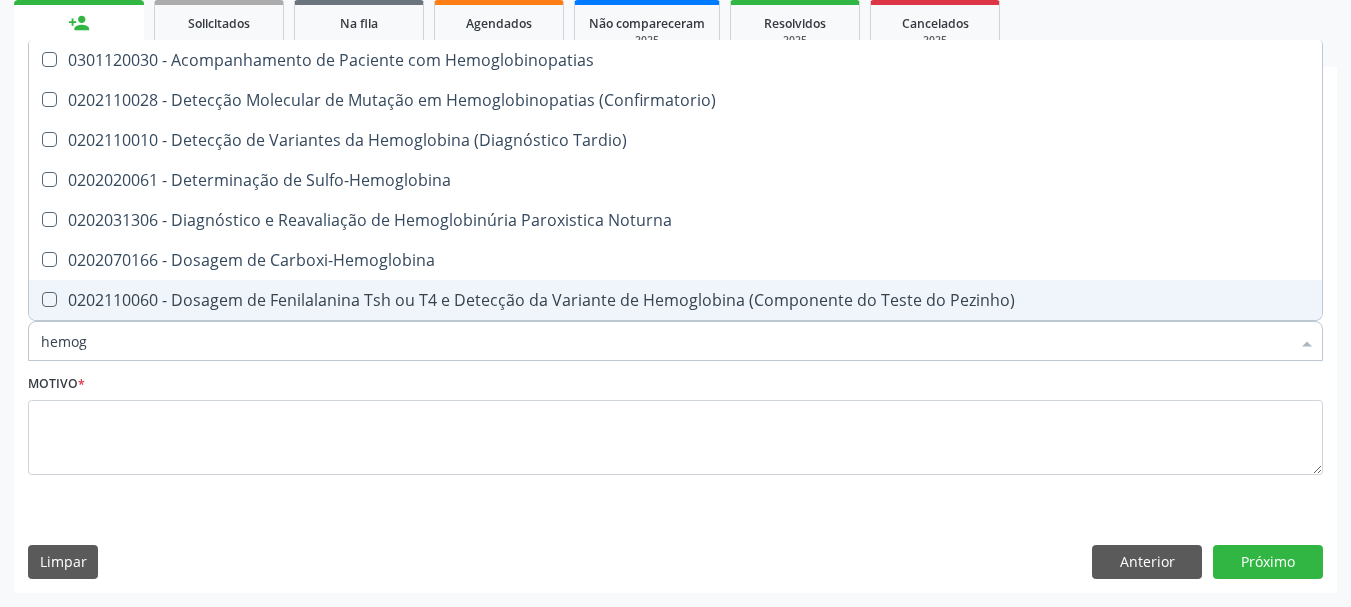 type on "hemogr" 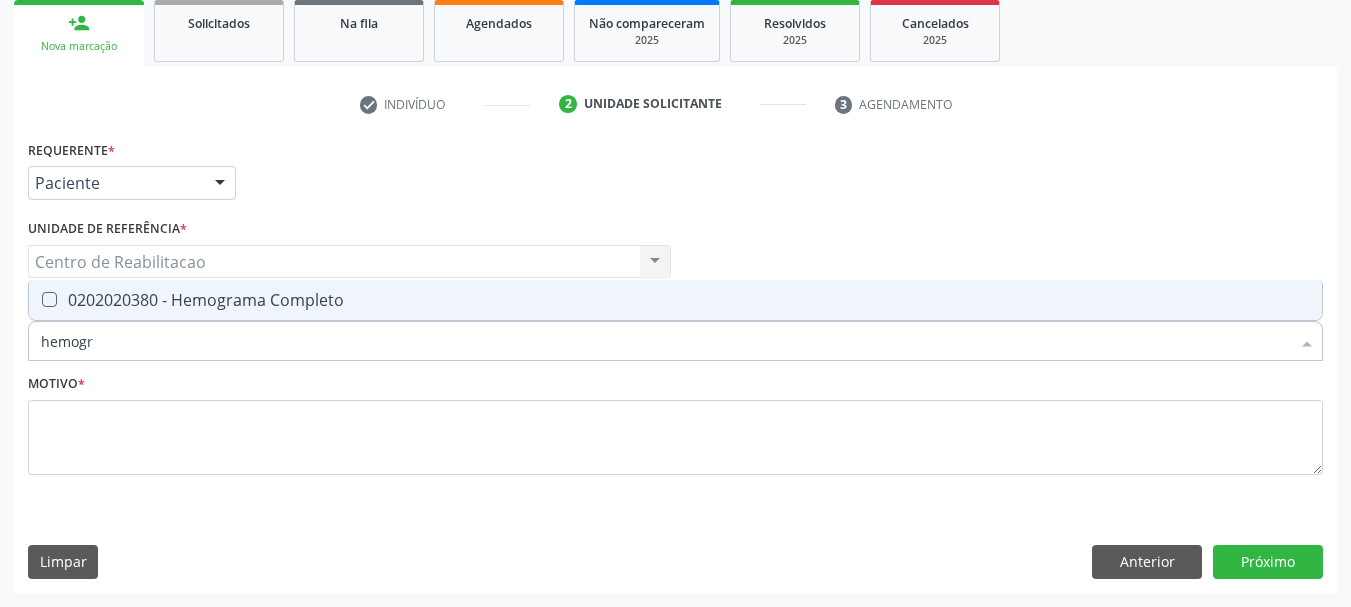 click on "0202020380 - Hemograma Completo" at bounding box center [675, 300] 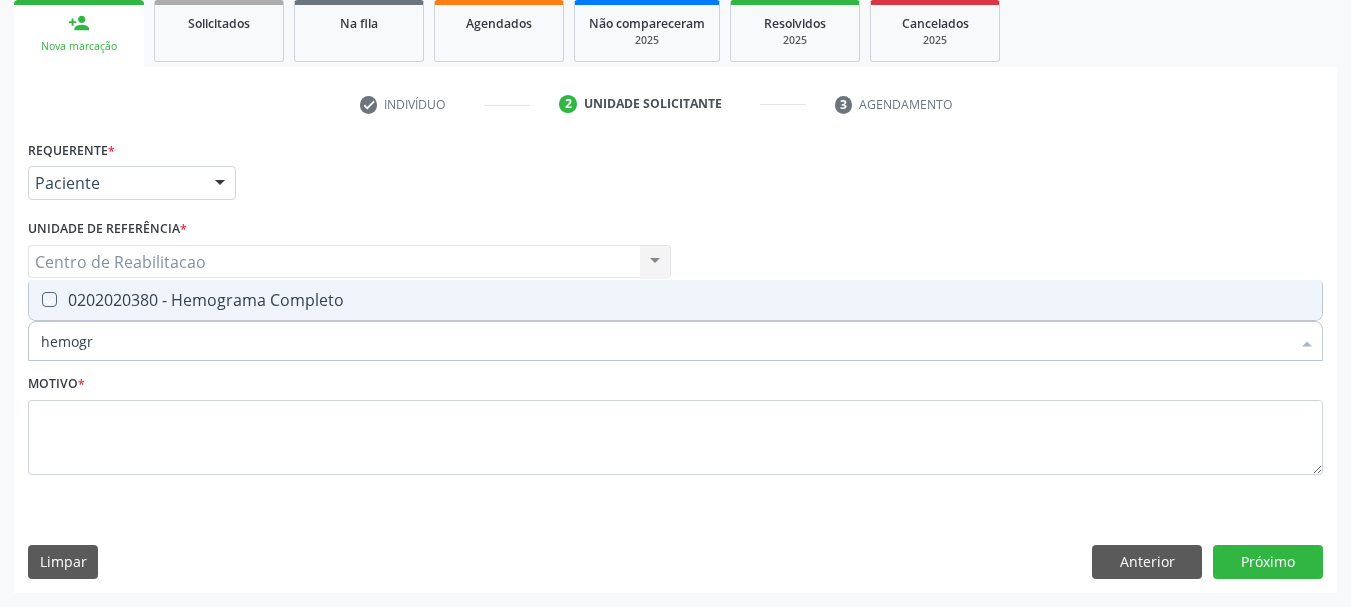 checkbox on "true" 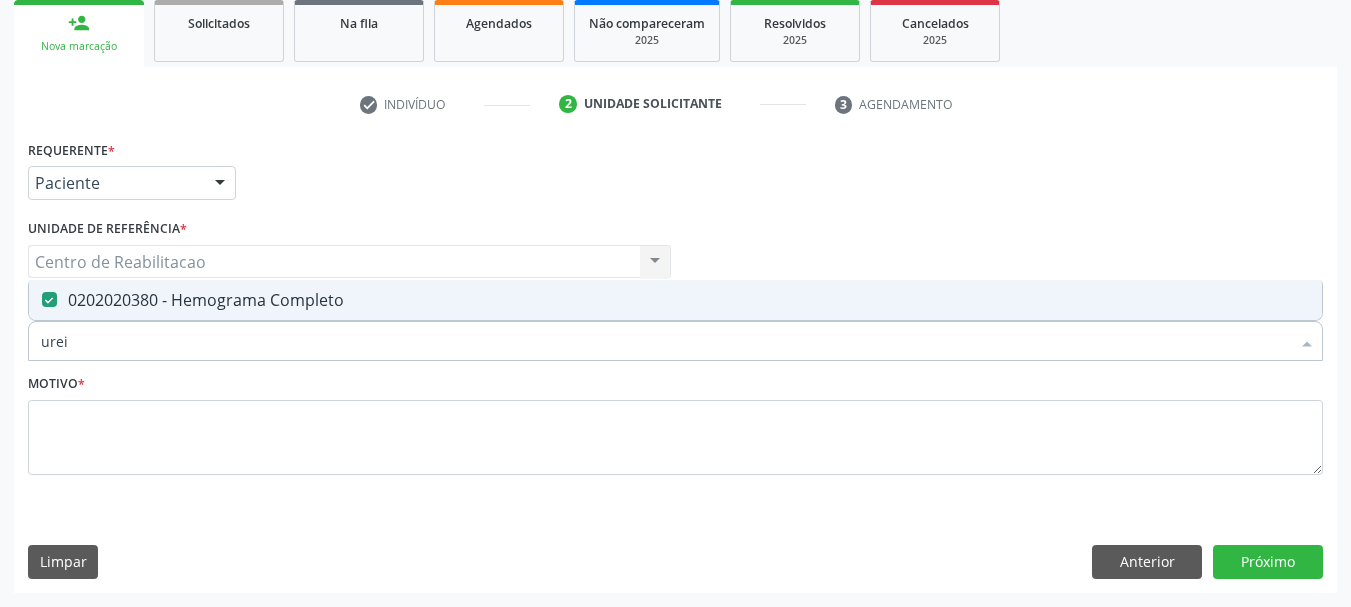 type on "ureia" 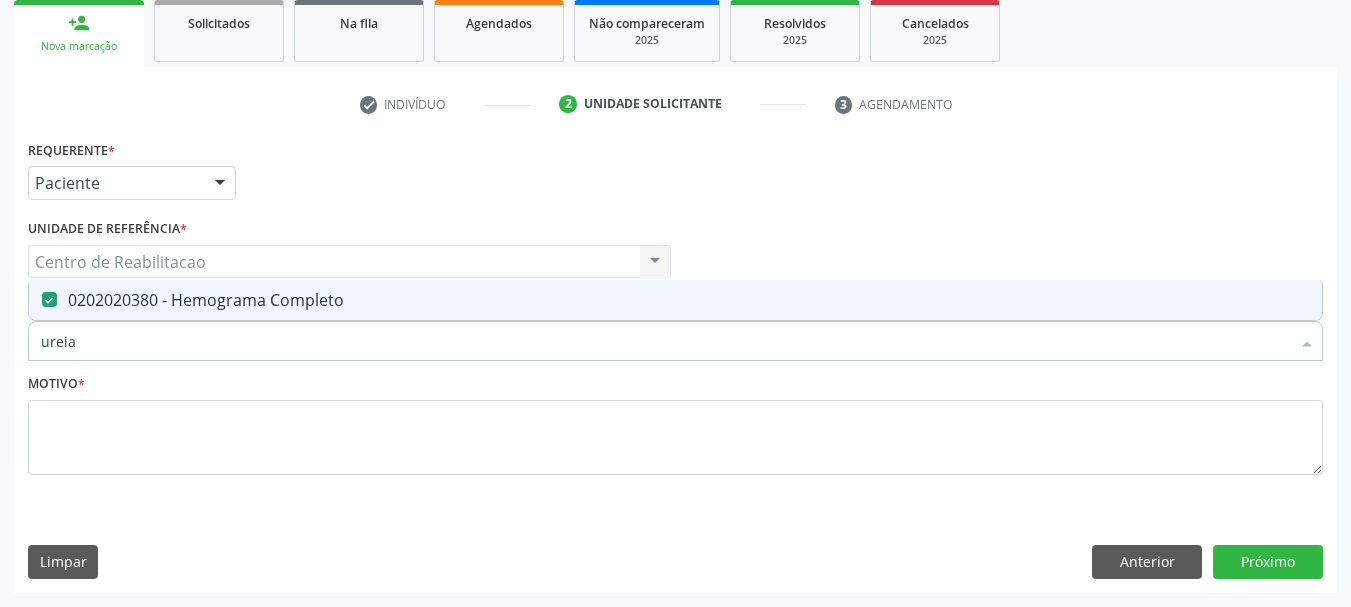 checkbox on "false" 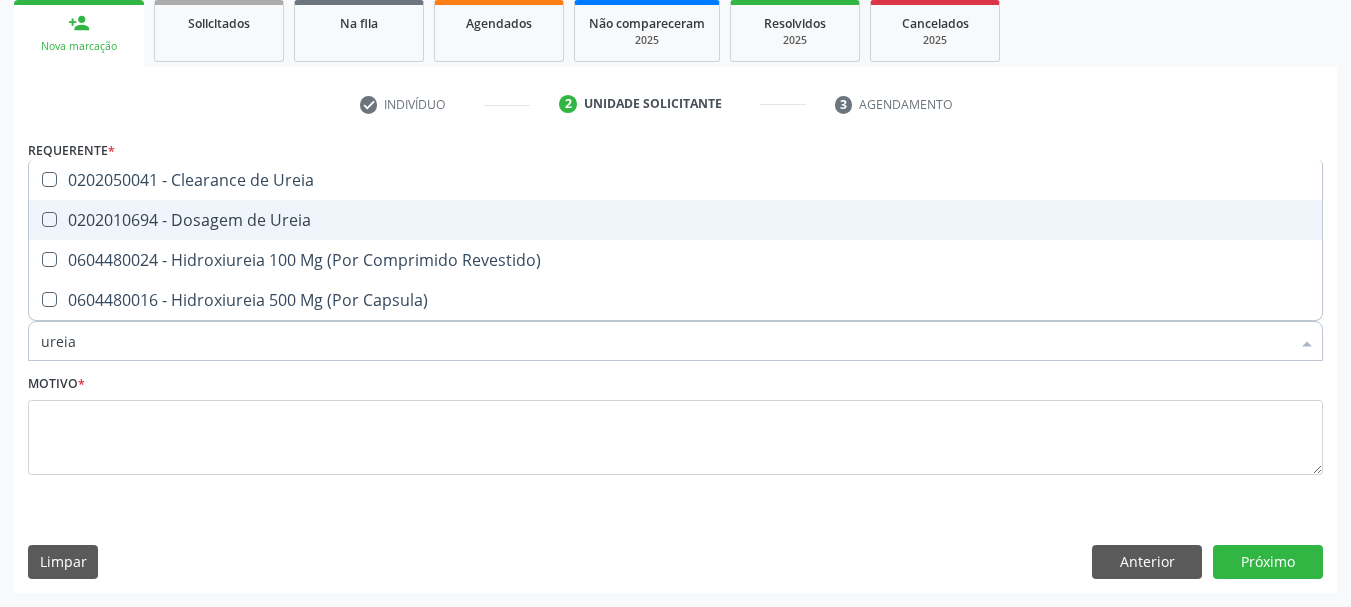click on "0202010694 - Dosagem de Ureia" at bounding box center (675, 220) 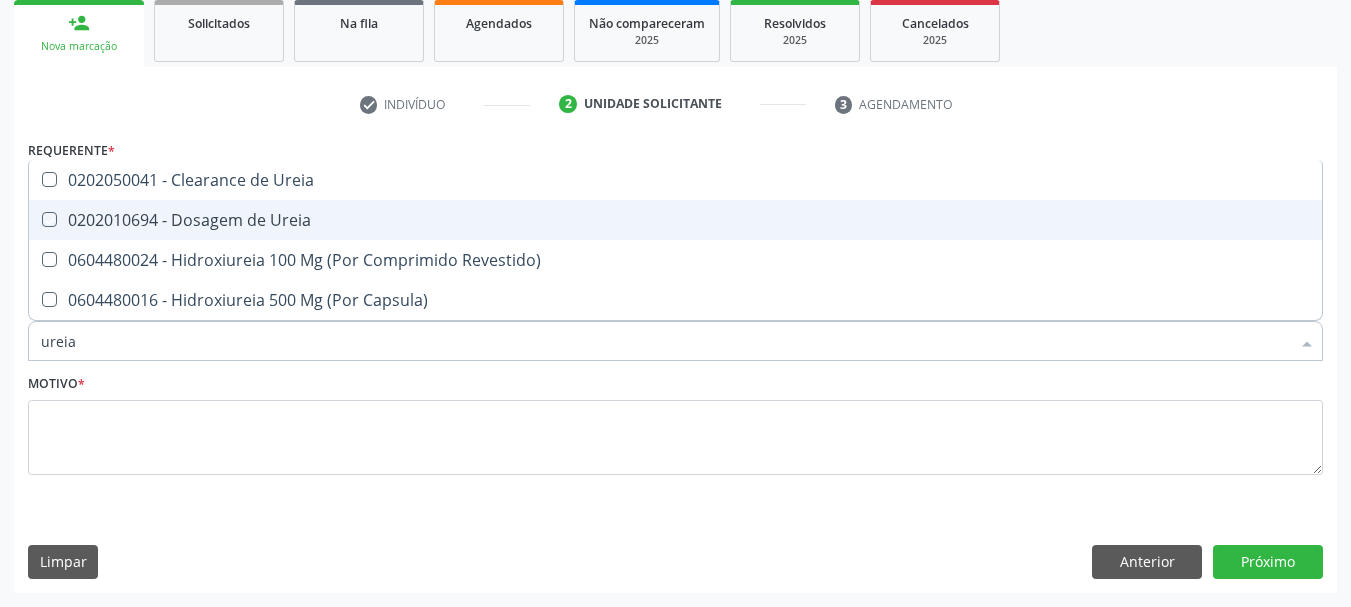 checkbox on "true" 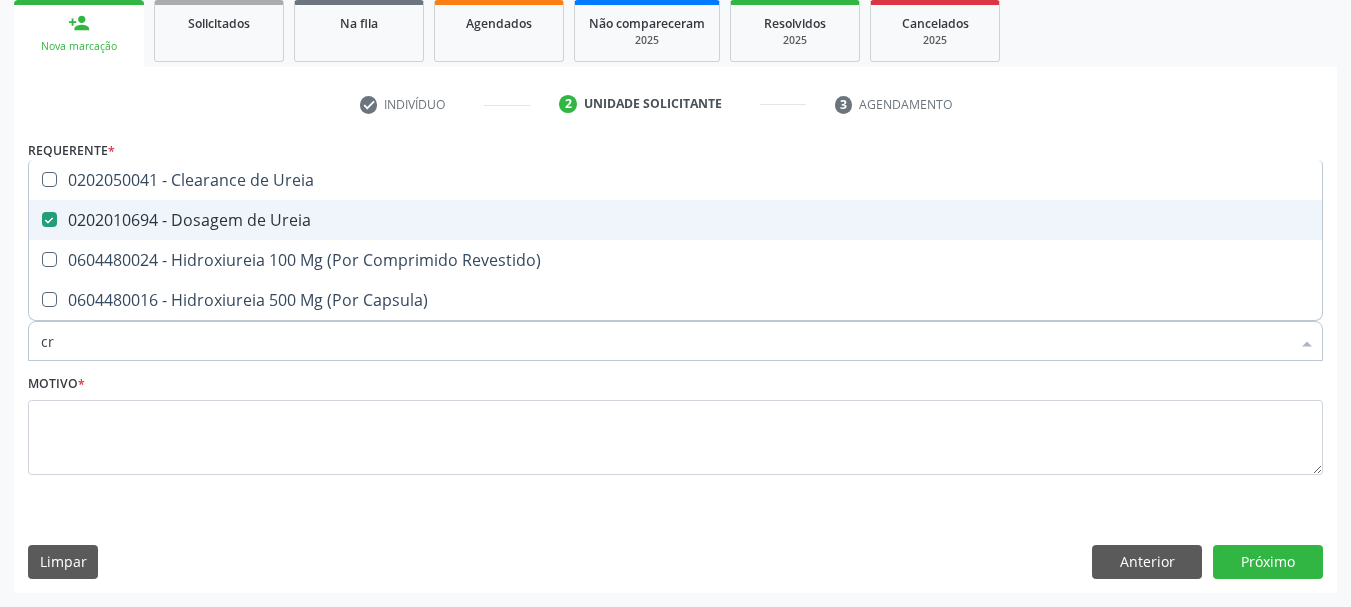 type on "cre" 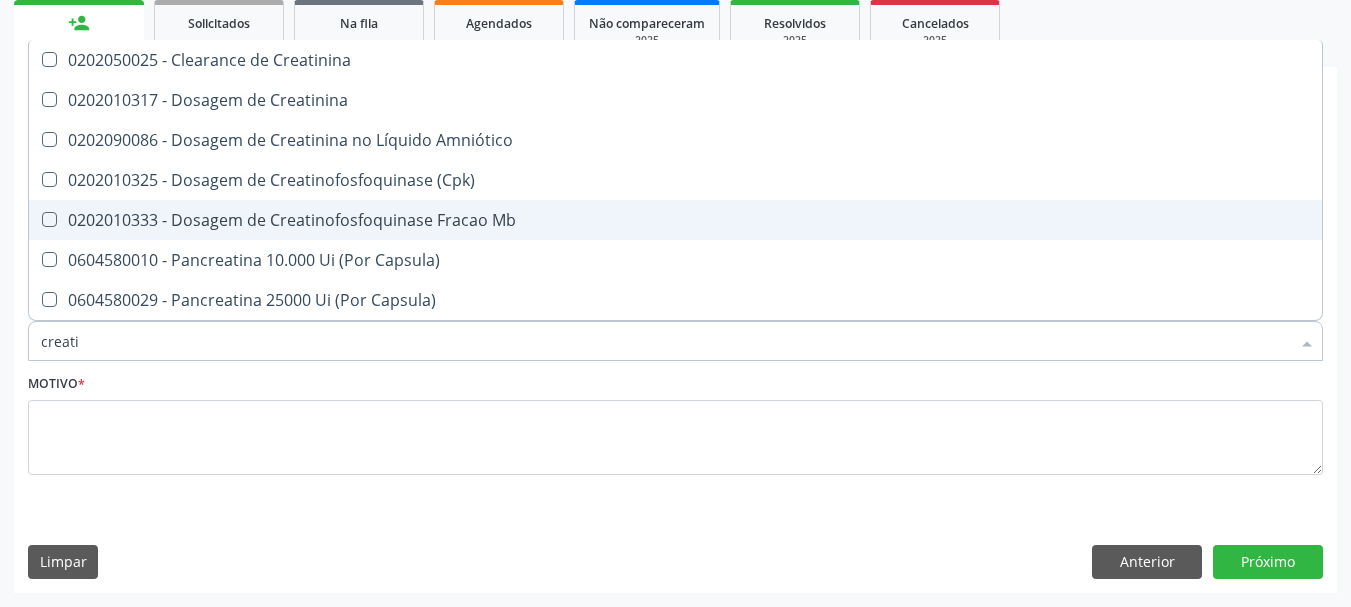 type on "creatin" 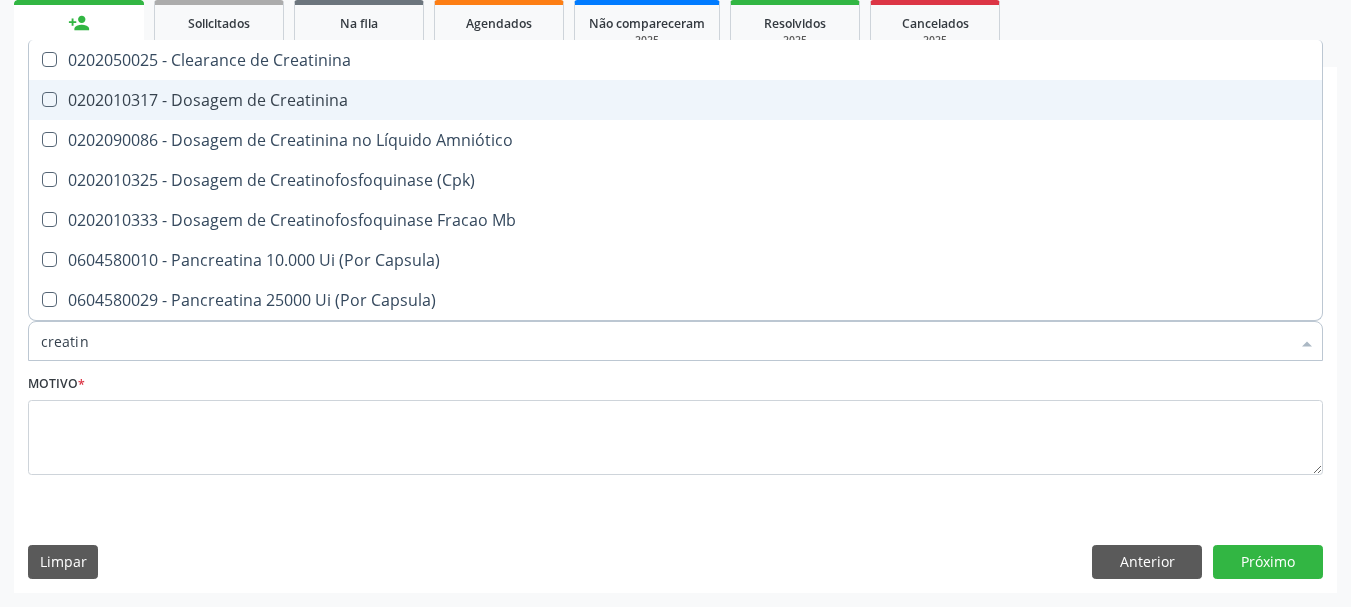 click on "0202010317 - Dosagem de Creatinina" at bounding box center [675, 100] 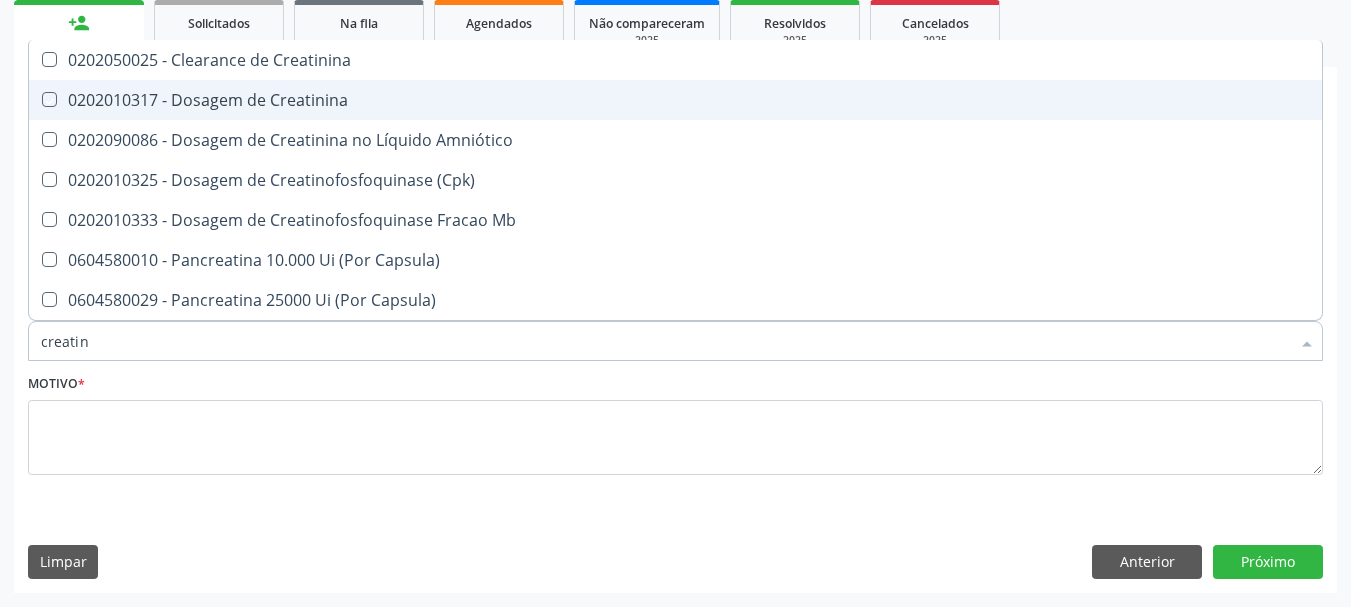 checkbox on "true" 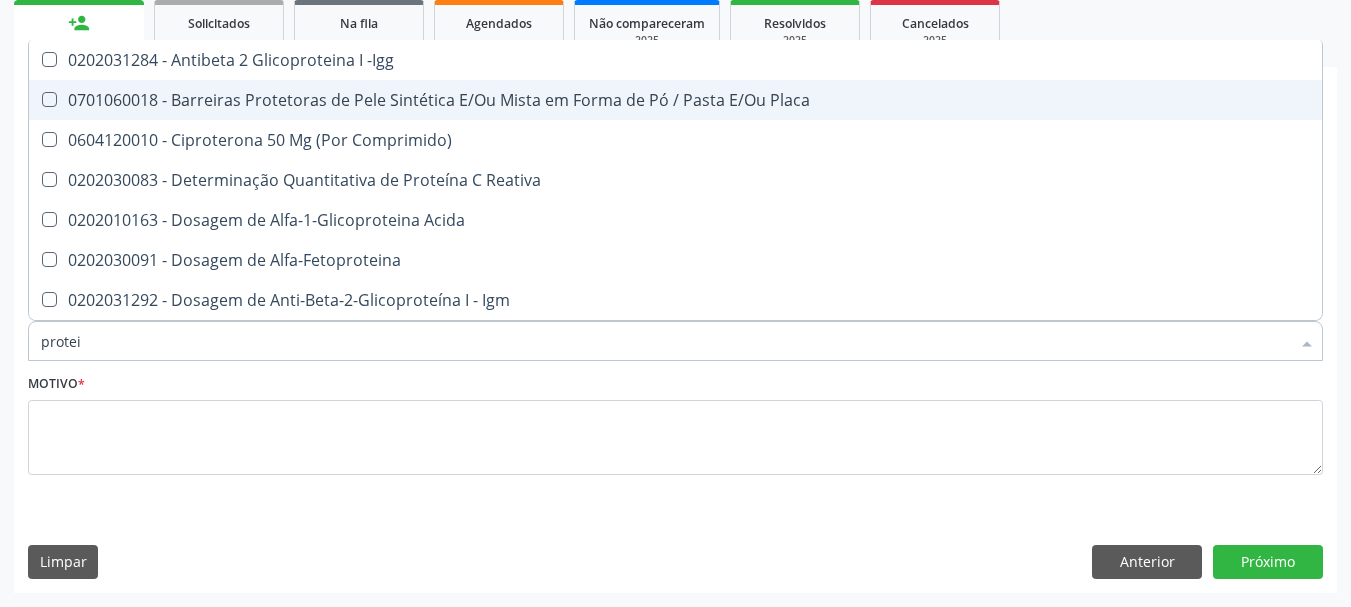 type on "protein" 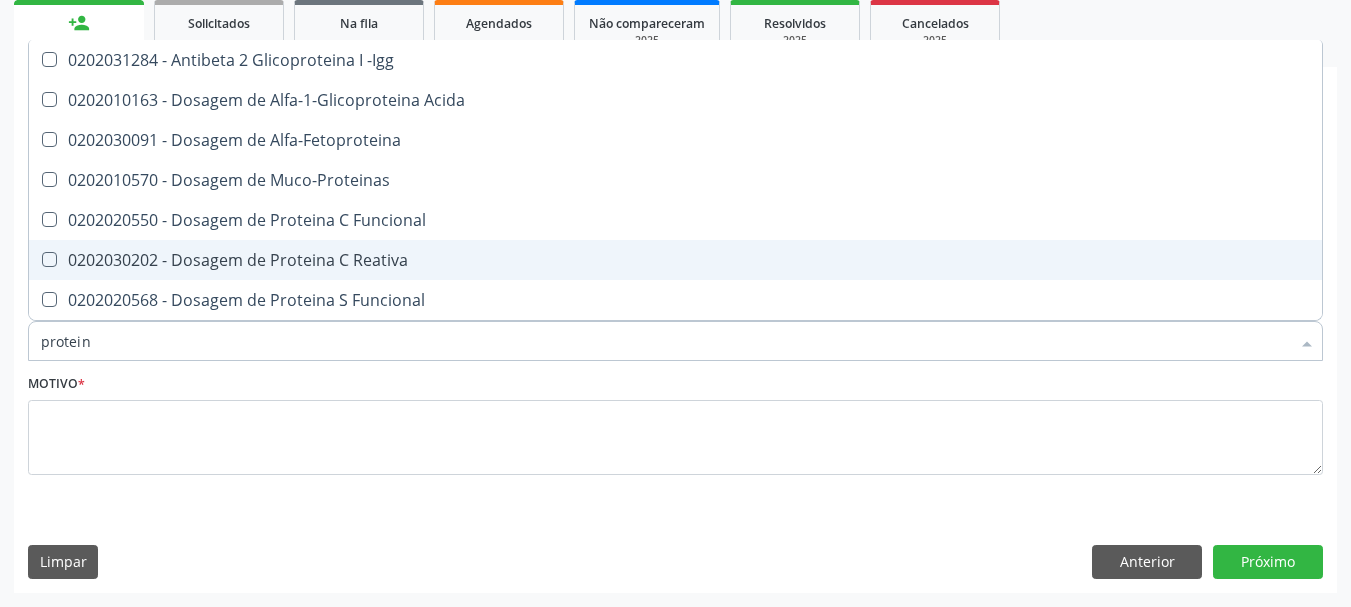 click on "0202030202 - Dosagem de Proteina C Reativa" at bounding box center (675, 260) 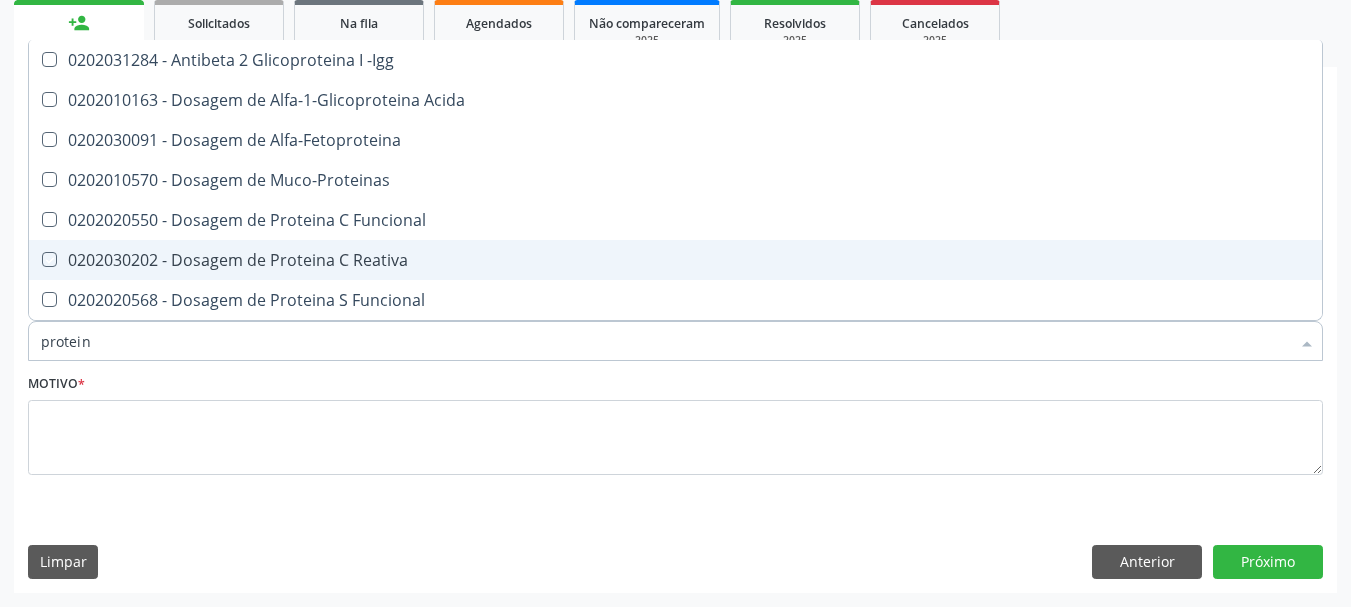 checkbox on "true" 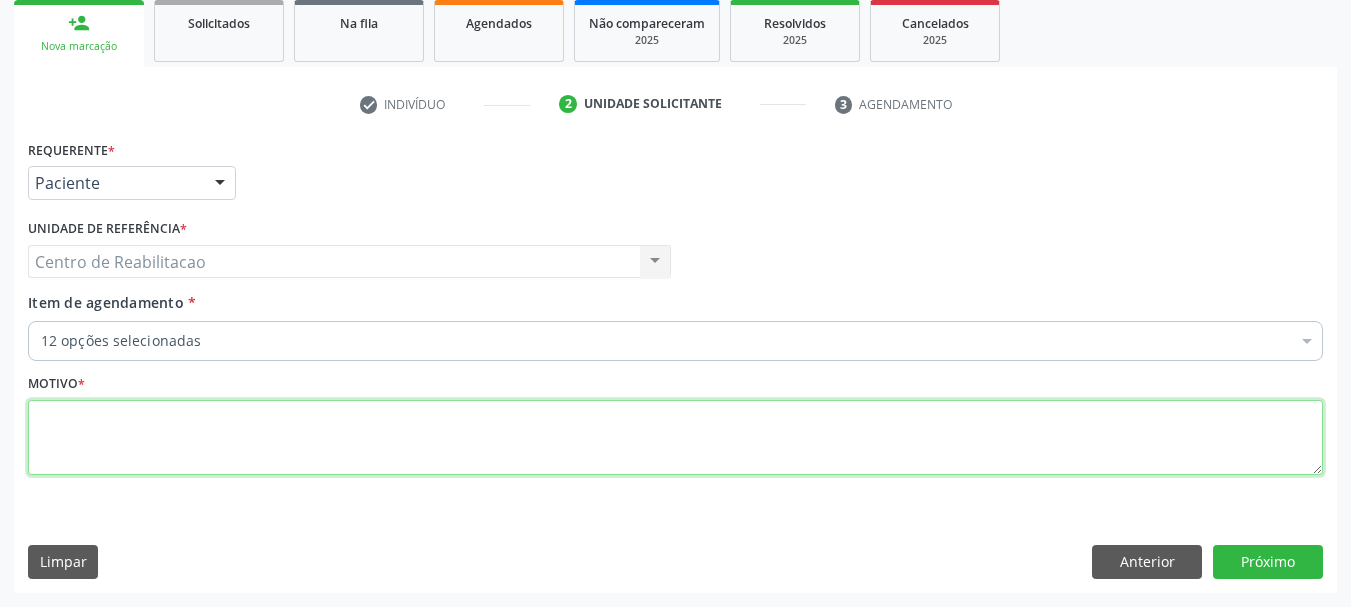 click at bounding box center (675, 438) 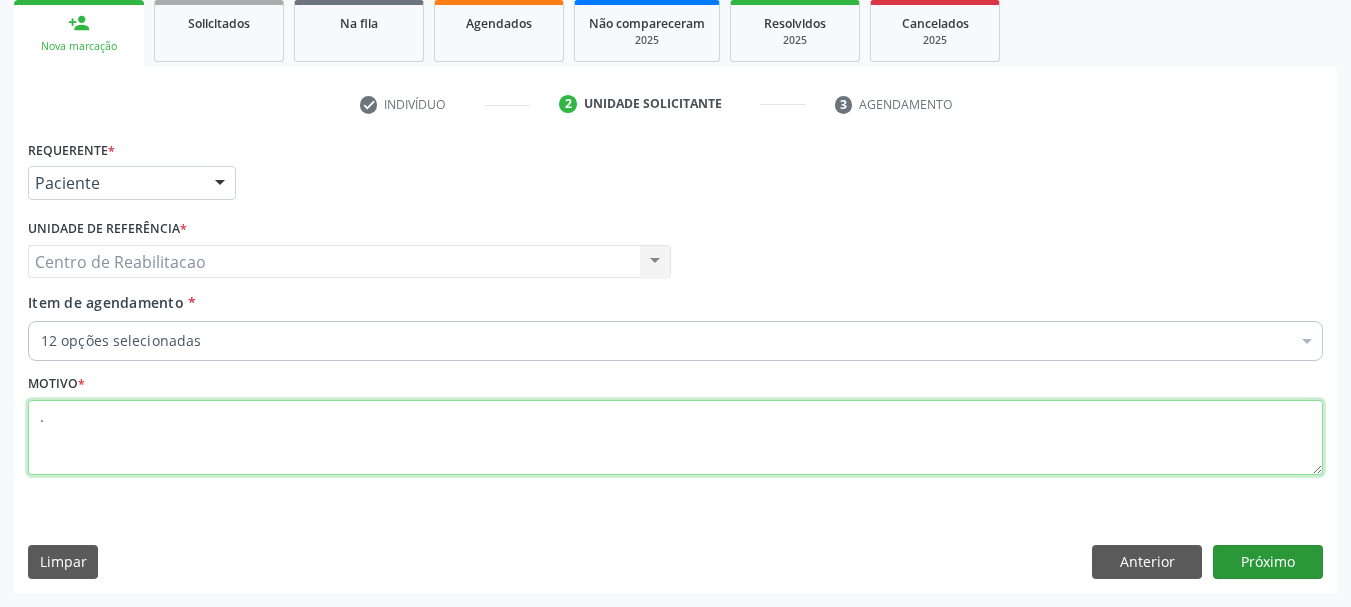 type on "." 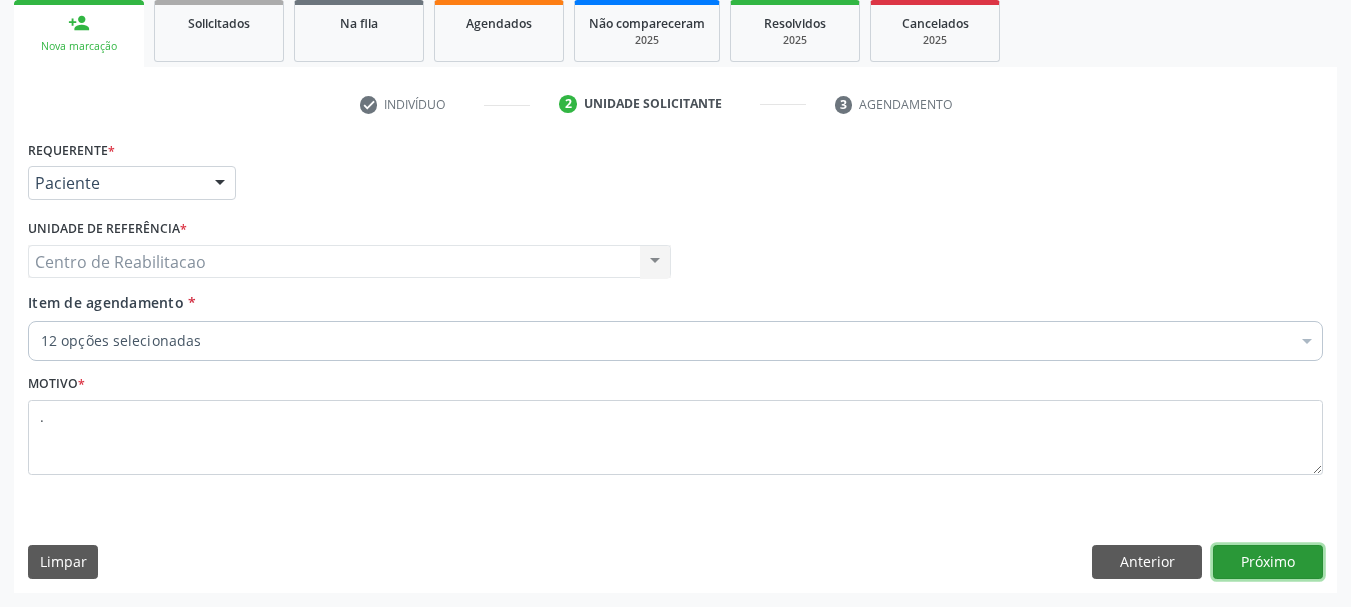 click on "Próximo" at bounding box center [1268, 562] 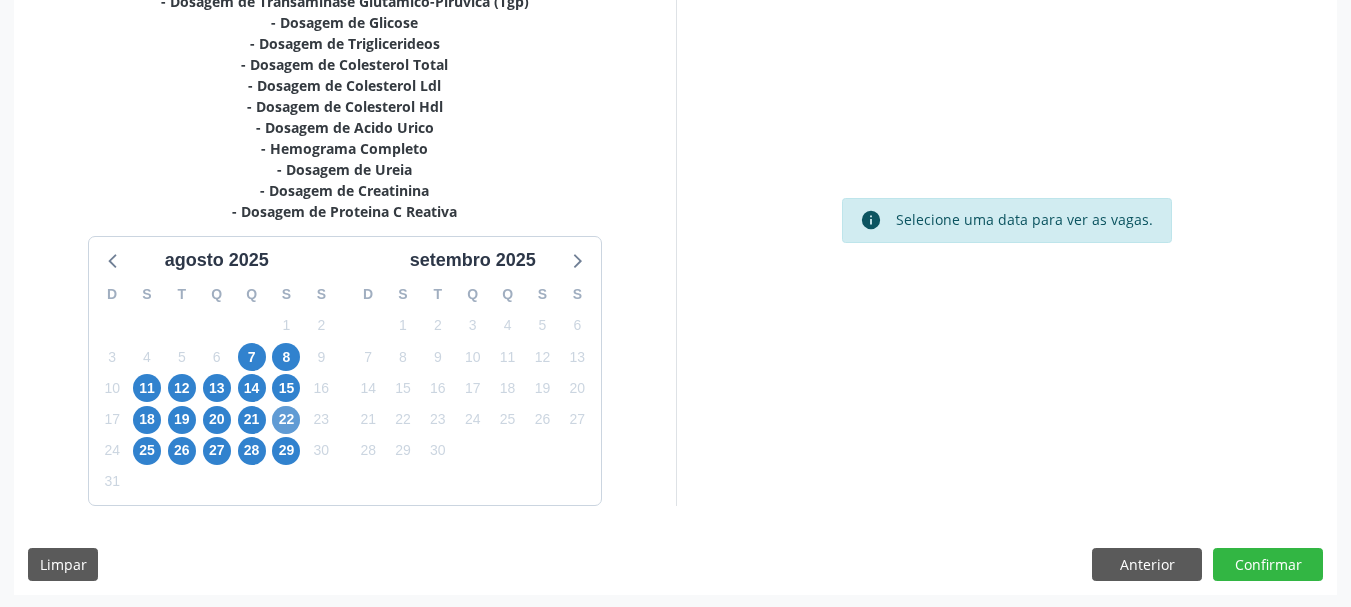 scroll, scrollTop: 494, scrollLeft: 0, axis: vertical 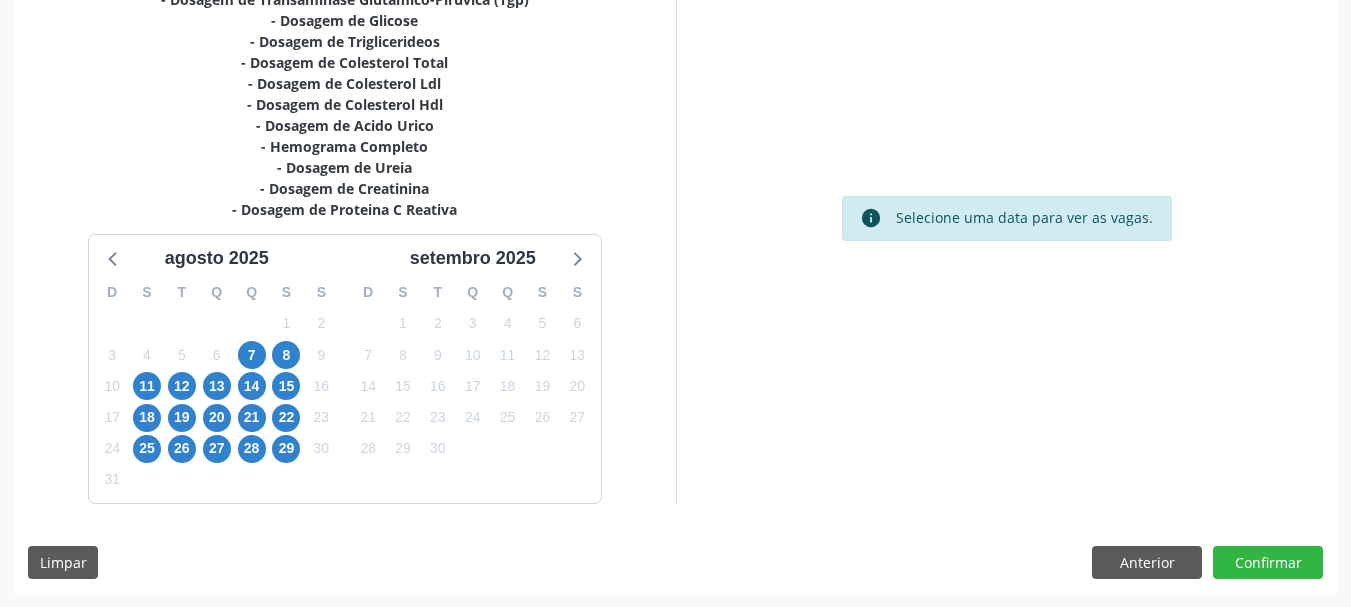 click on "31" at bounding box center (251, 323) 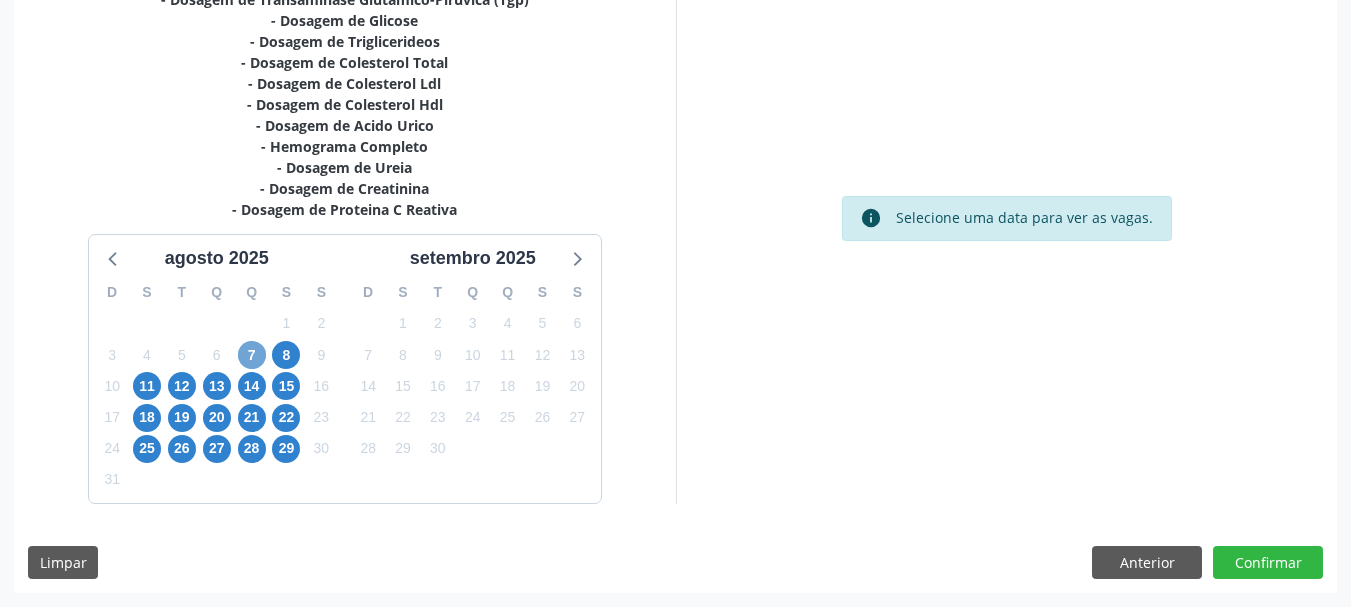 click on "7" at bounding box center (252, 355) 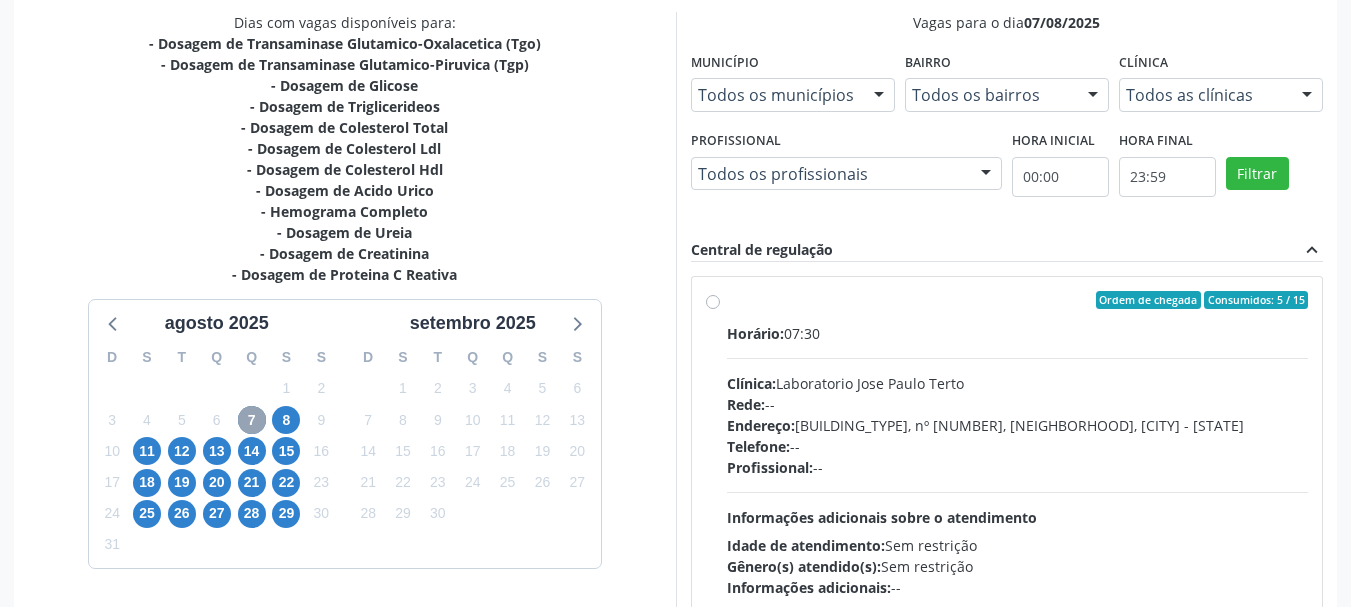 scroll, scrollTop: 394, scrollLeft: 0, axis: vertical 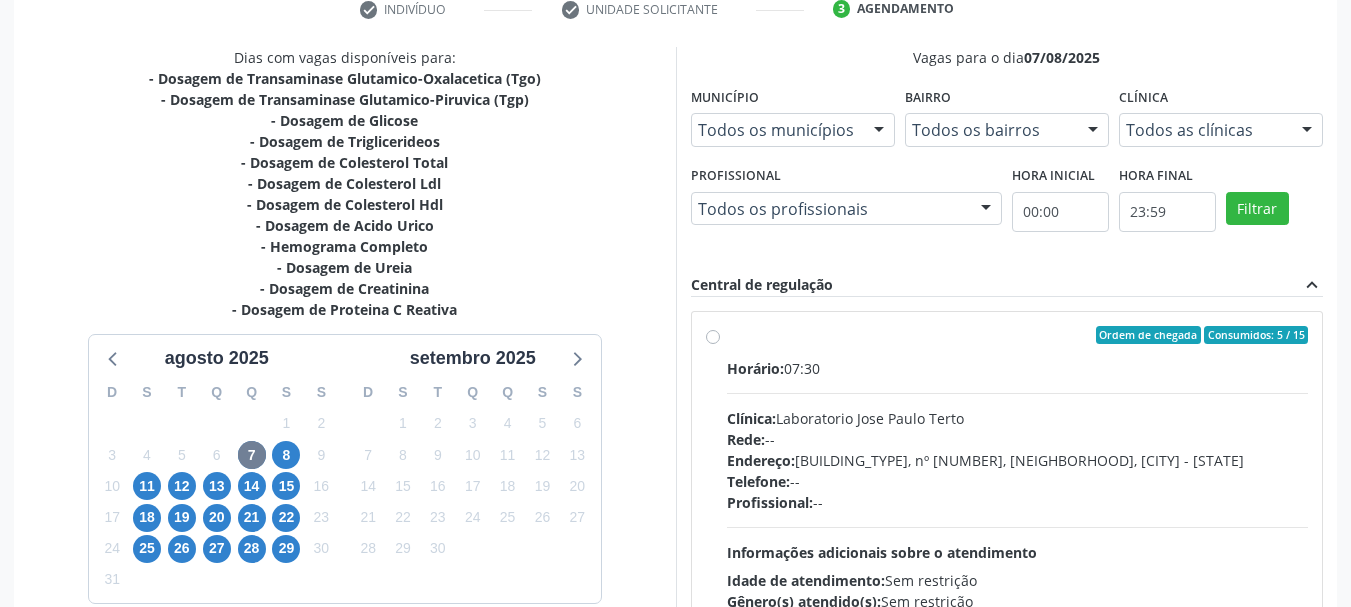 click on "Horário:   07:30" at bounding box center (1018, 368) 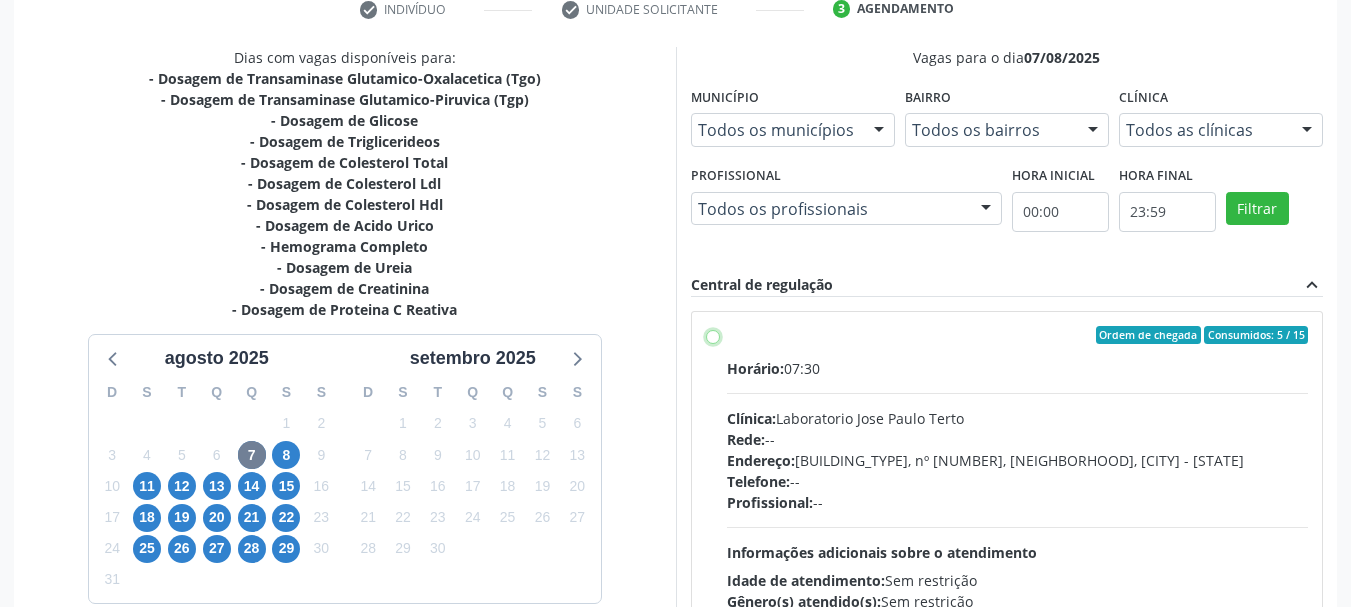 click on "Ordem de chegada
Consumidos: 5 / 15
Horário:   07:30
Clínica:  Laboratorio Jose Paulo Terto
Rede:
--
Endereço:   Casa, nº 409, N Senhora da Penha, [CITY] - [STATE]
Telefone:   --
Profissional:
--
Informações adicionais sobre o atendimento
Idade de atendimento:
Sem restrição
Gênero(s) atendido(s):
Sem restrição
Informações adicionais:
--" at bounding box center [713, 335] 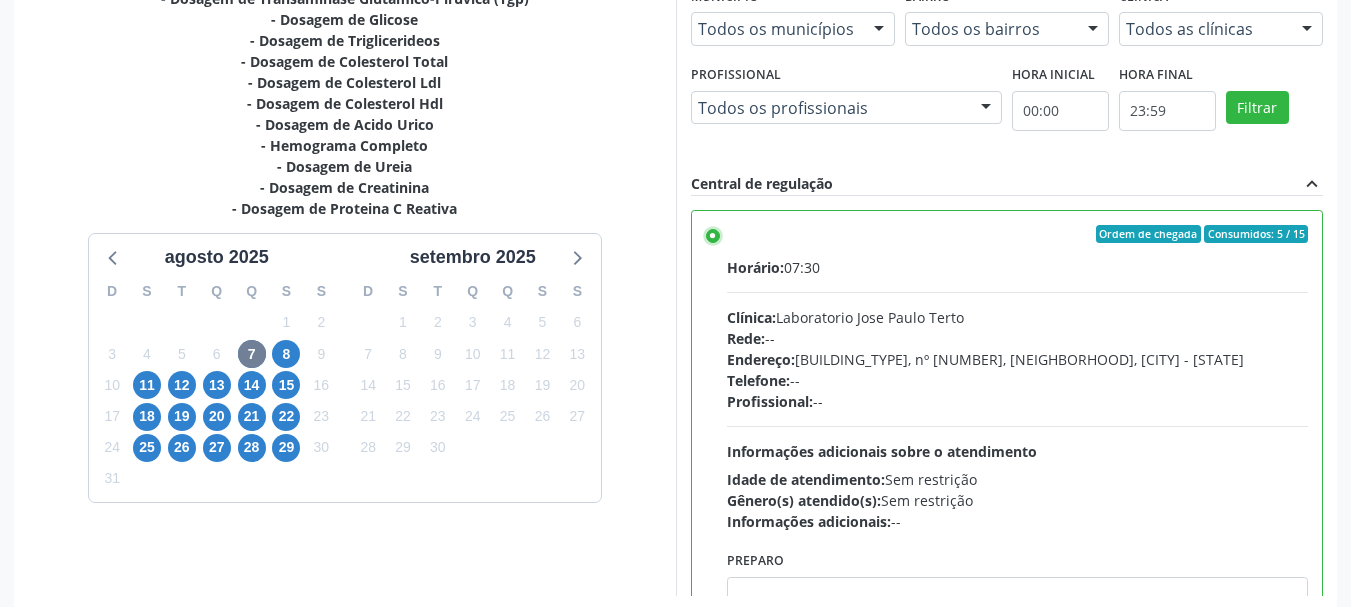 scroll, scrollTop: 588, scrollLeft: 0, axis: vertical 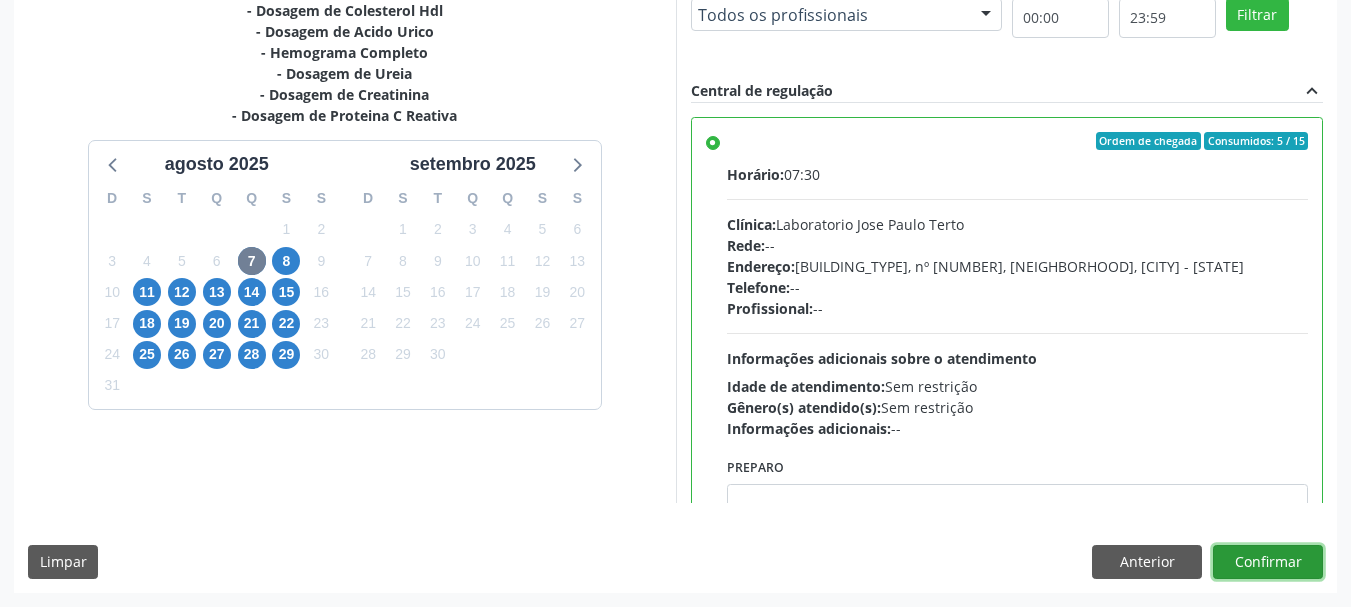 click on "Confirmar" at bounding box center [1268, 562] 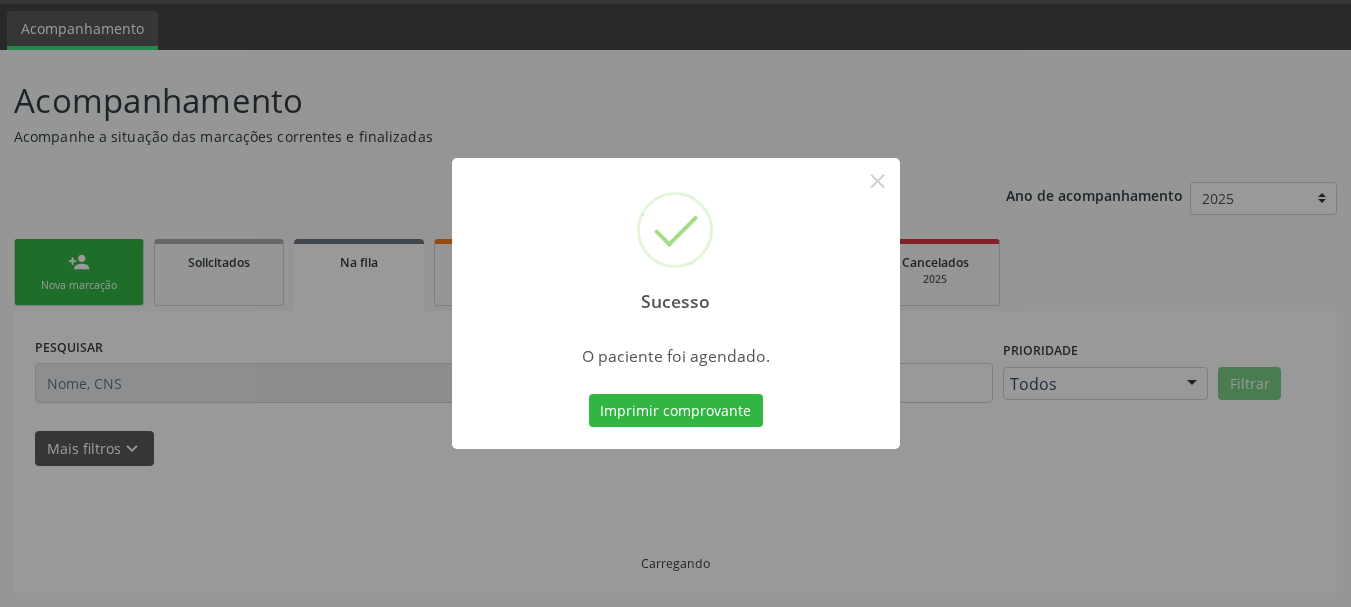 scroll, scrollTop: 60, scrollLeft: 0, axis: vertical 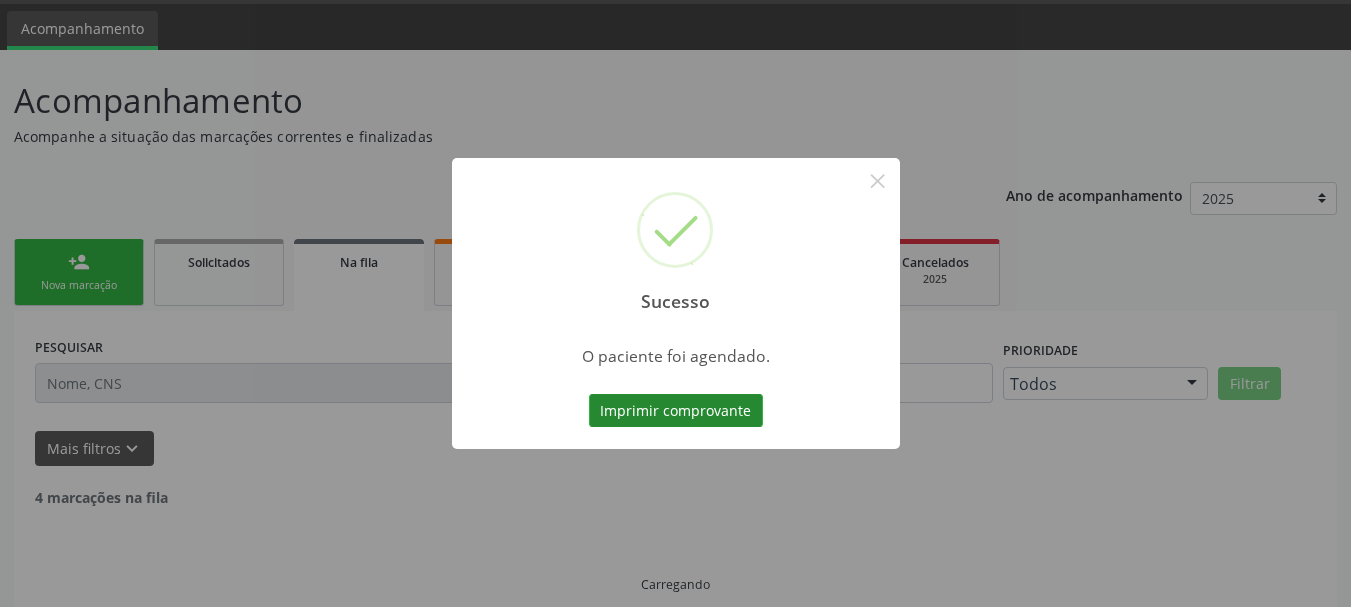 click on "Imprimir comprovante" at bounding box center (676, 411) 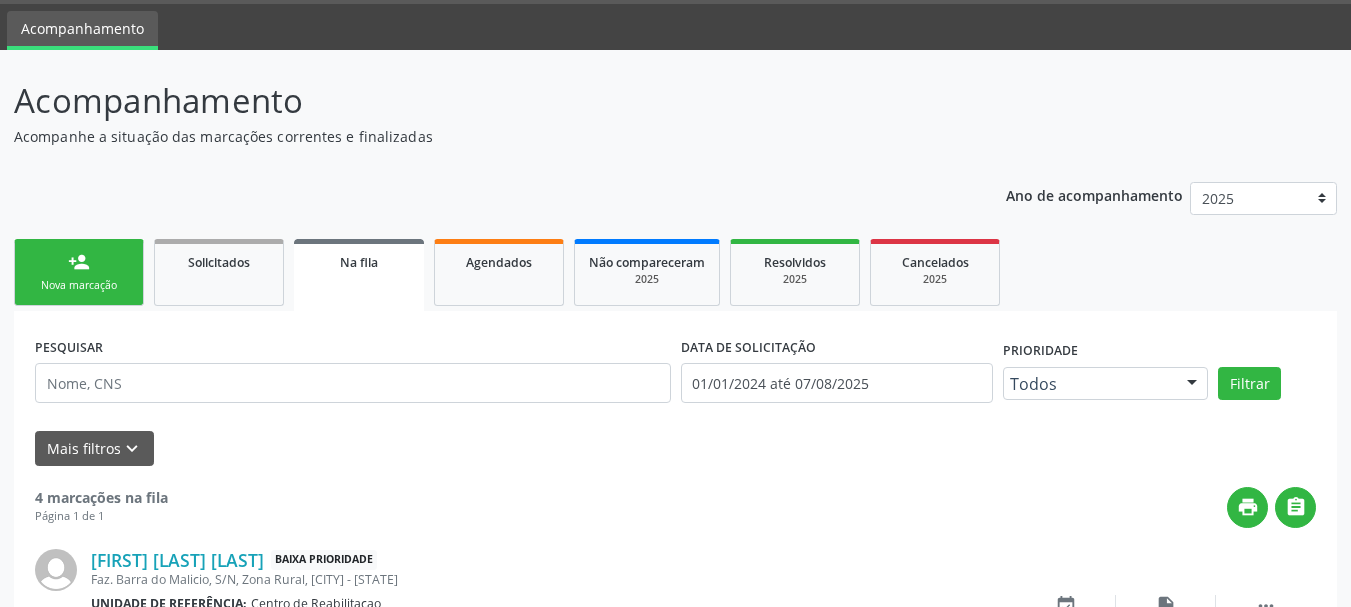 click on "Nova marcação" at bounding box center (79, 285) 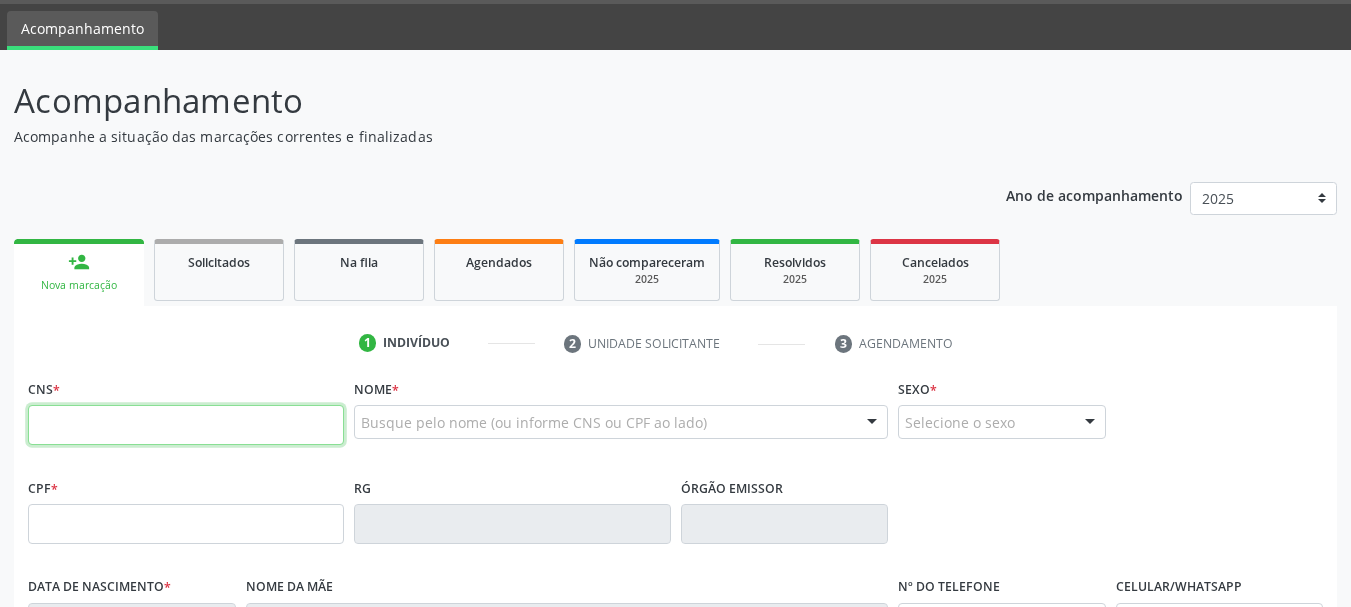 click at bounding box center [186, 425] 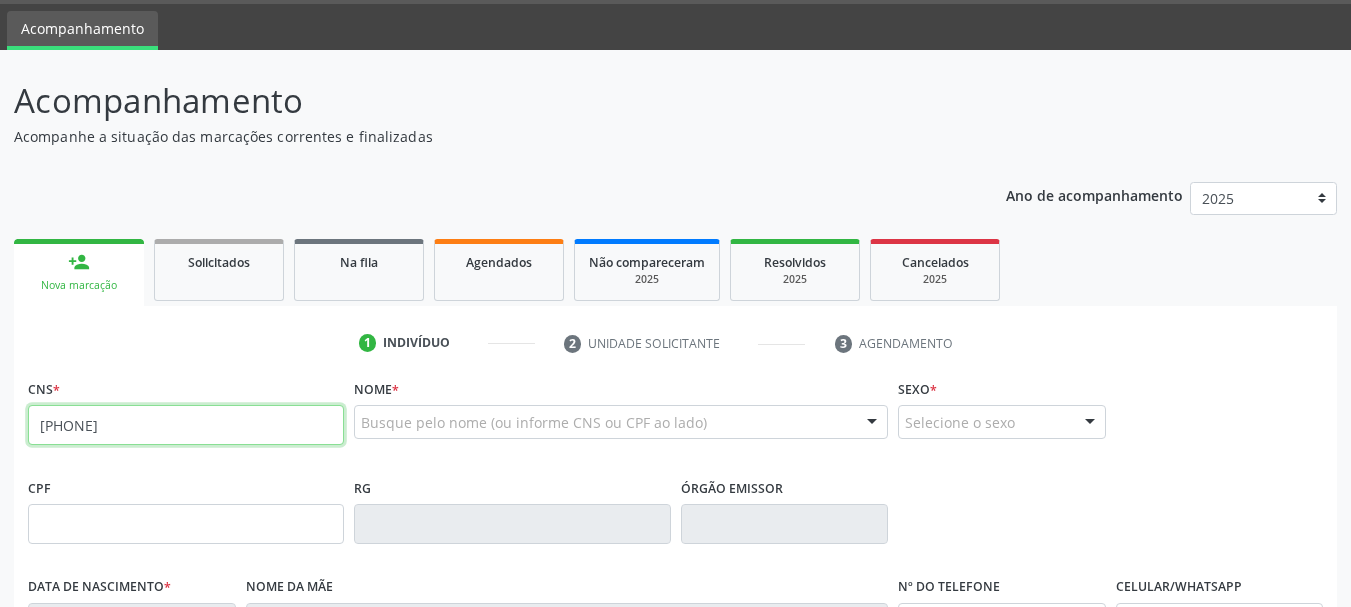 type on "[PHONE]" 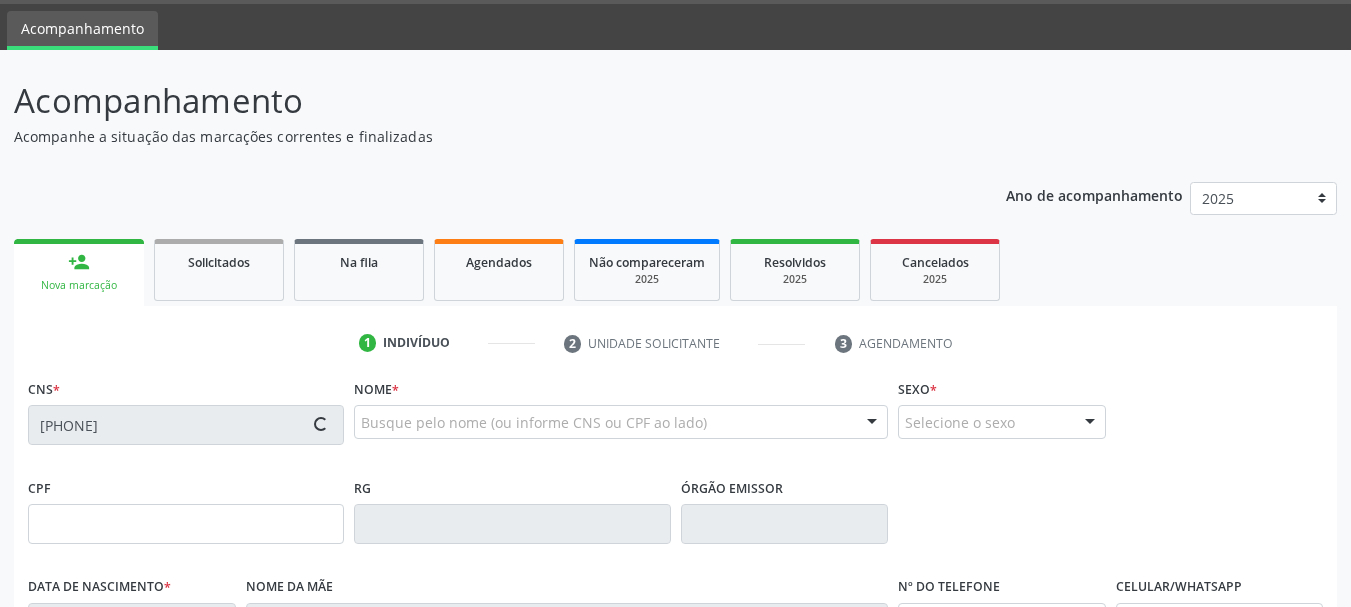 type on "[SSN]" 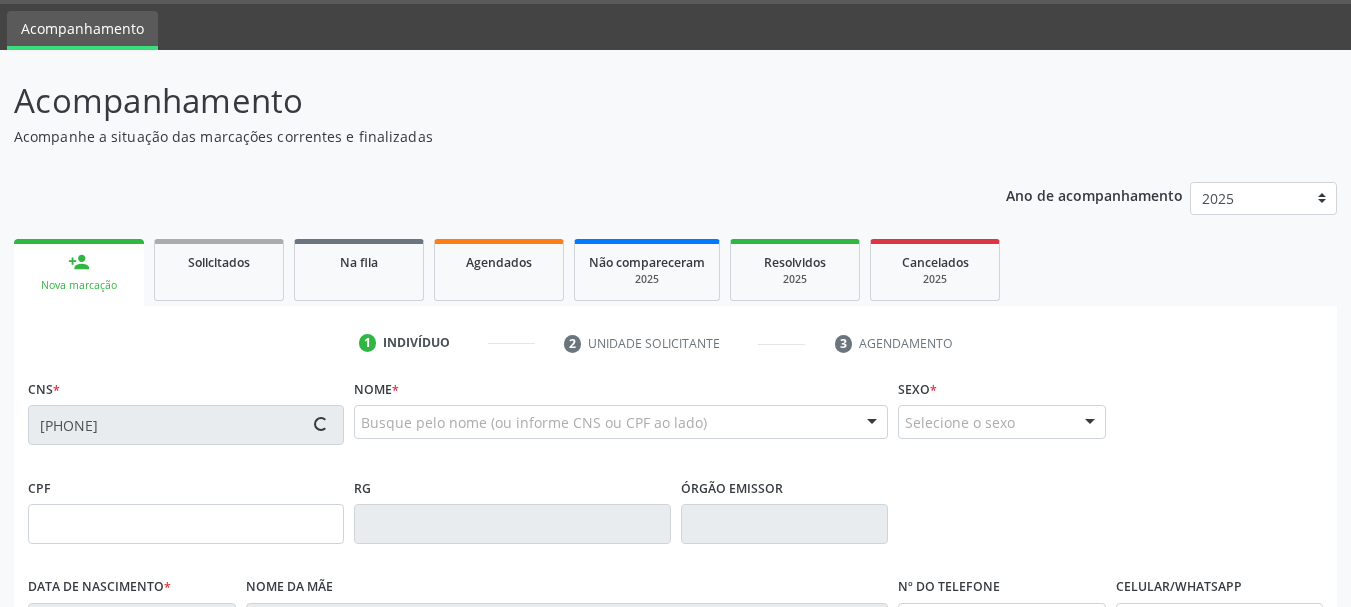 type on "[DATE]" 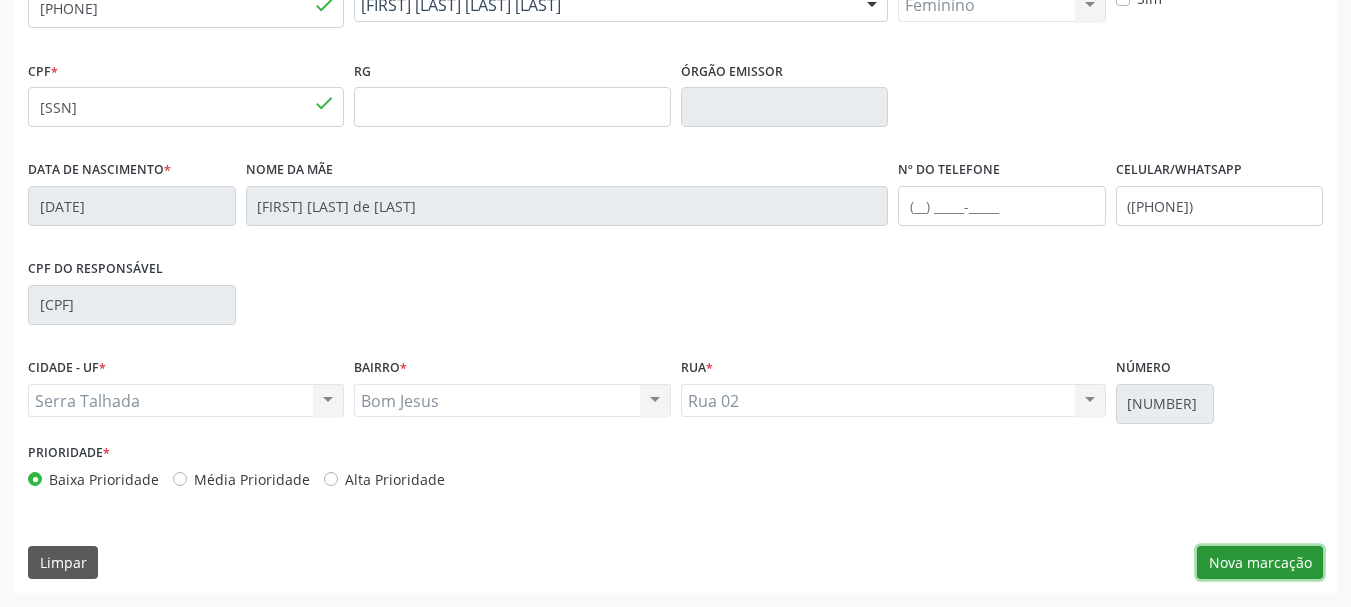 click on "Nova marcação" at bounding box center [1260, 563] 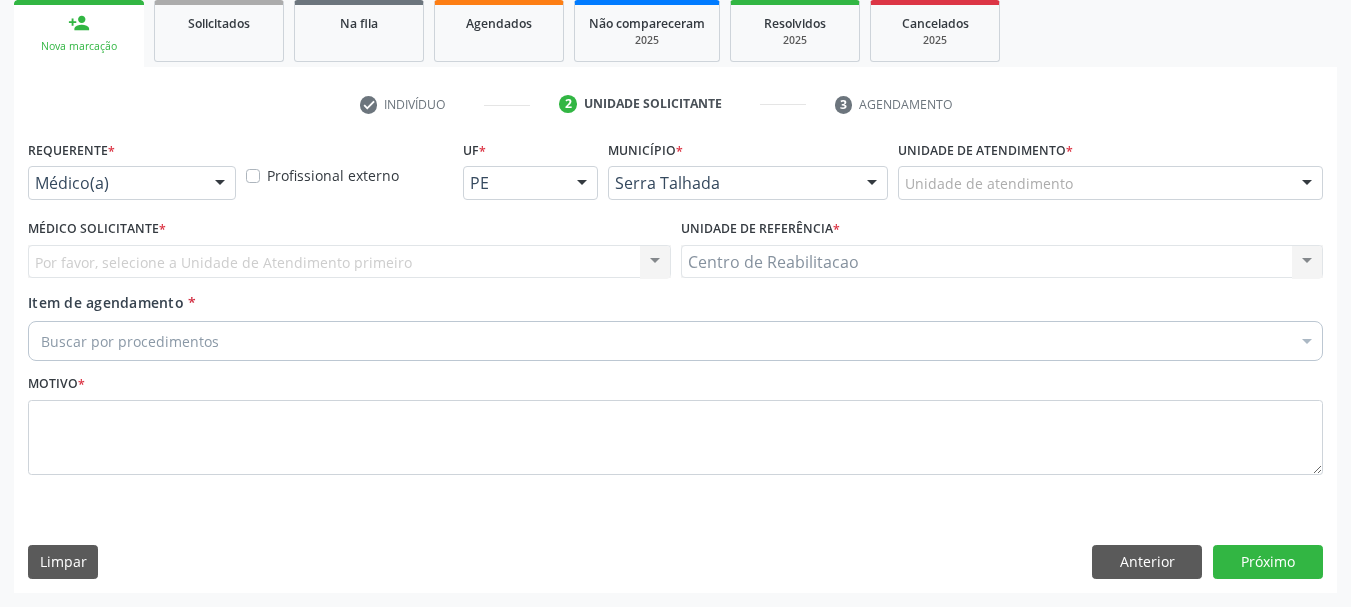 scroll, scrollTop: 299, scrollLeft: 0, axis: vertical 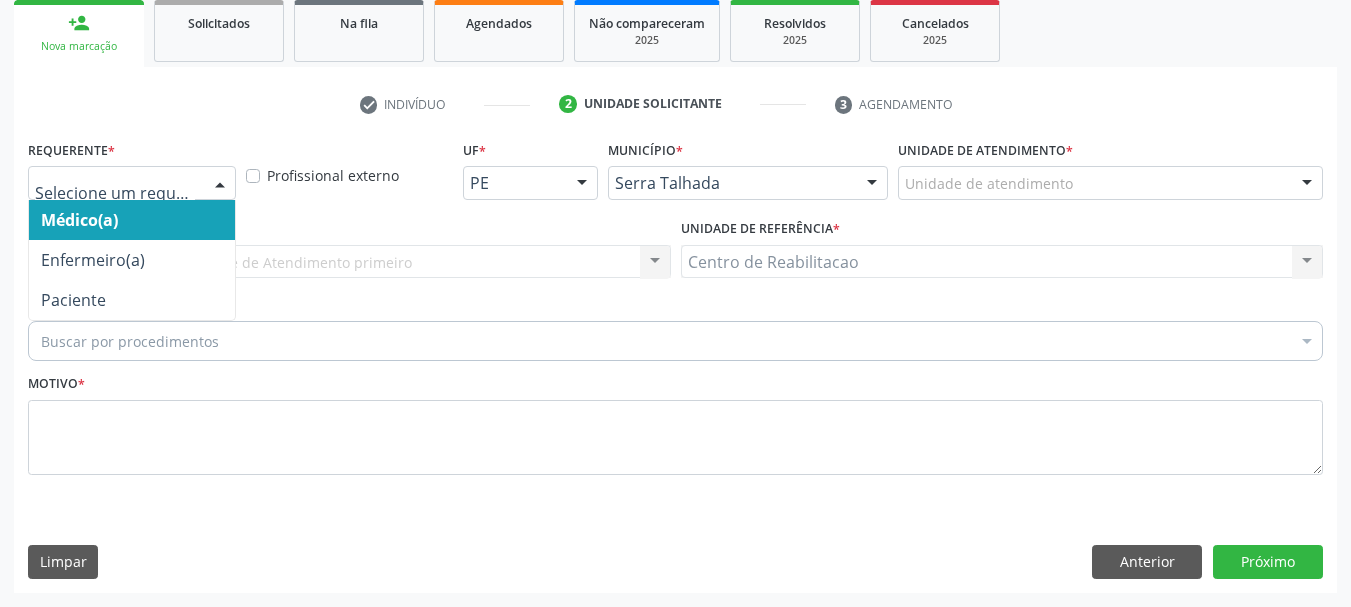 click at bounding box center [132, 183] 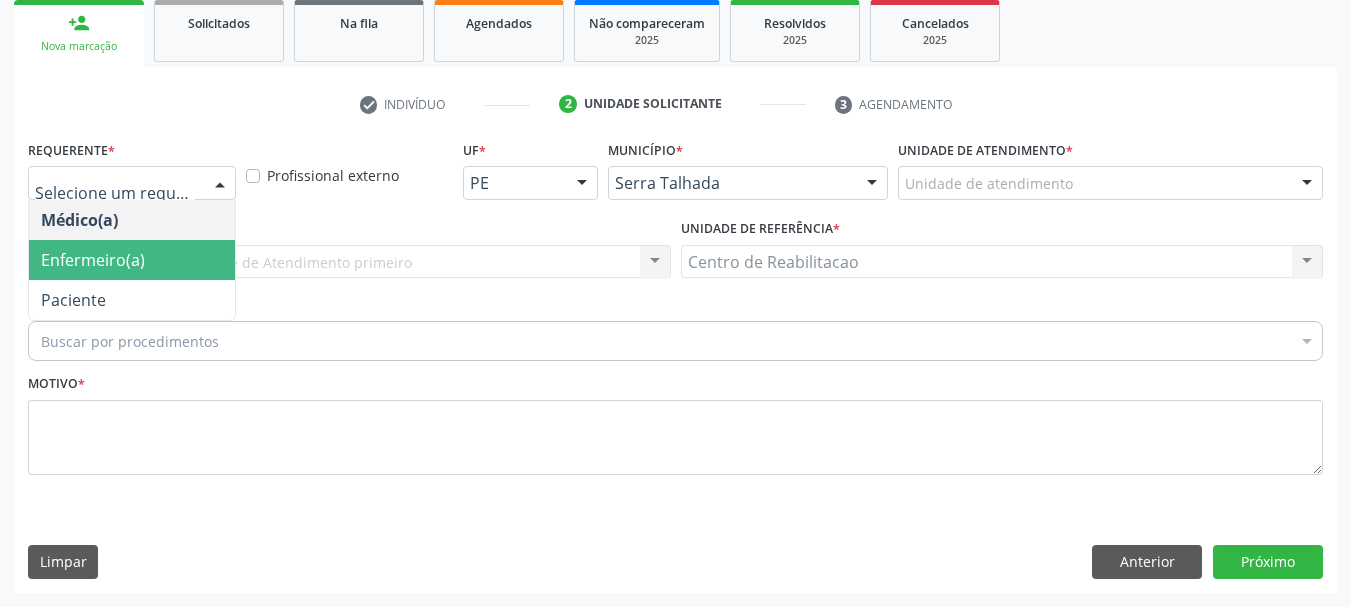 click on "Enfermeiro(a)" at bounding box center (93, 260) 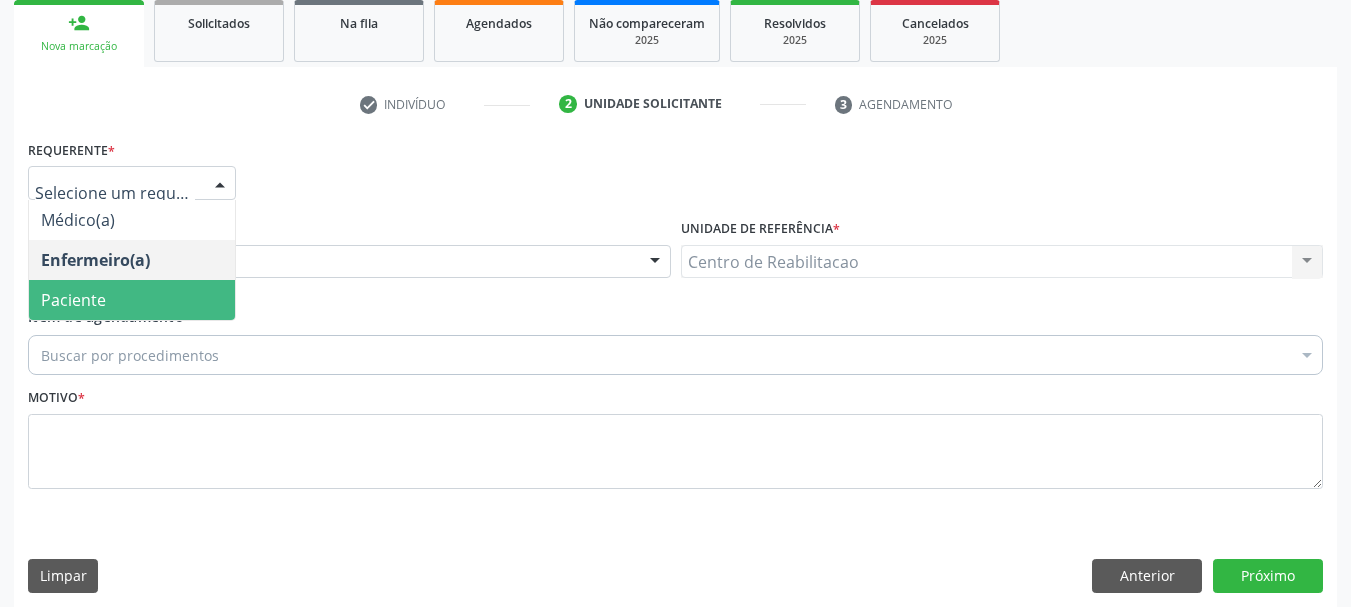 click on "Paciente" at bounding box center (132, 300) 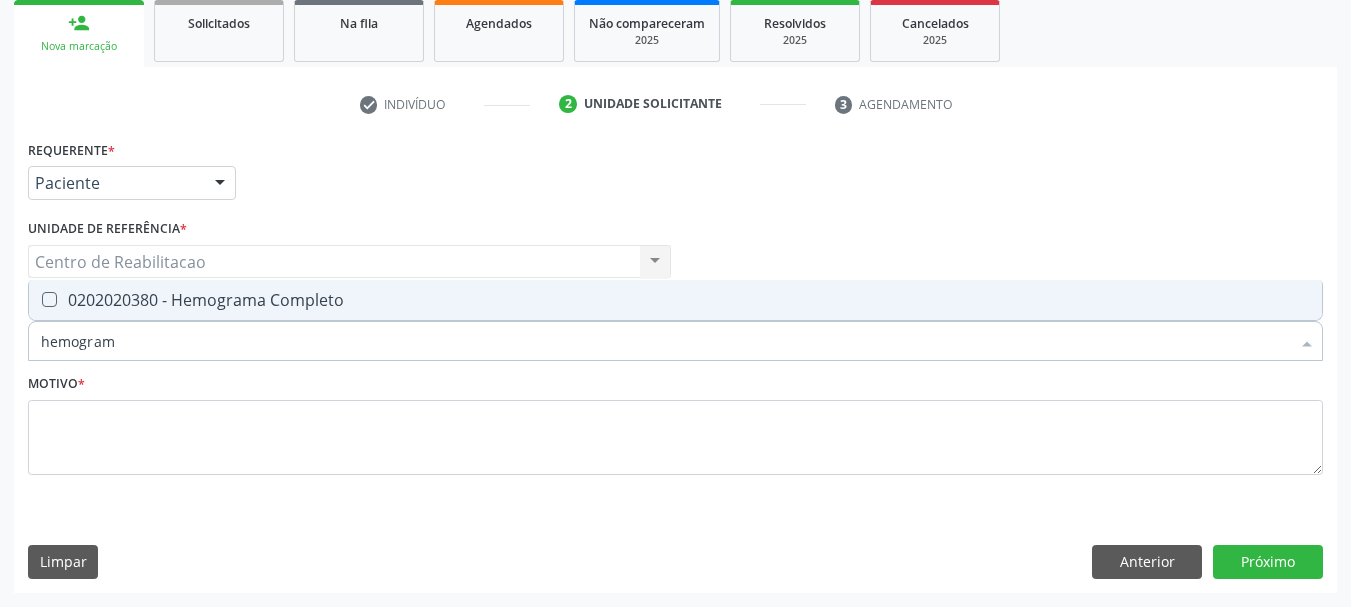 type on "hemograma" 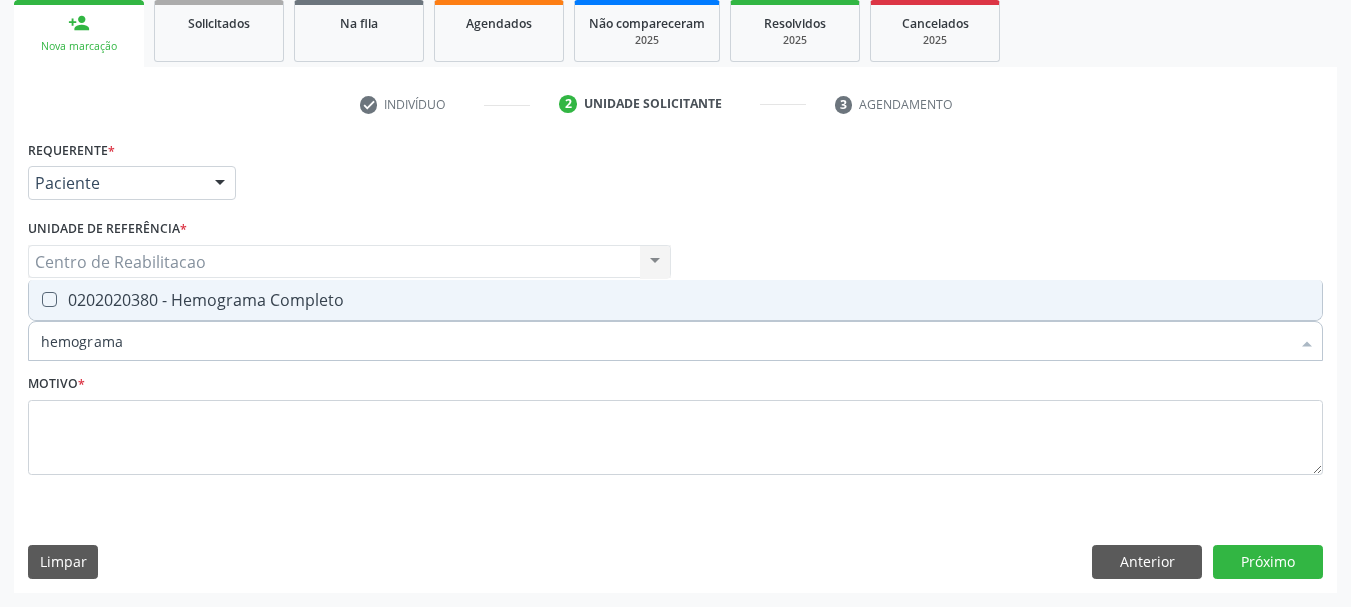 click on "0202020380 - Hemograma Completo" at bounding box center (675, 300) 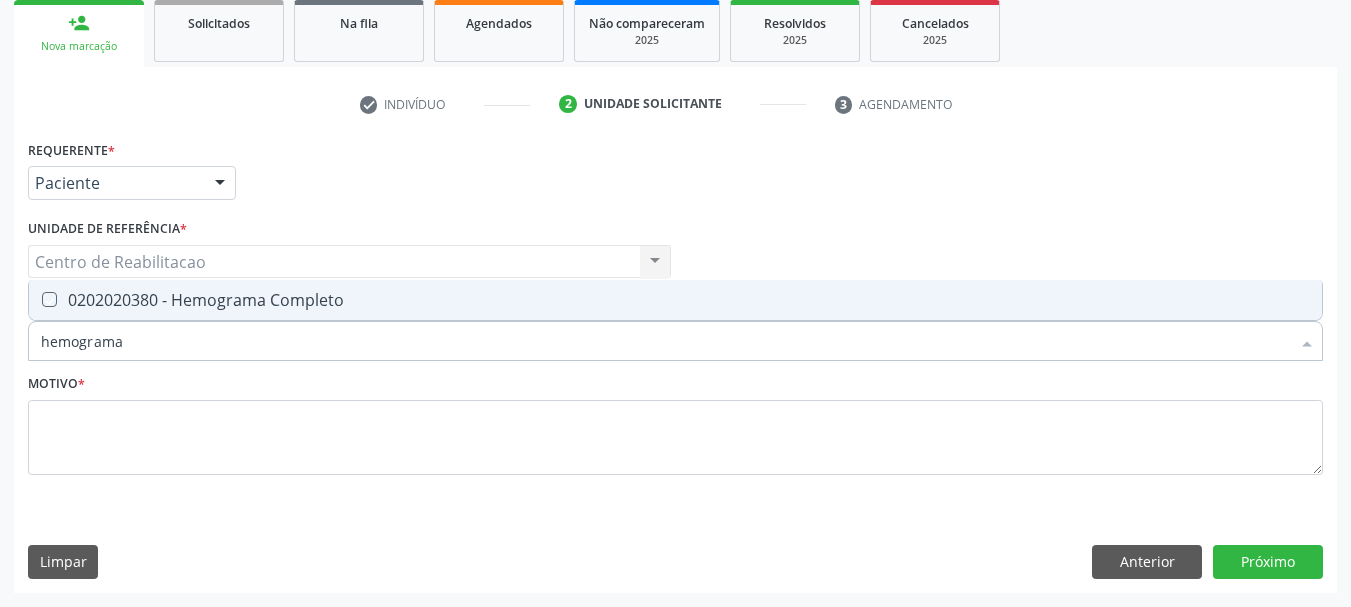 checkbox on "true" 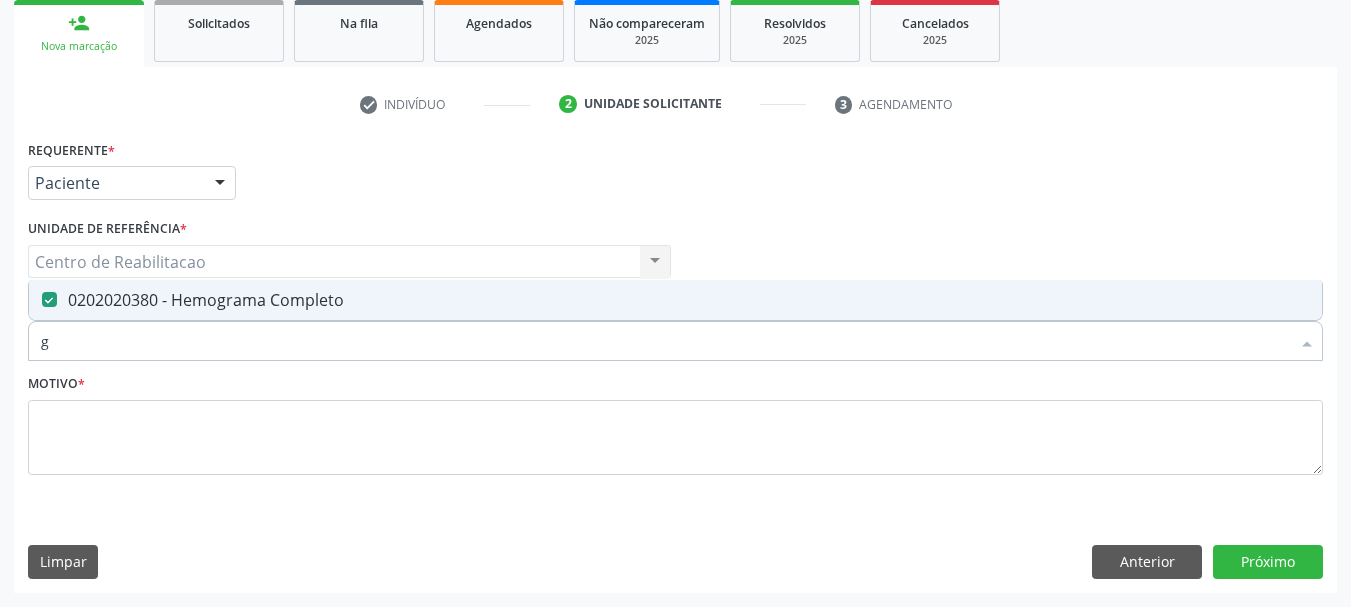 type on "gl" 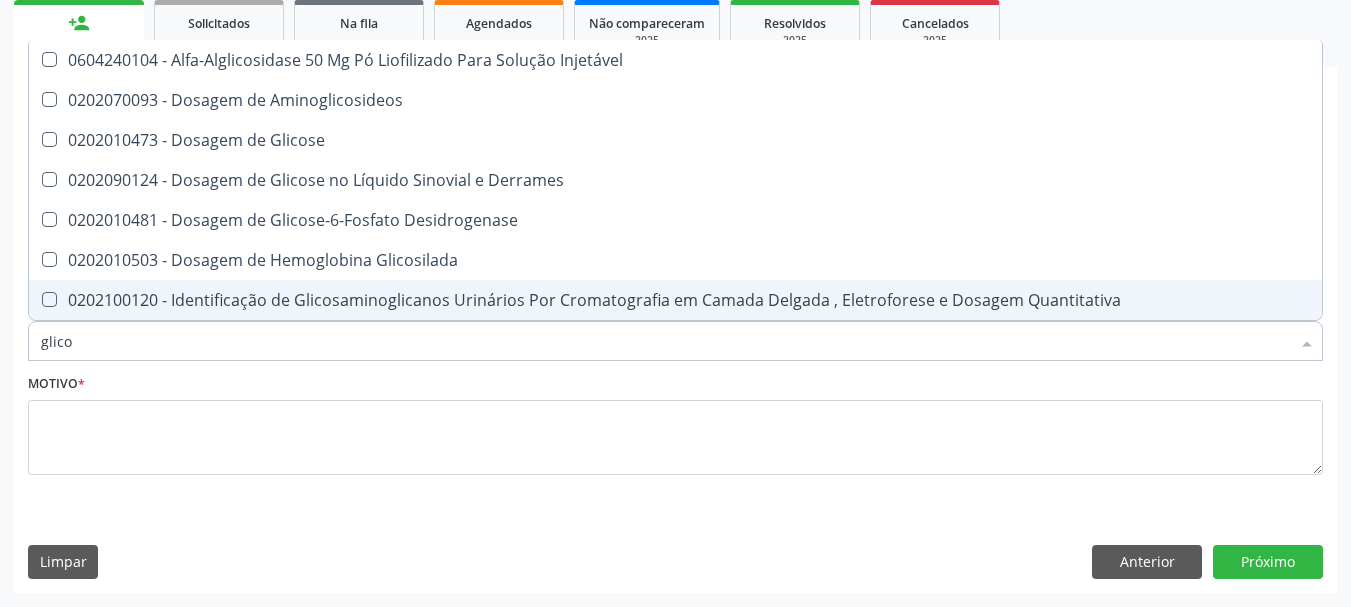 type on "glicos" 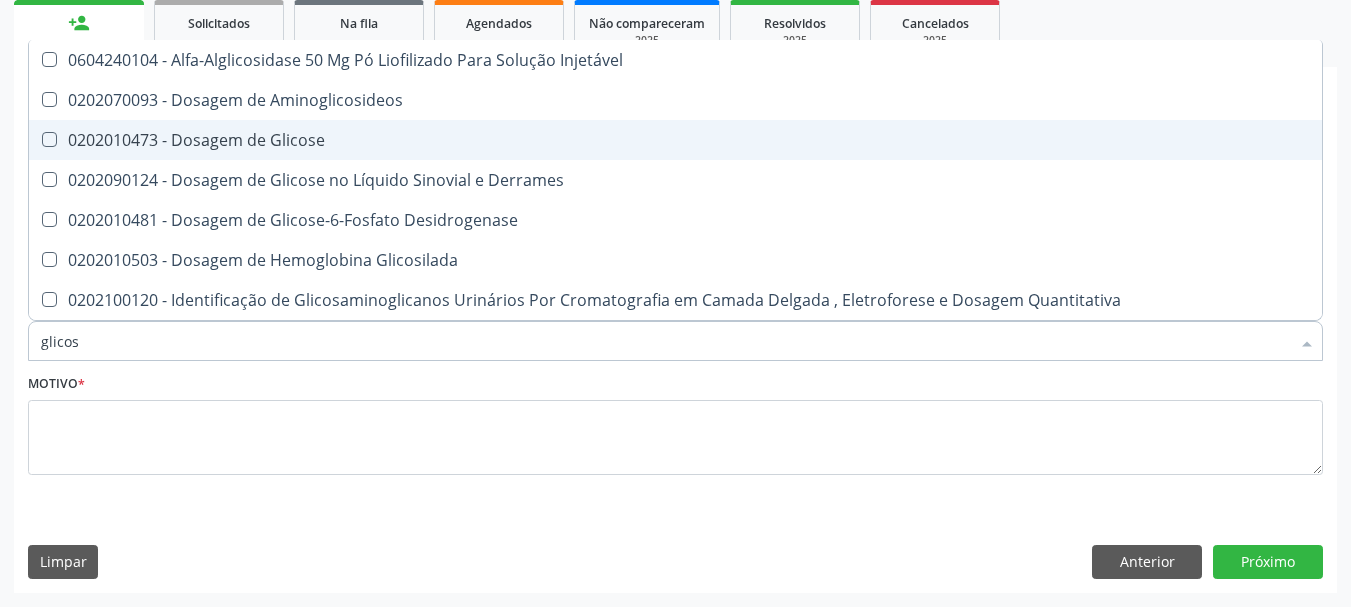 click on "0202010473 - Dosagem de Glicose" at bounding box center (675, 140) 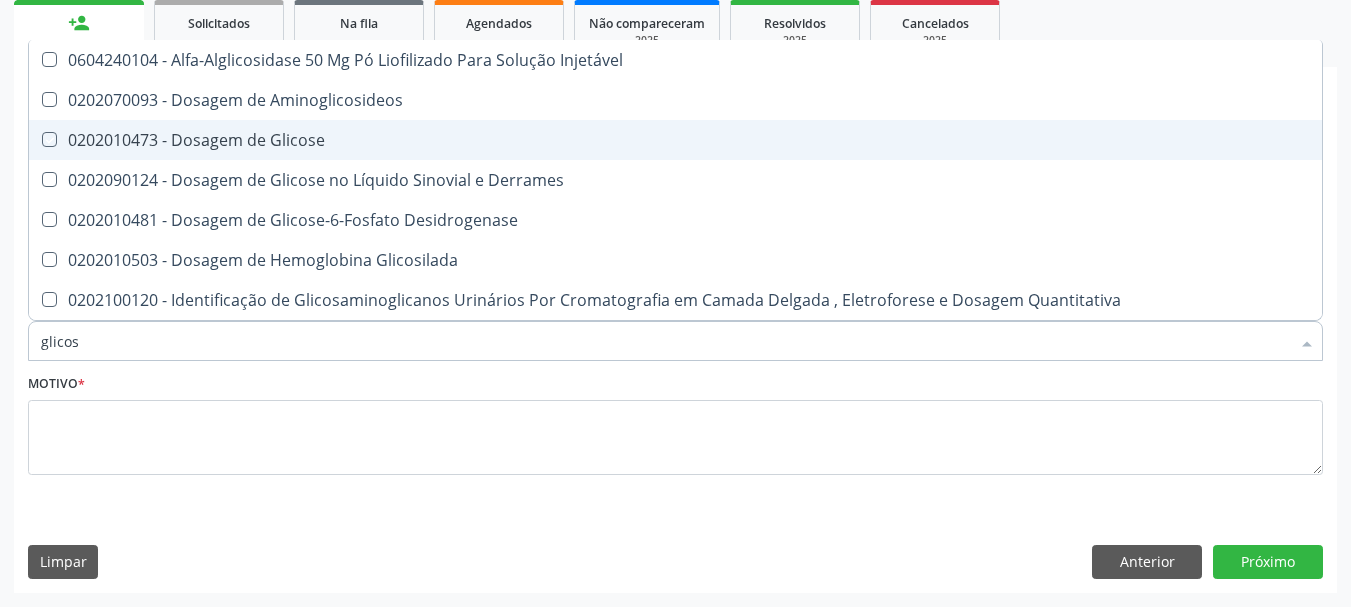 checkbox on "true" 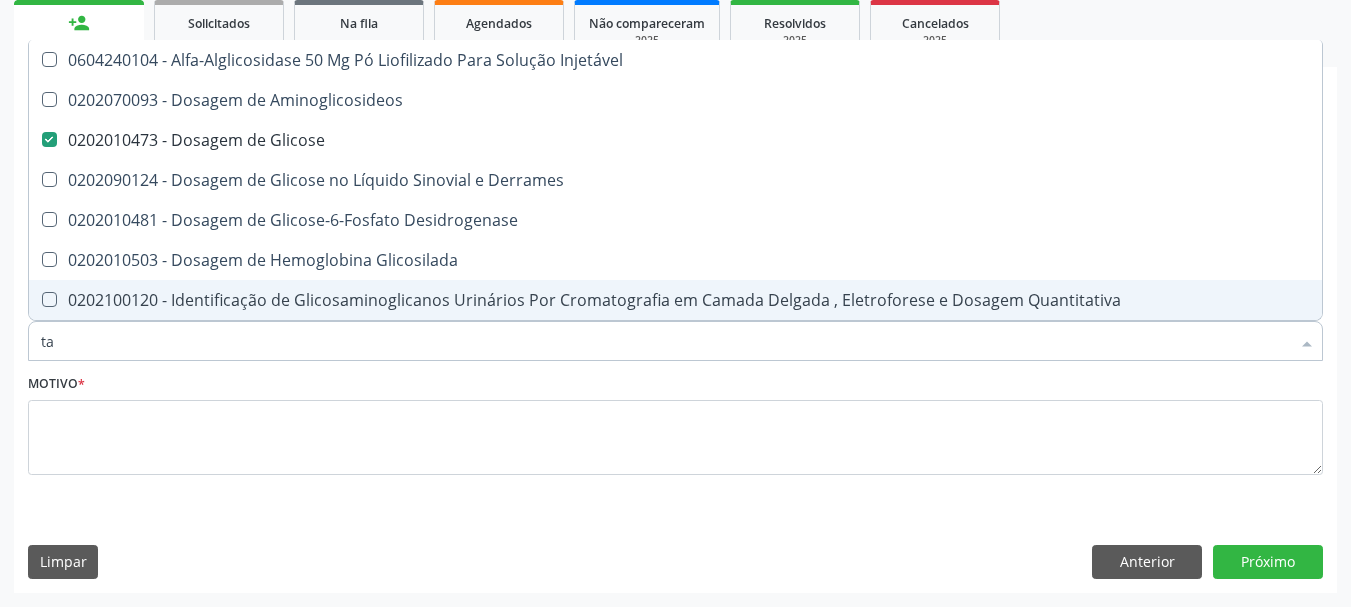 type on "tap" 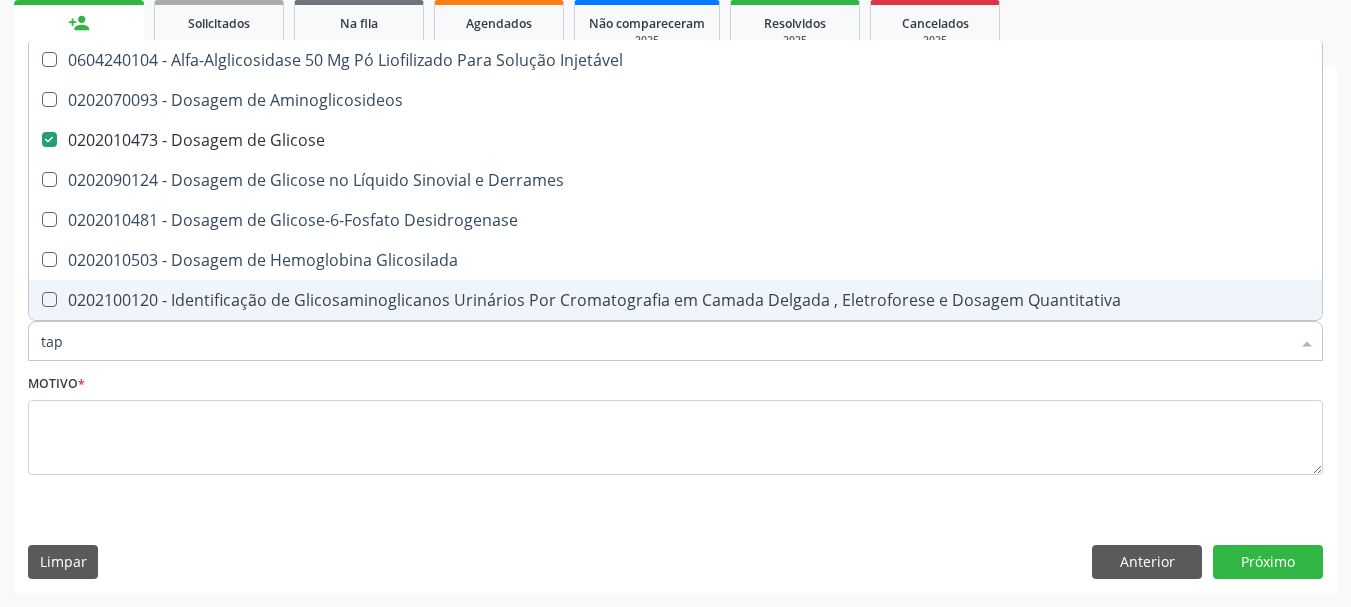 checkbox on "false" 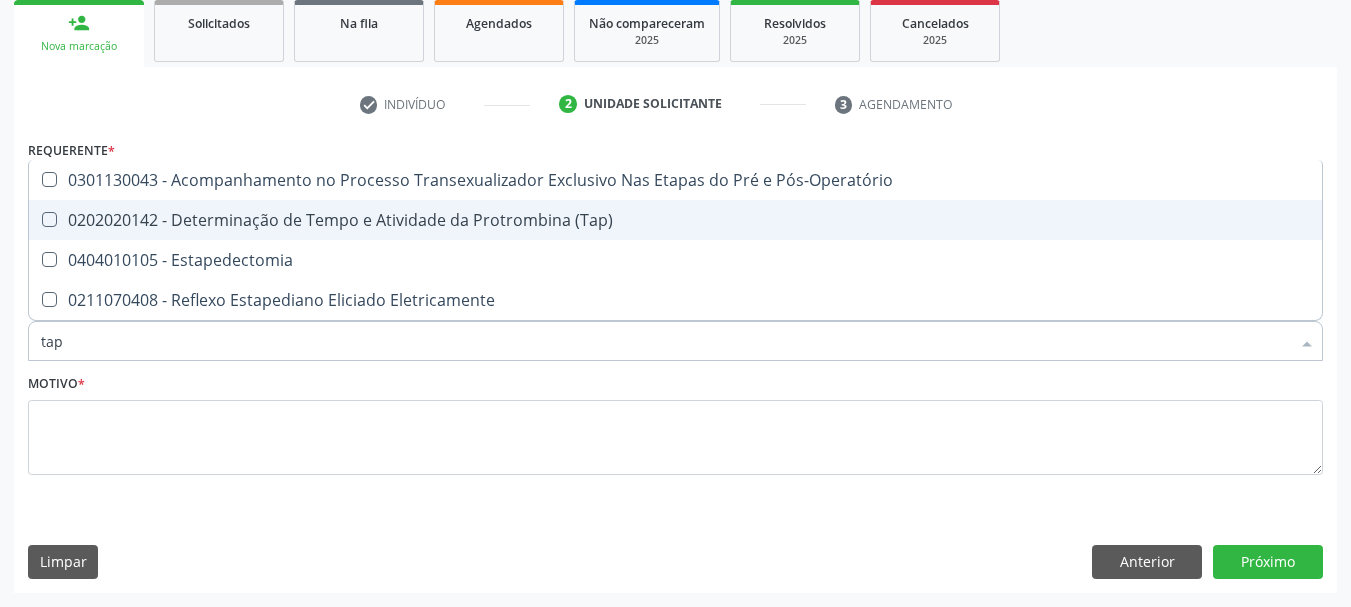 click on "0202020142 - Determinação de Tempo e Atividade da Protrombina (Tap)" at bounding box center [675, 220] 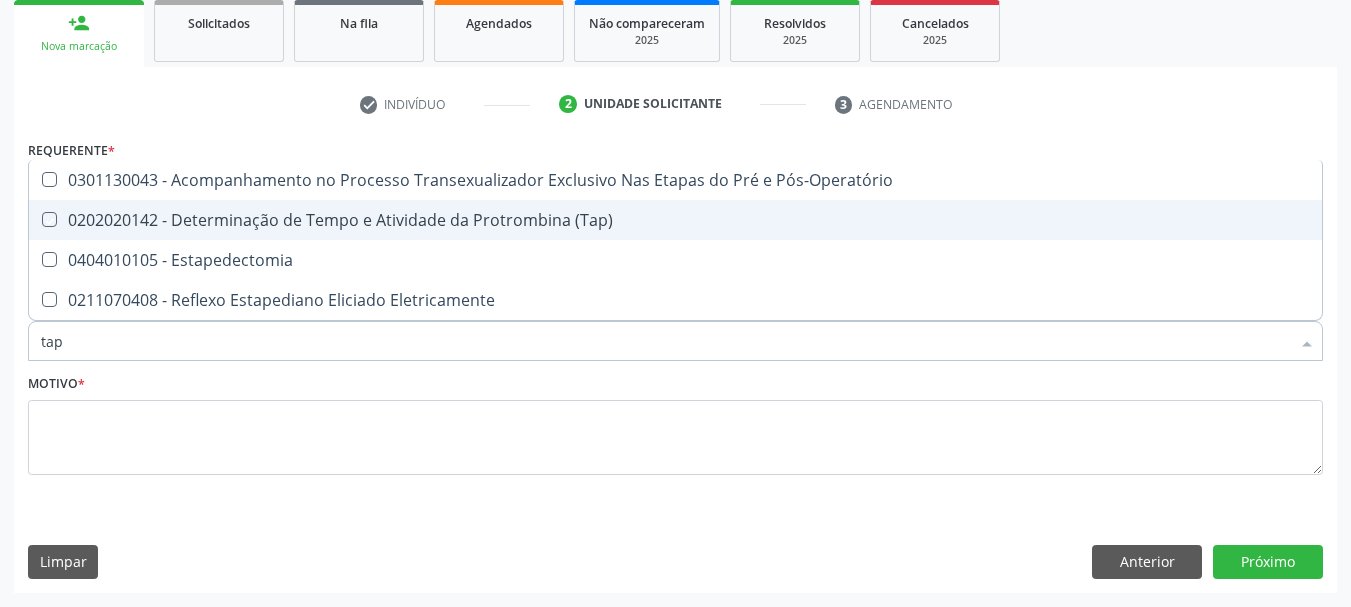 checkbox on "true" 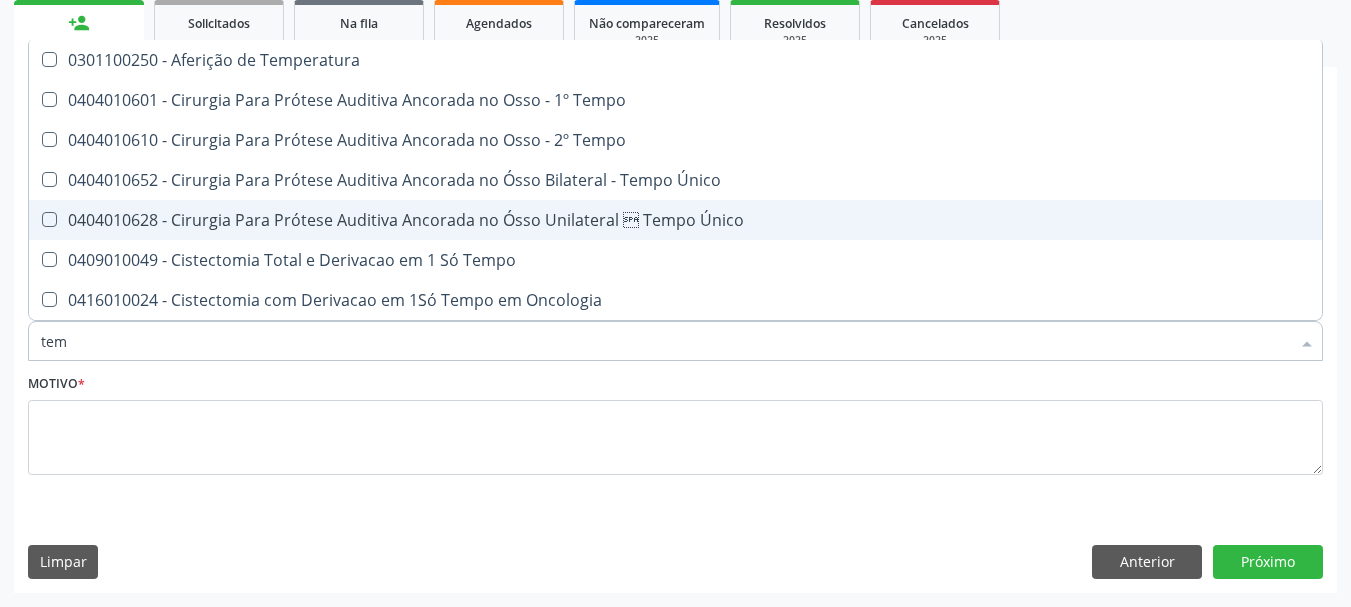 type on "temp" 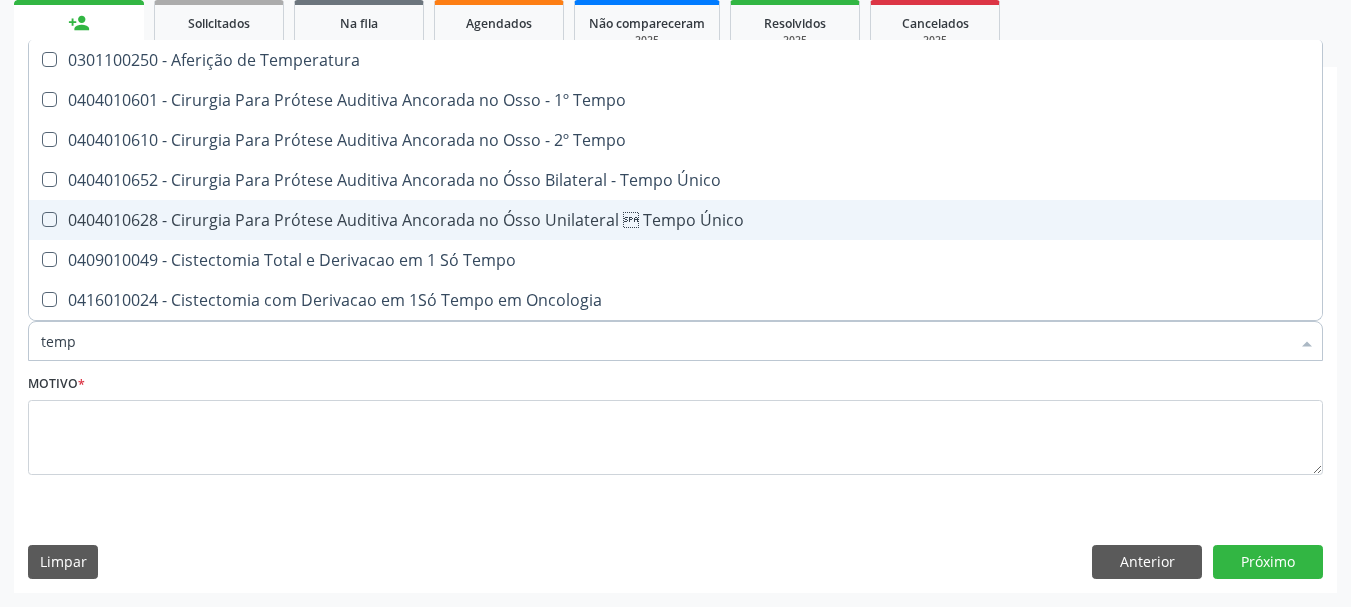 type on "tempo" 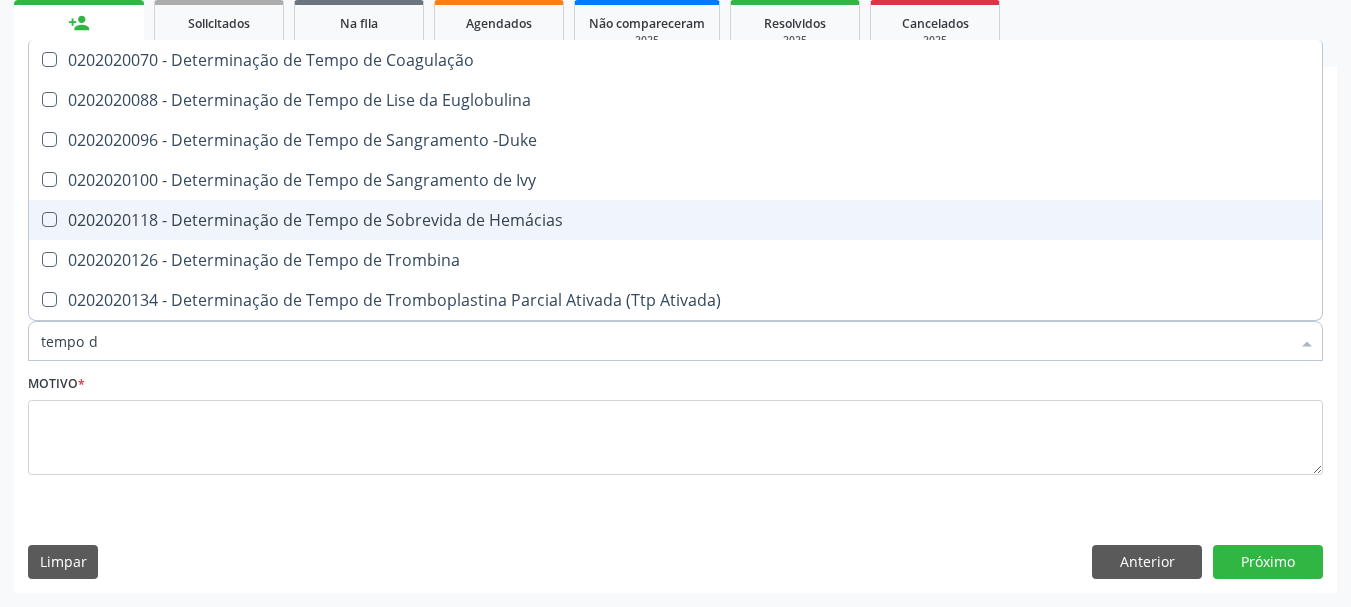 type on "tempo de" 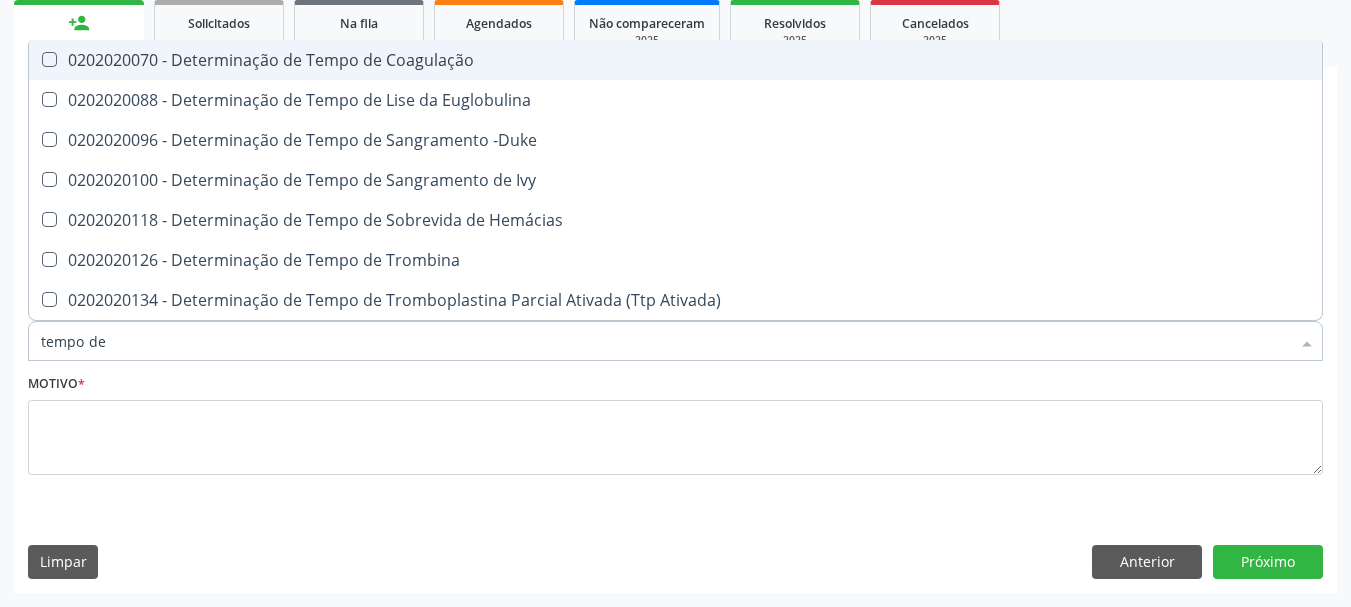 click on "0202020070 - Determinação de Tempo de Coagulação" at bounding box center (675, 60) 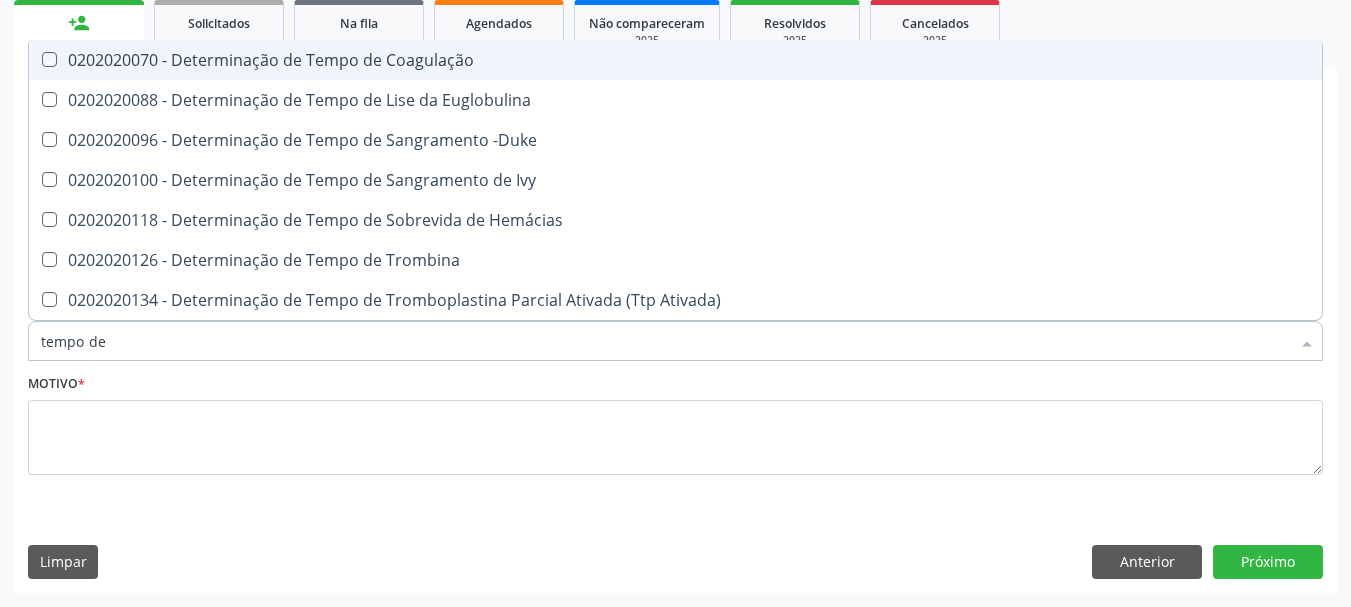 checkbox on "true" 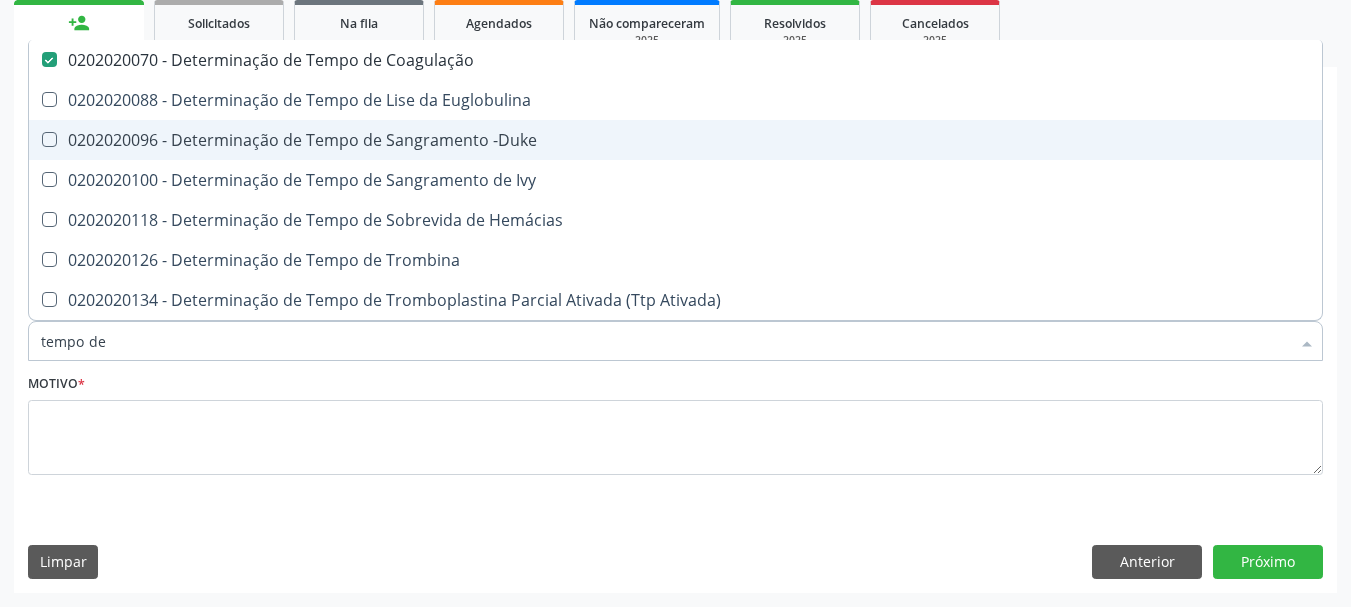 click on "0202020096 - Determinação de Tempo de Sangramento -Duke" at bounding box center (675, 140) 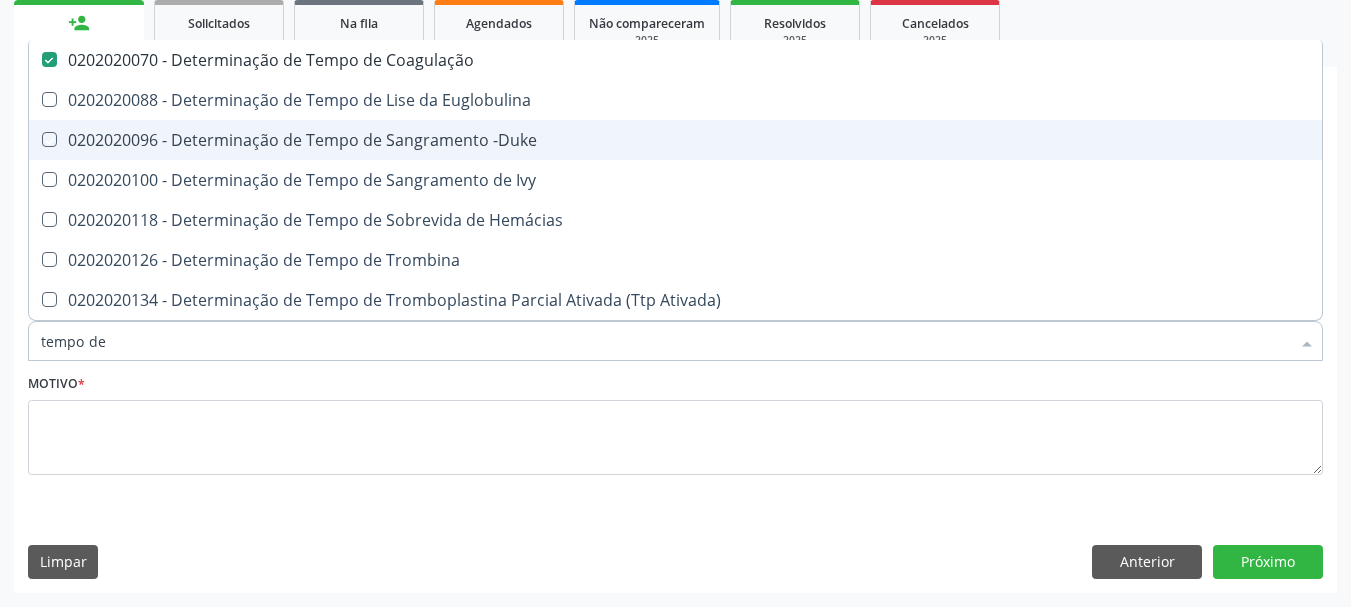 checkbox on "true" 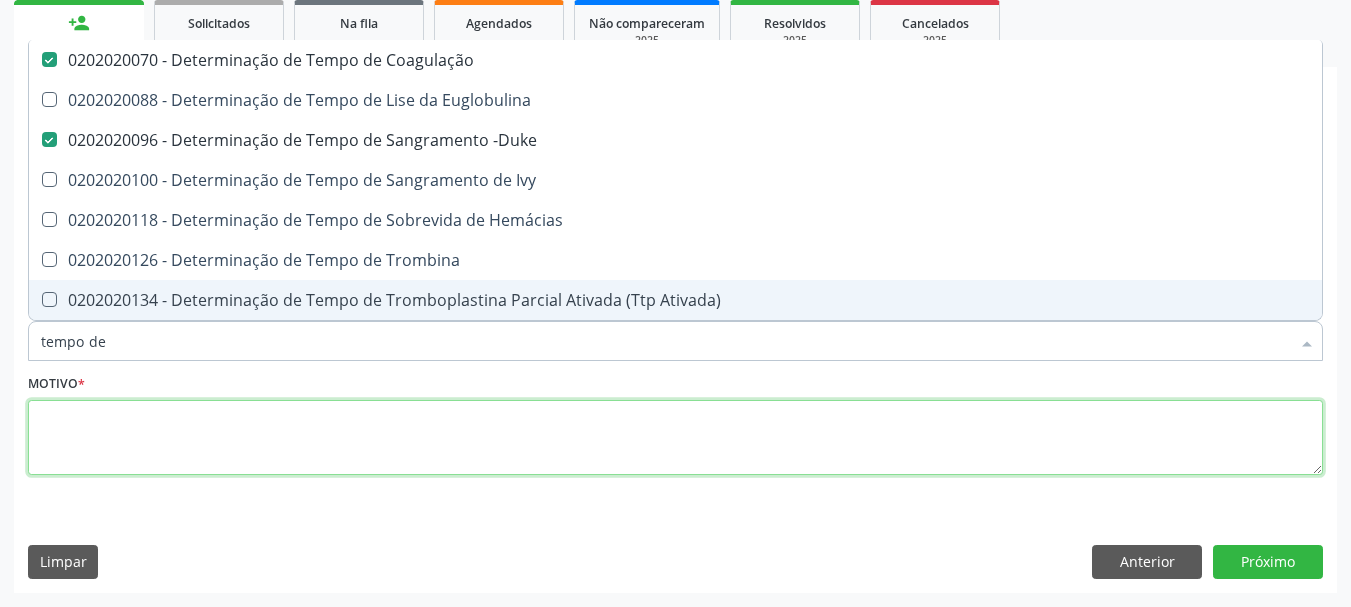 click at bounding box center [675, 438] 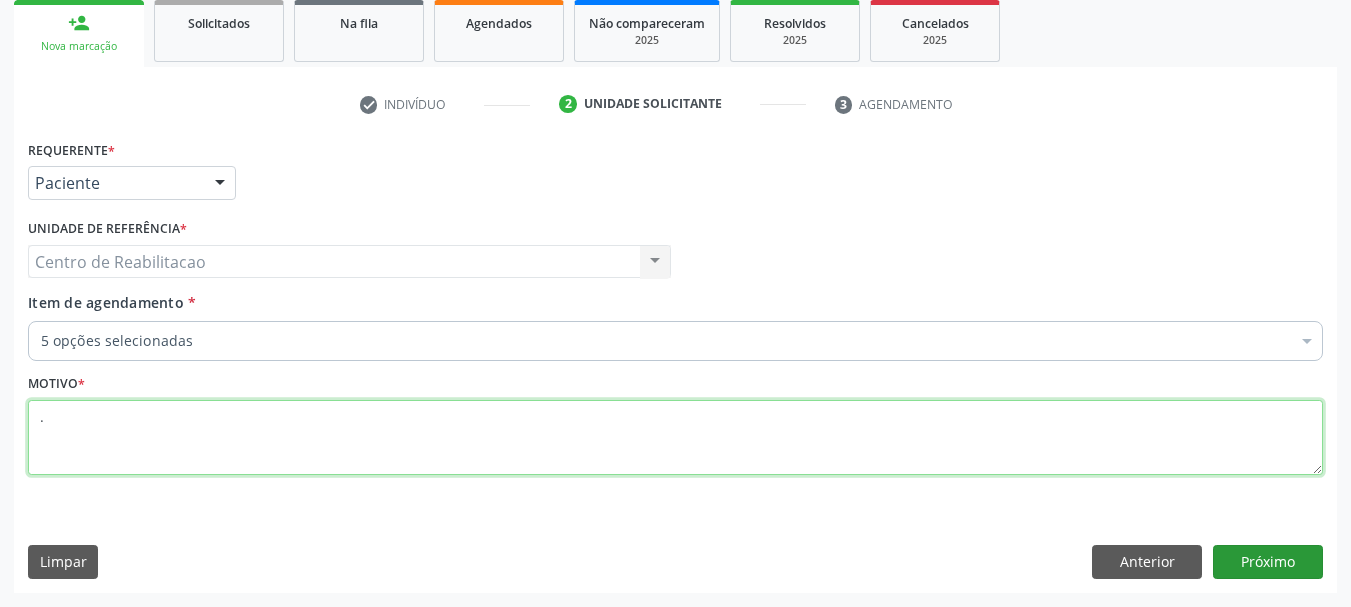 type on "." 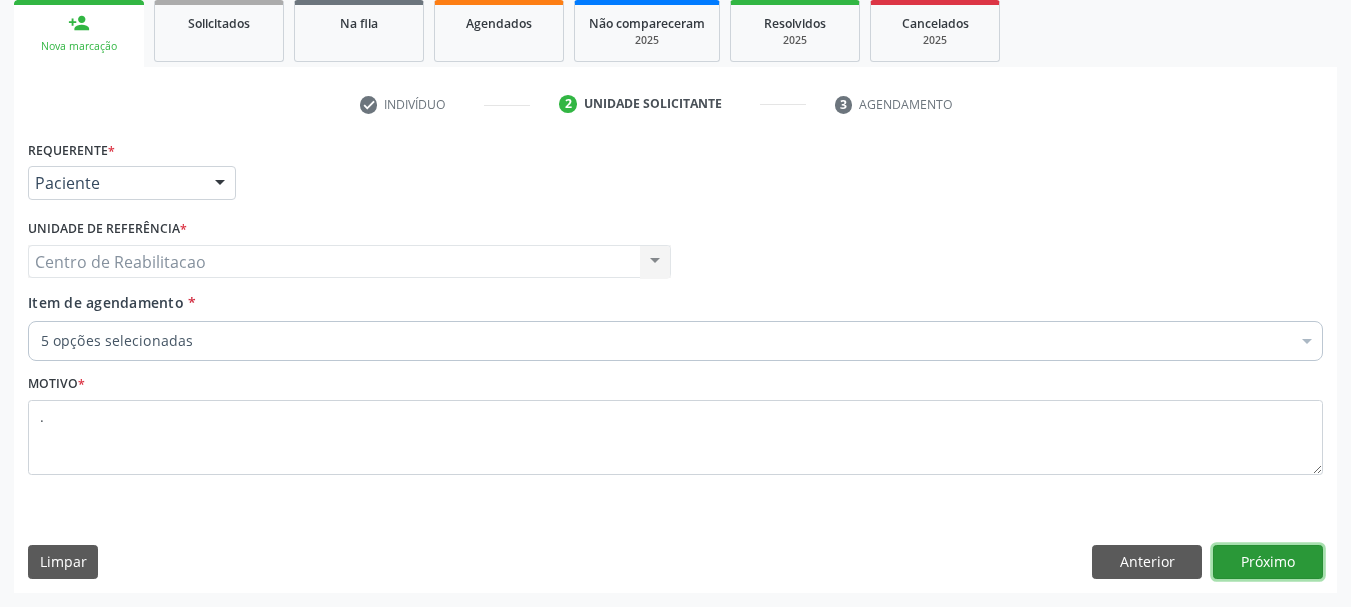 click on "Próximo" at bounding box center (1268, 562) 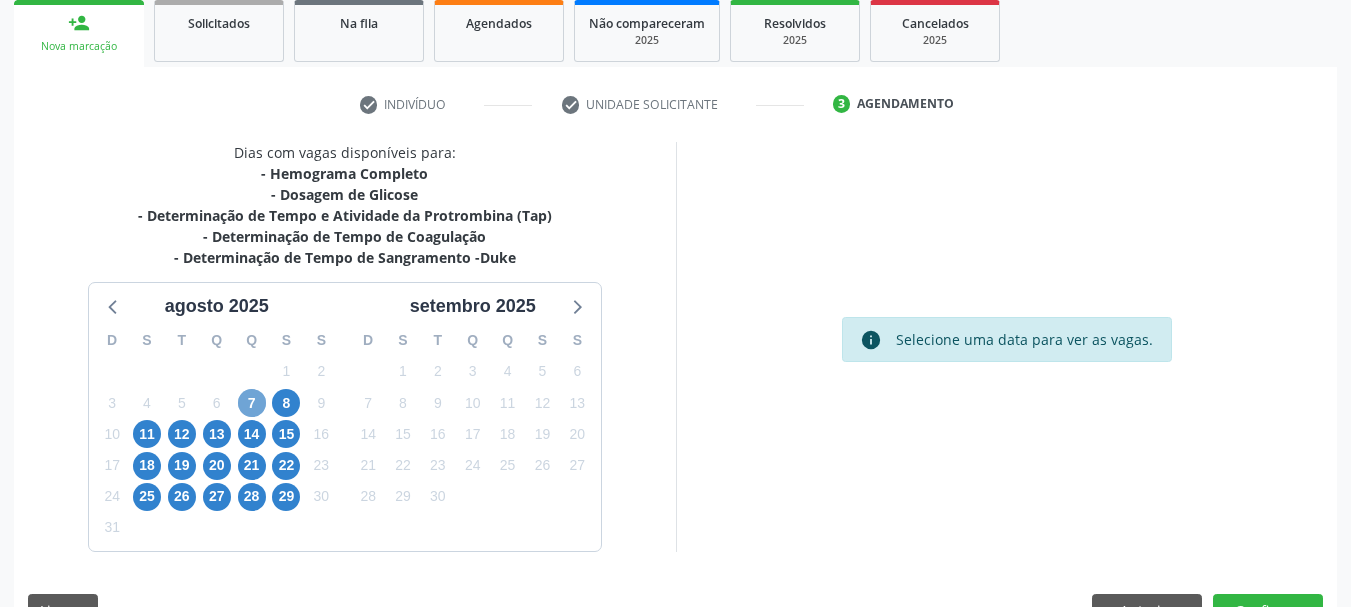 click on "7" at bounding box center (252, 403) 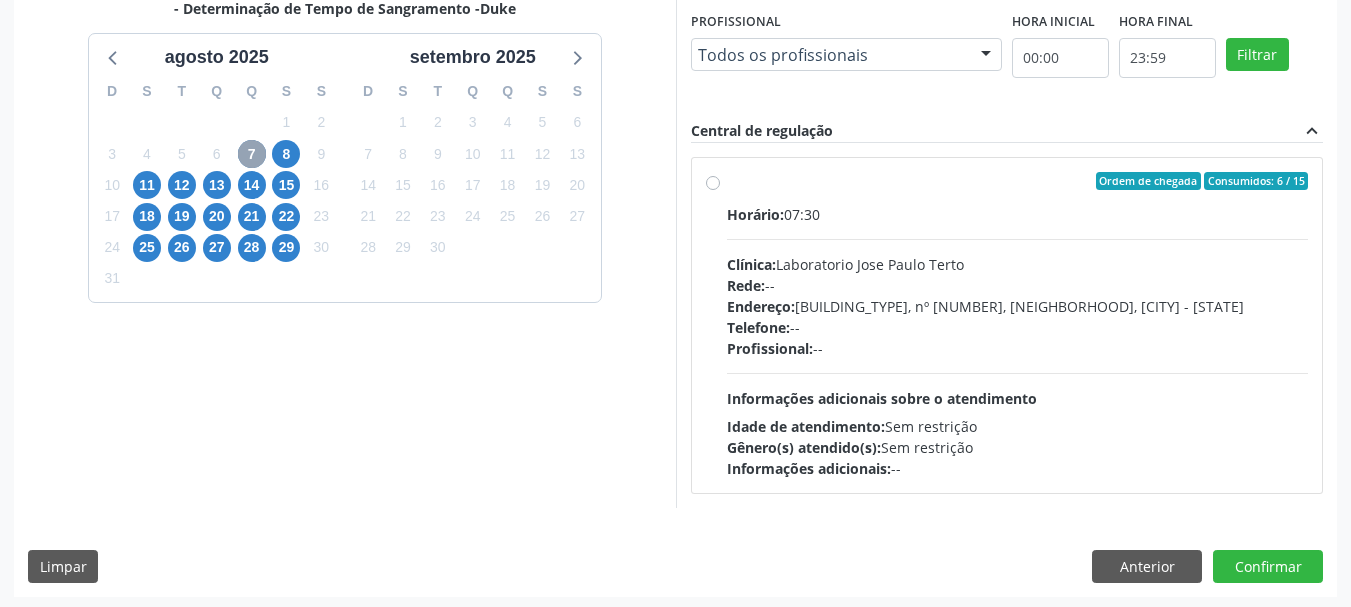 scroll, scrollTop: 552, scrollLeft: 0, axis: vertical 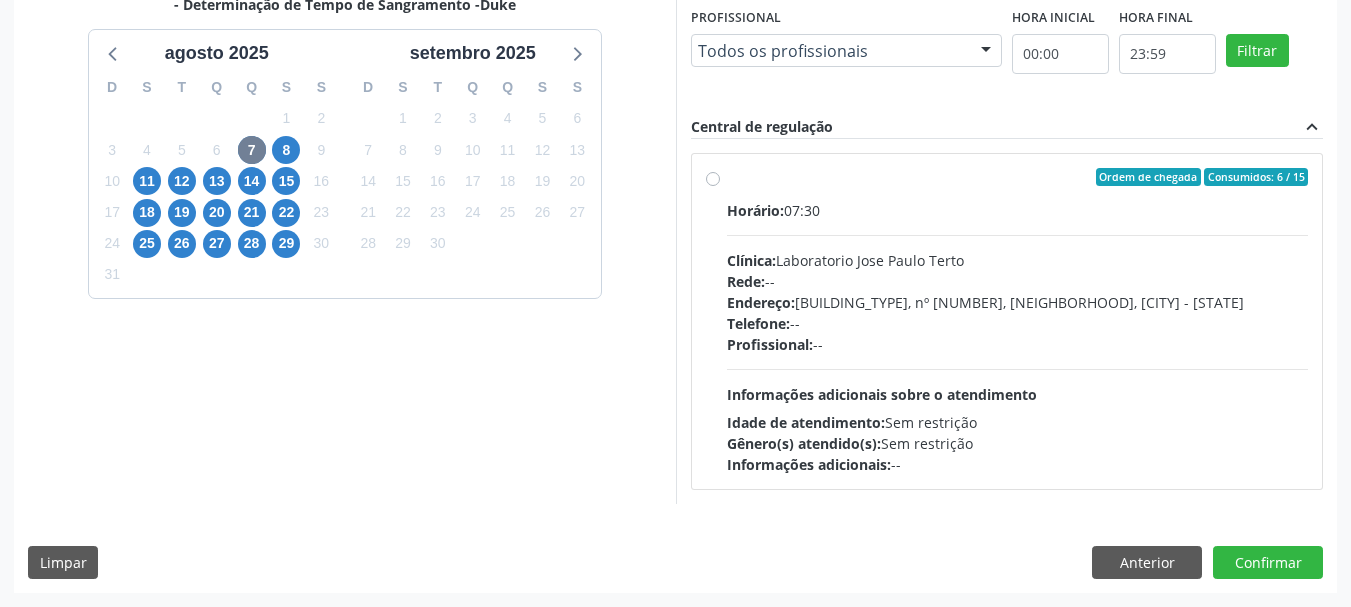 click on "Horário:   07:30" at bounding box center (1018, 210) 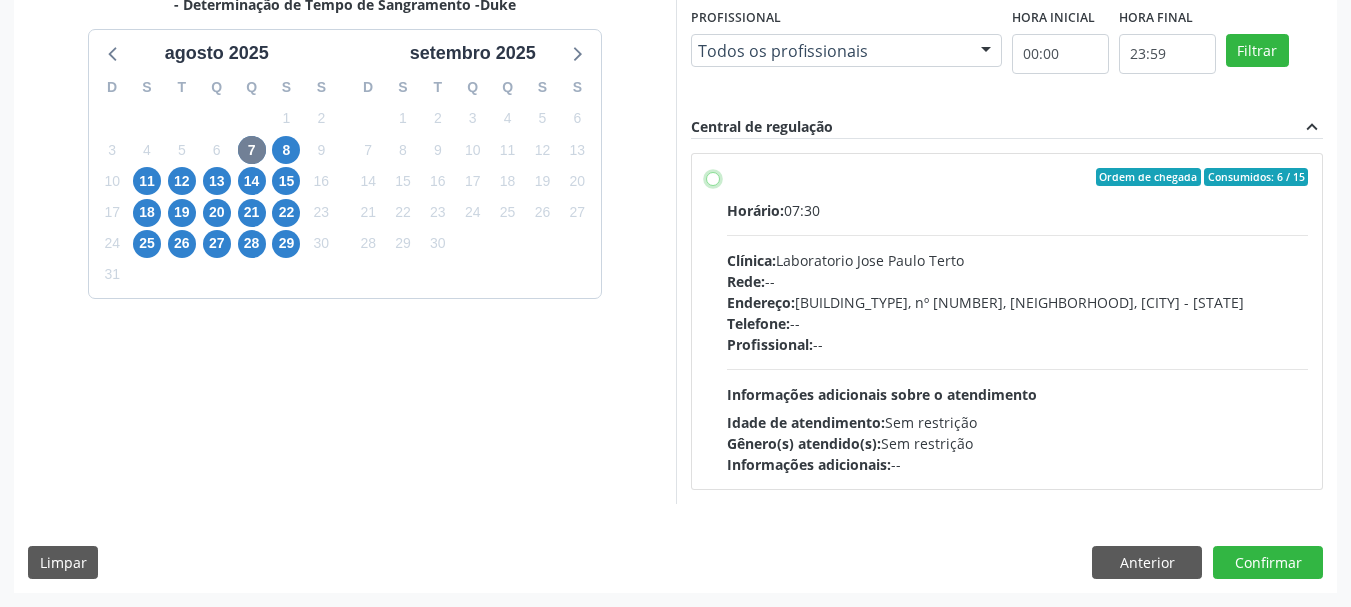 click on "Ordem de chegada
Consumidos: 6 / 15
Horário:   07:30
Clínica:  Laboratorio Jose Paulo Terto
Rede:
--
Endereço:   Casa, nº 409, N Senhora da Penha, [CITY] - [STATE]
Telefone:   --
Profissional:
--
Informações adicionais sobre o atendimento
Idade de atendimento:
Sem restrição
Gênero(s) atendido(s):
Sem restrição
Informações adicionais:
--" at bounding box center [713, 177] 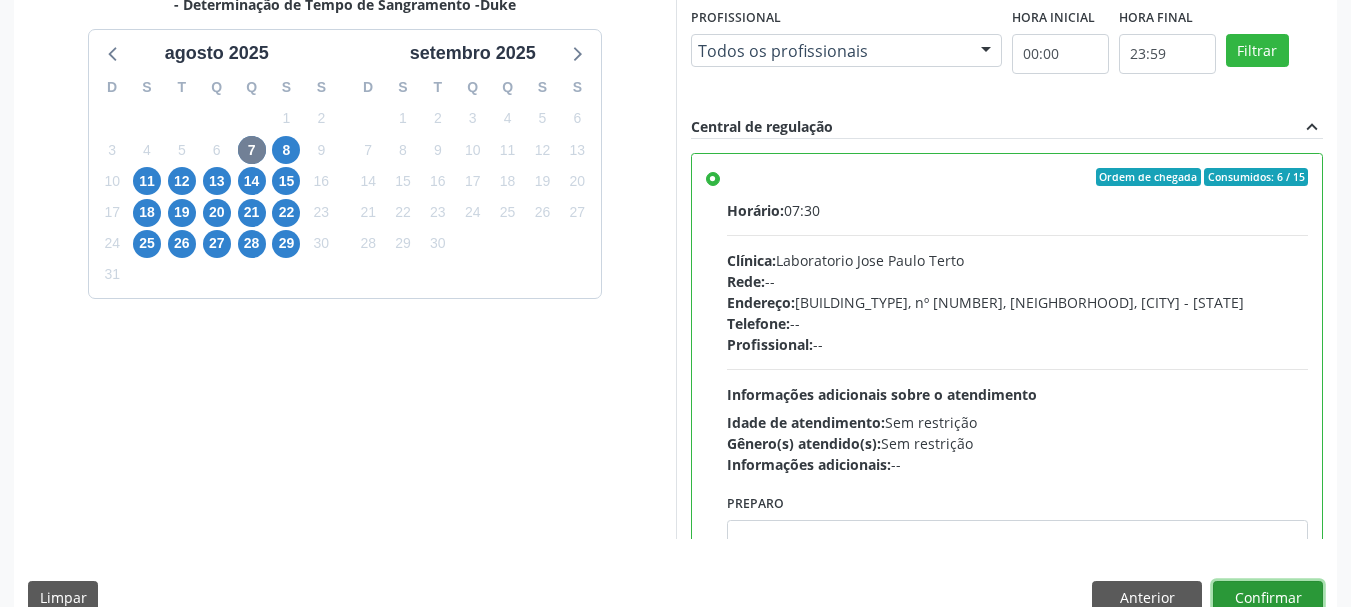 click on "Confirmar" at bounding box center [1268, 598] 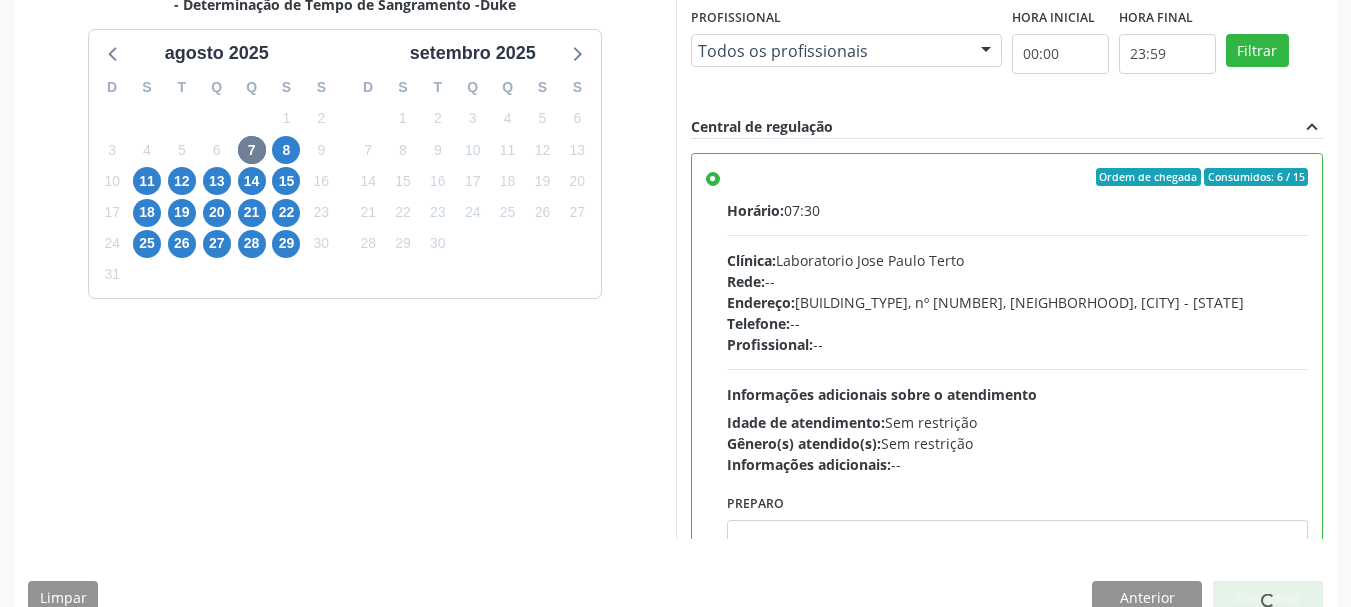 scroll, scrollTop: 60, scrollLeft: 0, axis: vertical 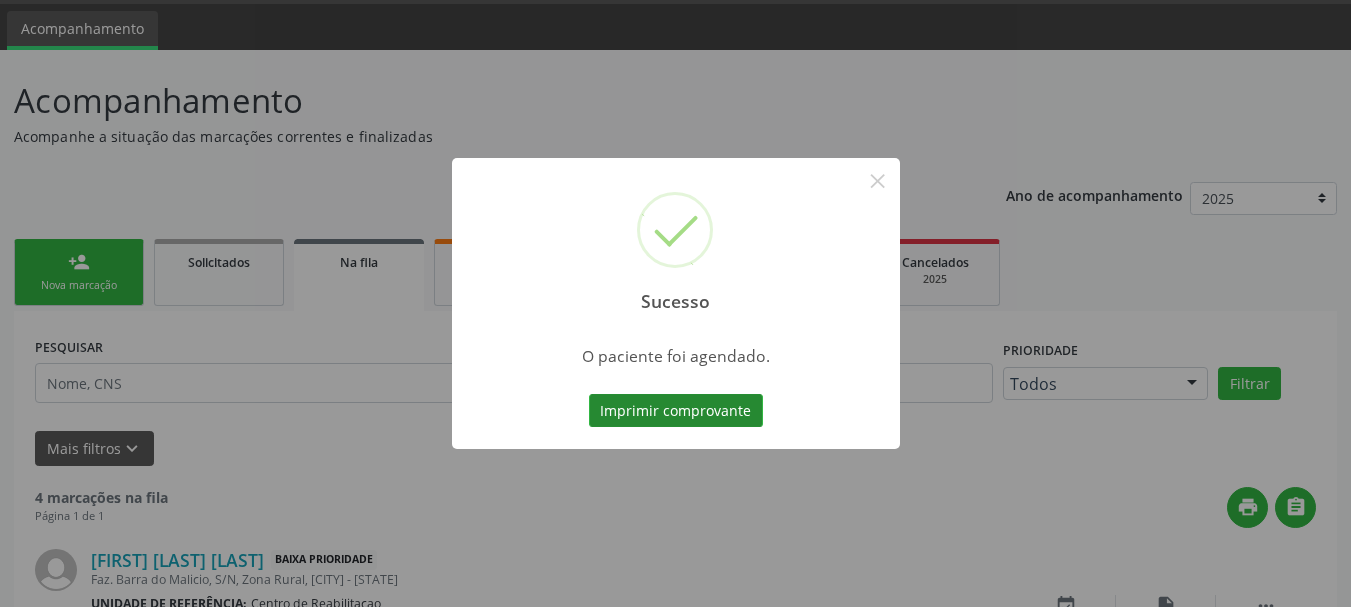 click on "Imprimir comprovante" at bounding box center [676, 411] 